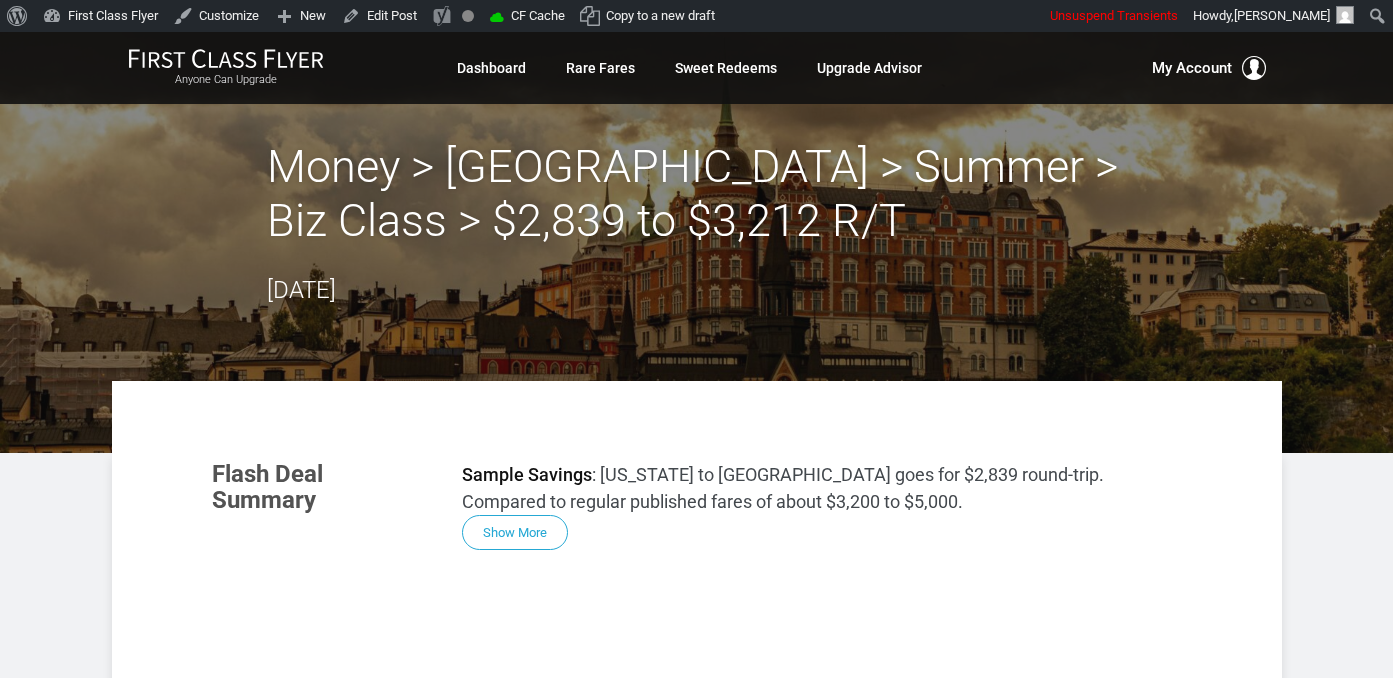 scroll, scrollTop: 0, scrollLeft: 0, axis: both 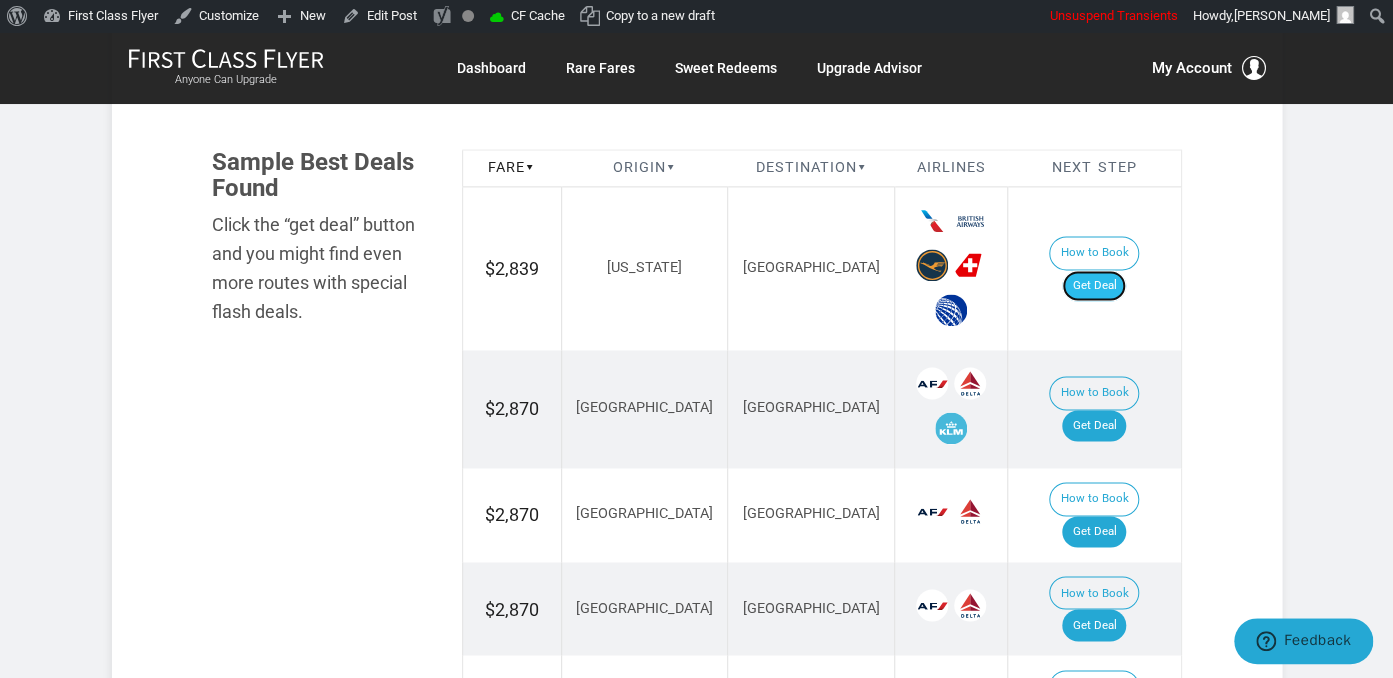 click on "Get Deal" at bounding box center [1094, 286] 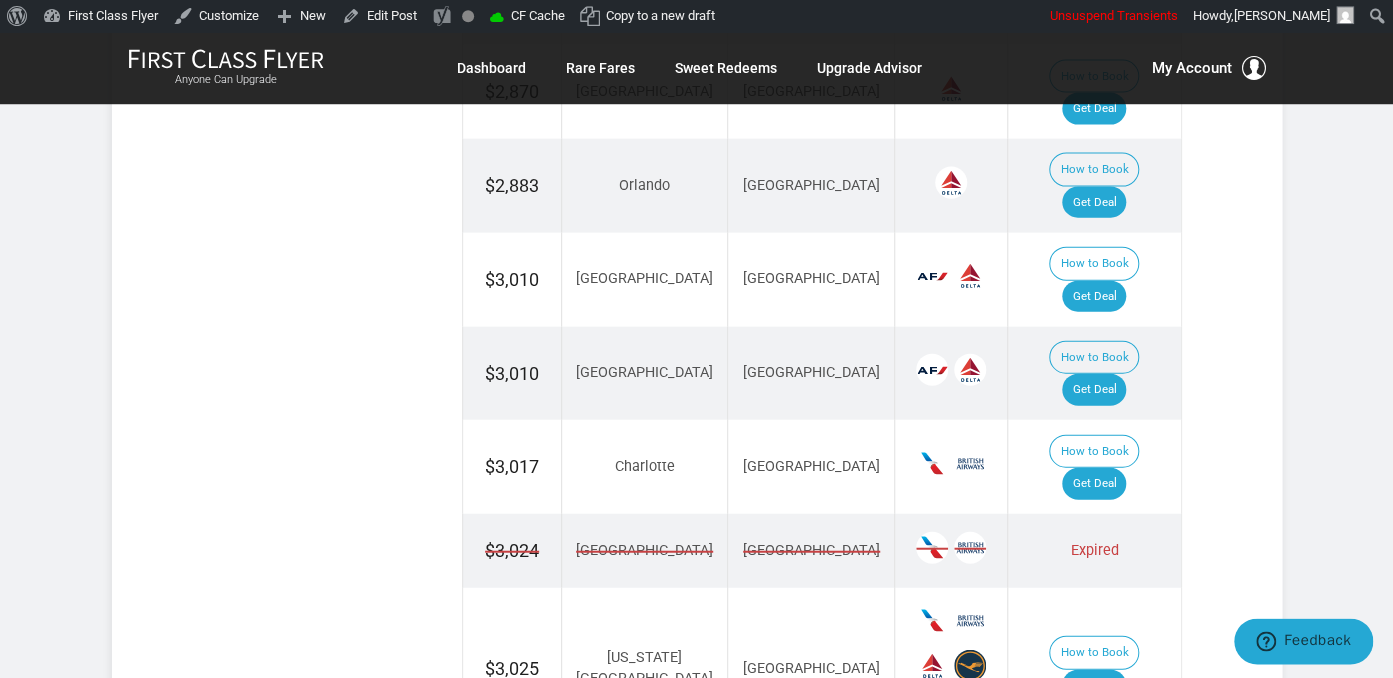 scroll, scrollTop: 2006, scrollLeft: 0, axis: vertical 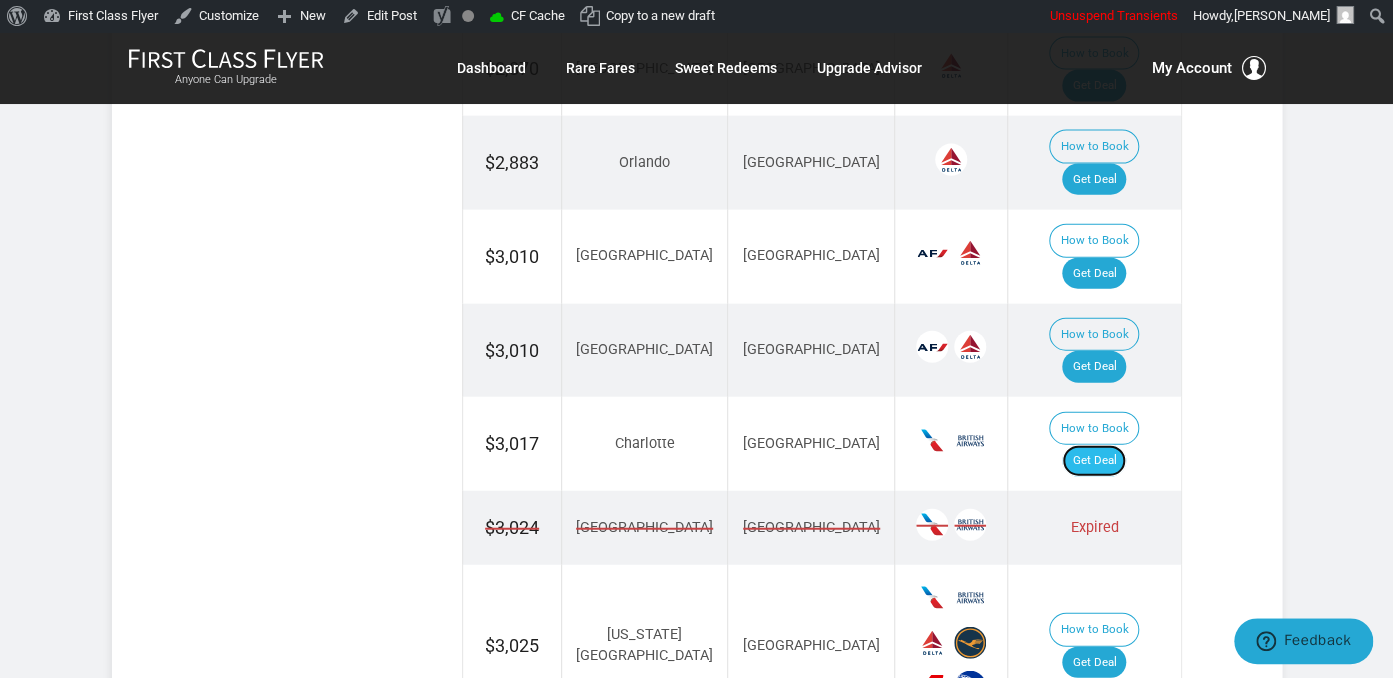 click on "Get Deal" at bounding box center (1094, 461) 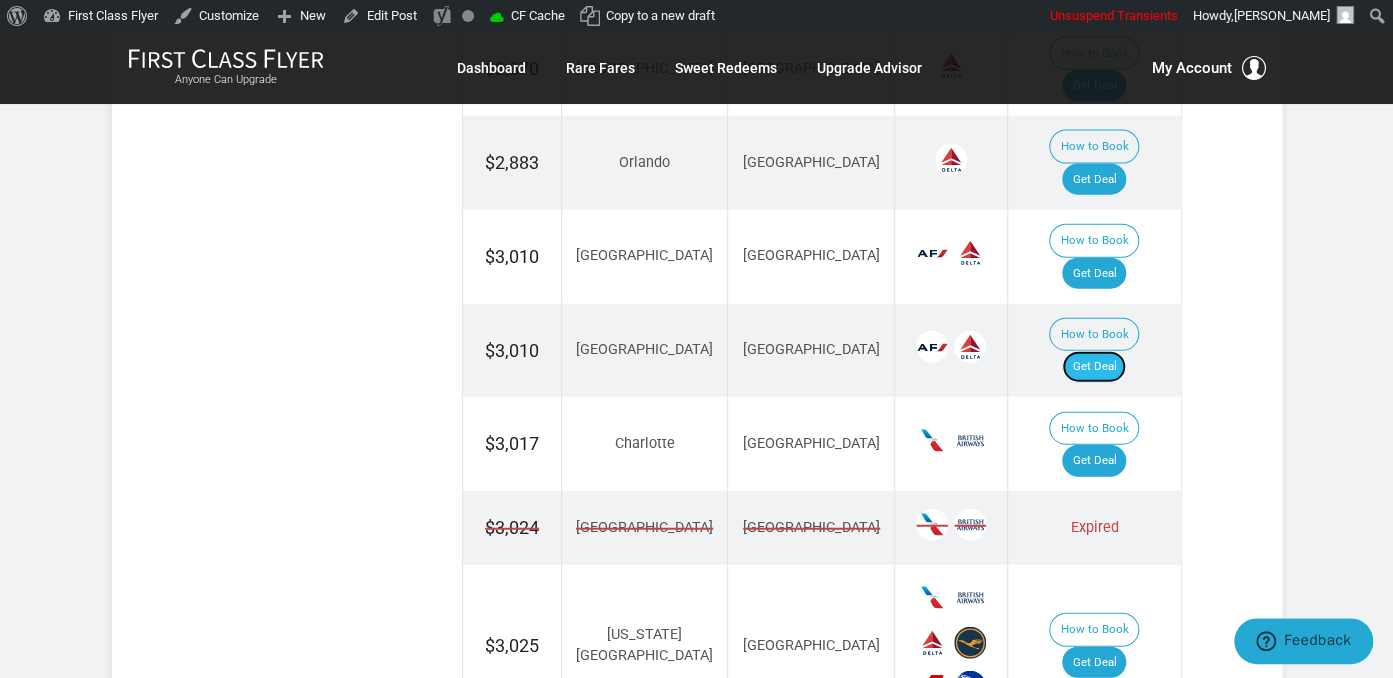 click on "Get Deal" at bounding box center [1094, 367] 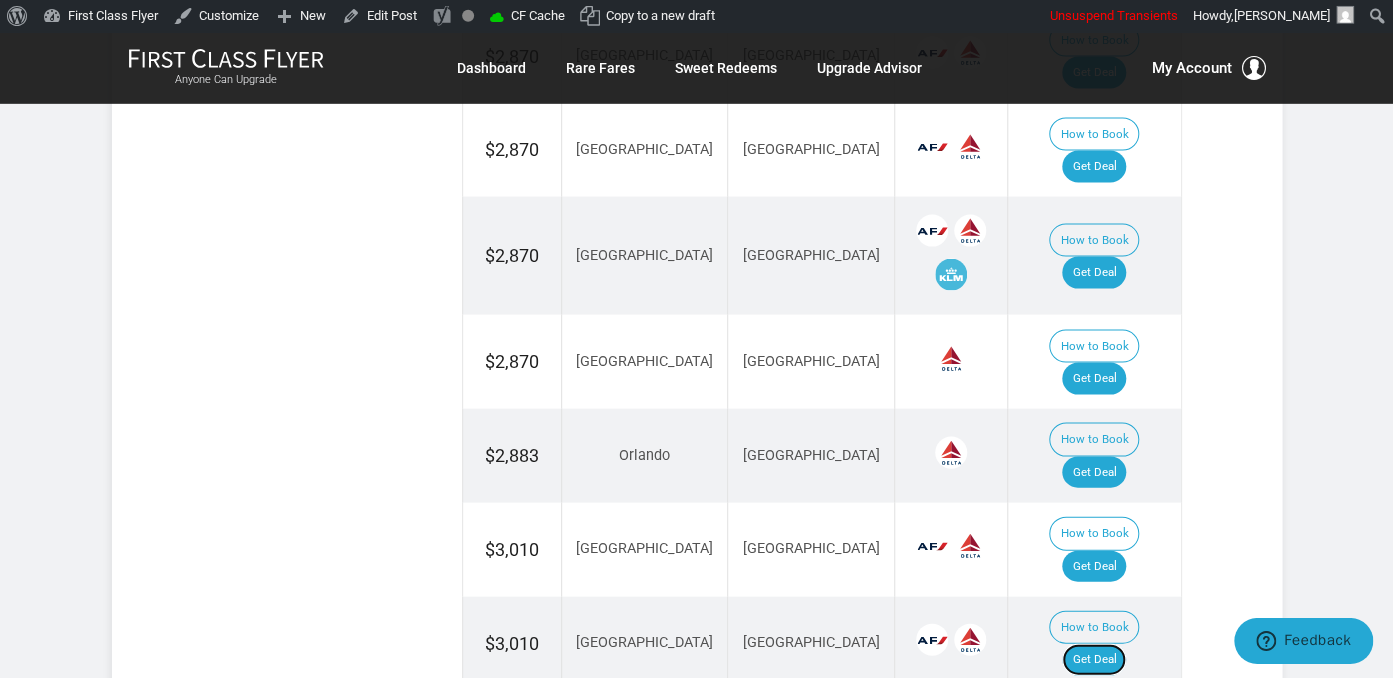 scroll, scrollTop: 1689, scrollLeft: 0, axis: vertical 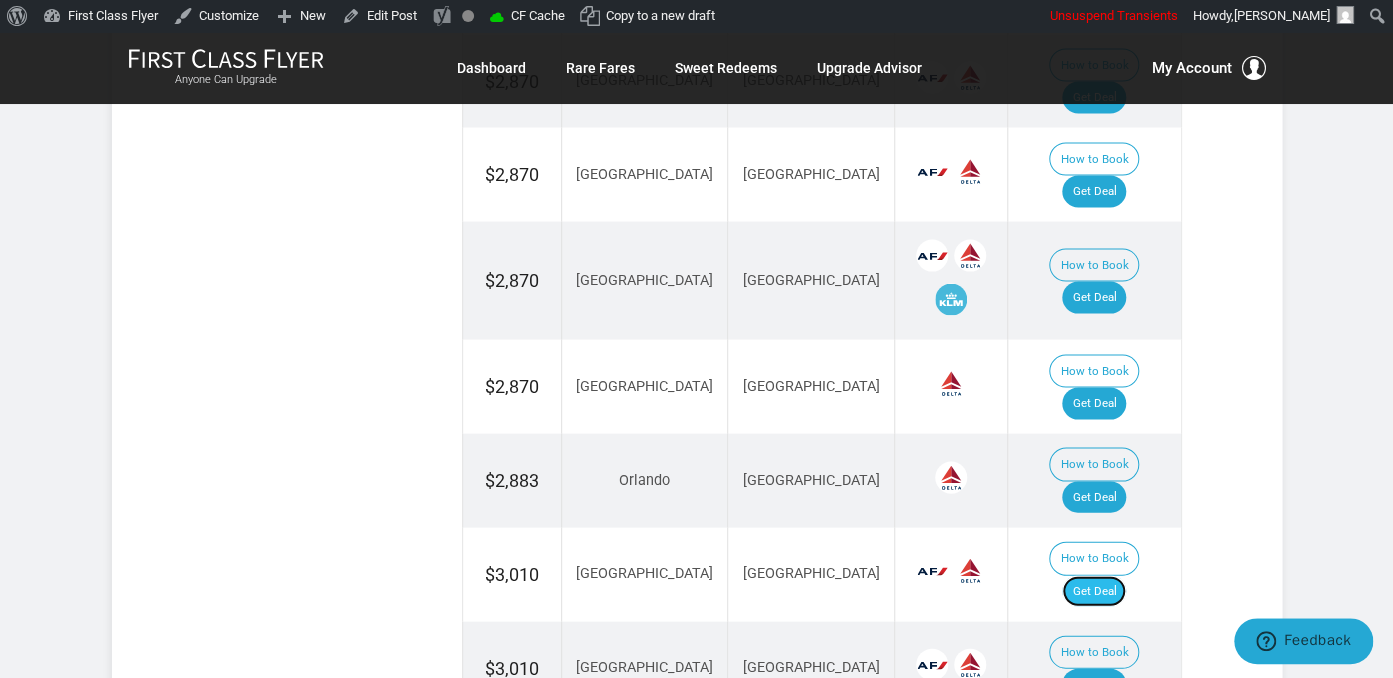 click on "Get Deal" at bounding box center (1094, 591) 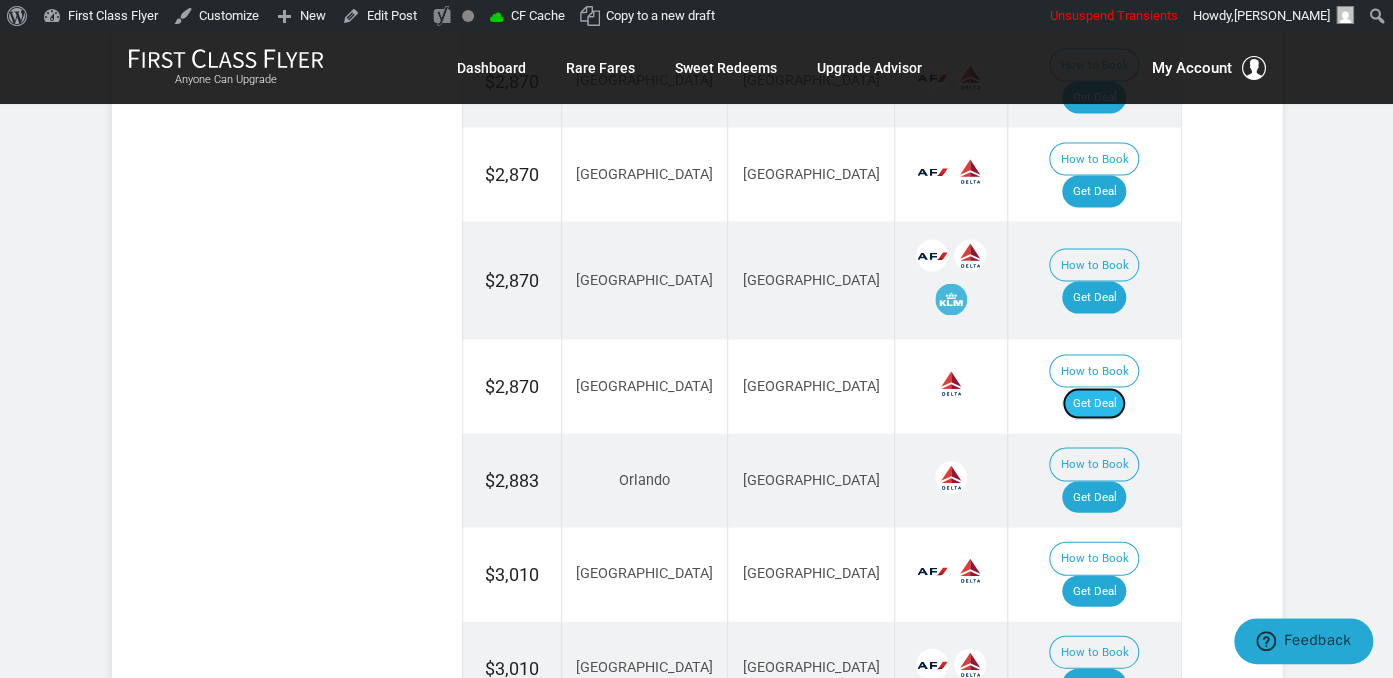 click on "Get Deal" at bounding box center [1094, 403] 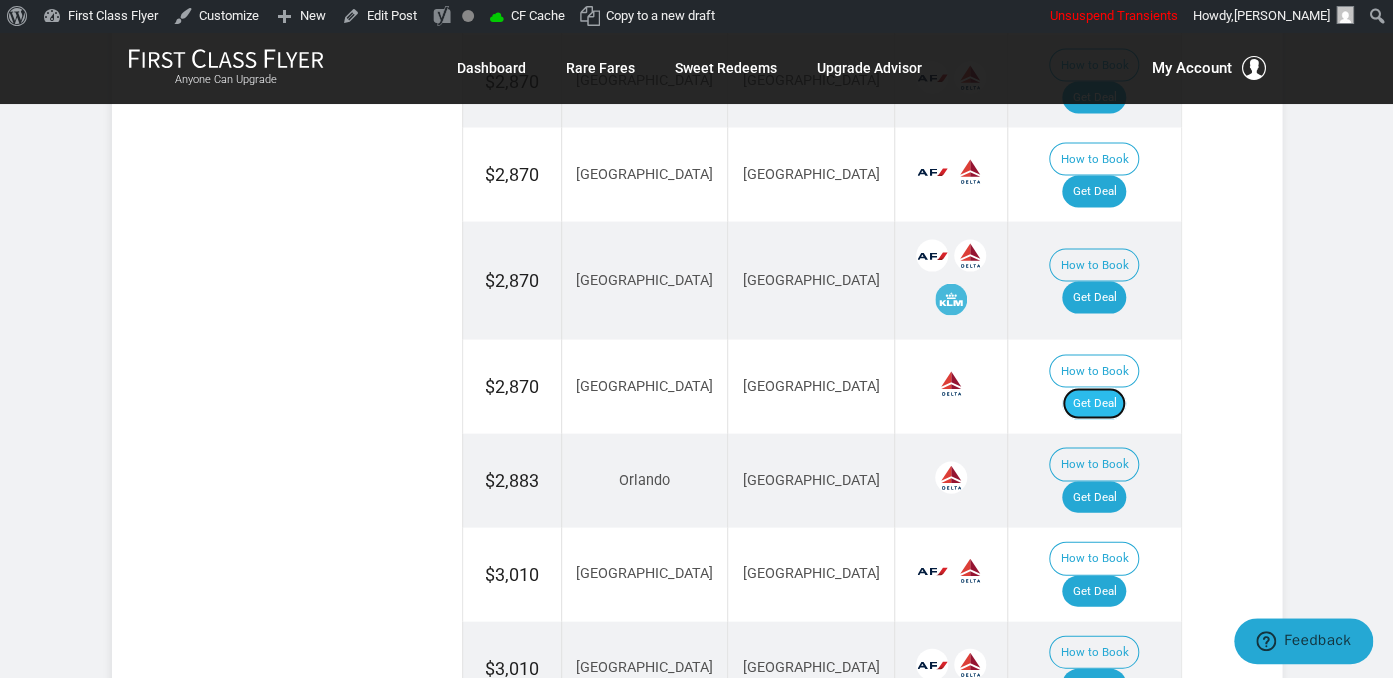 click on "Get Deal" at bounding box center (1094, 403) 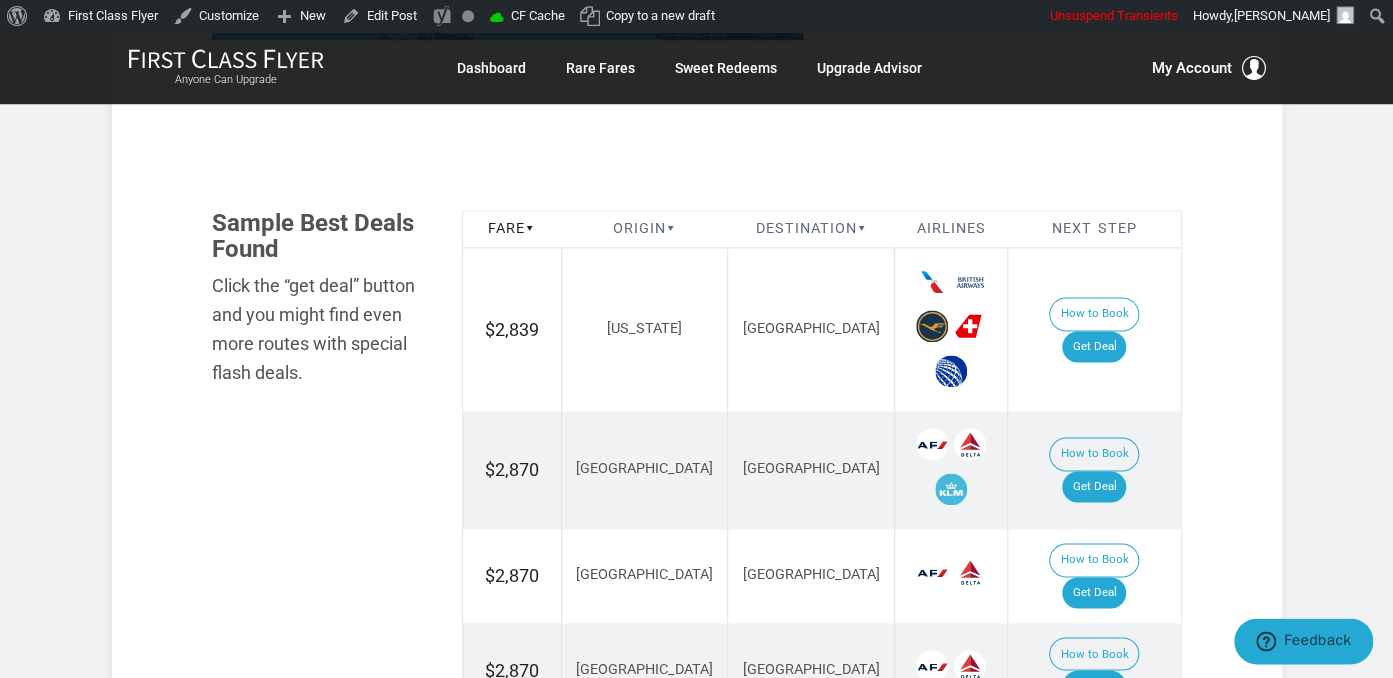 scroll, scrollTop: 1056, scrollLeft: 0, axis: vertical 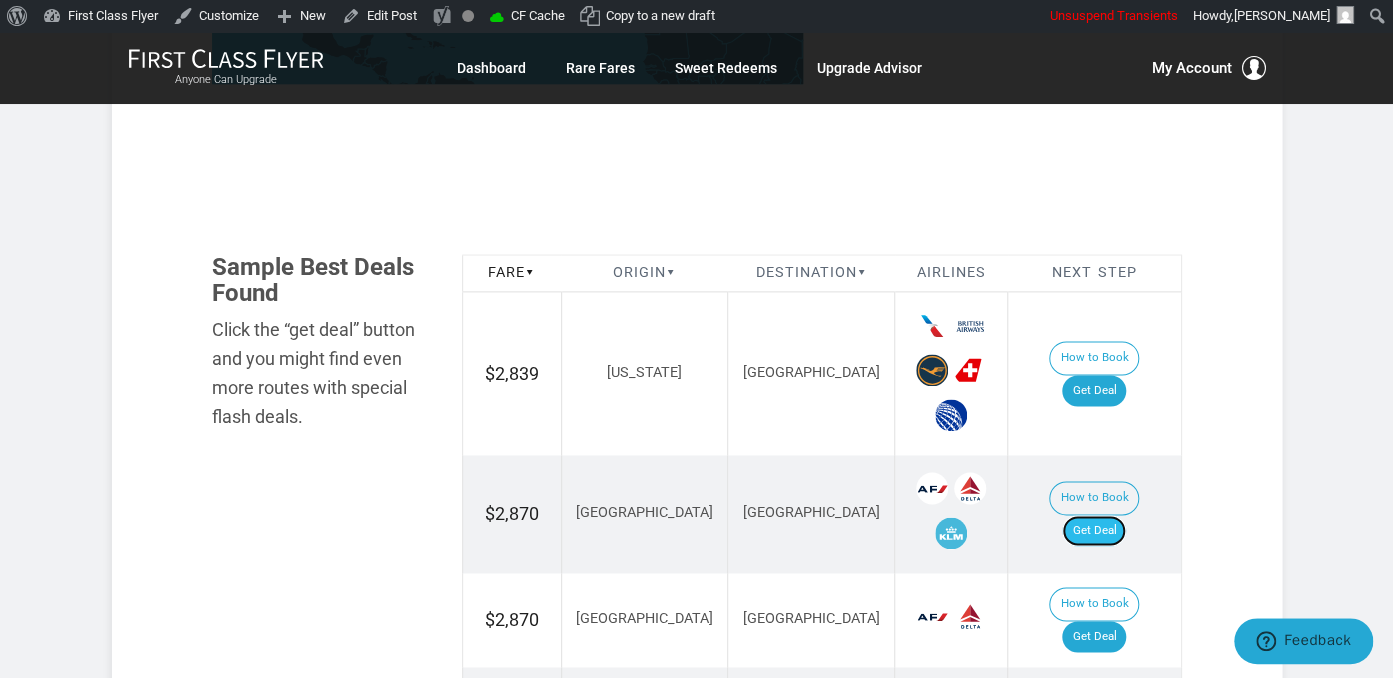 click on "Get Deal" at bounding box center [1094, 531] 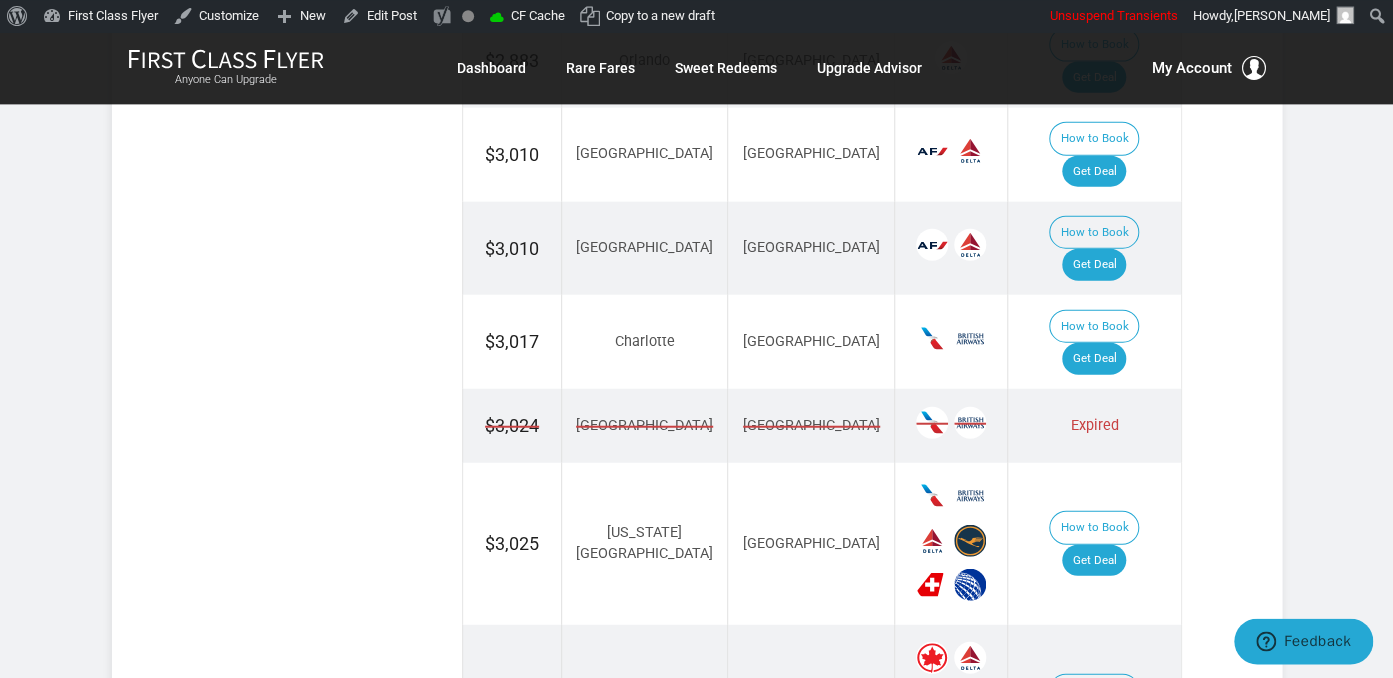 scroll, scrollTop: 2112, scrollLeft: 0, axis: vertical 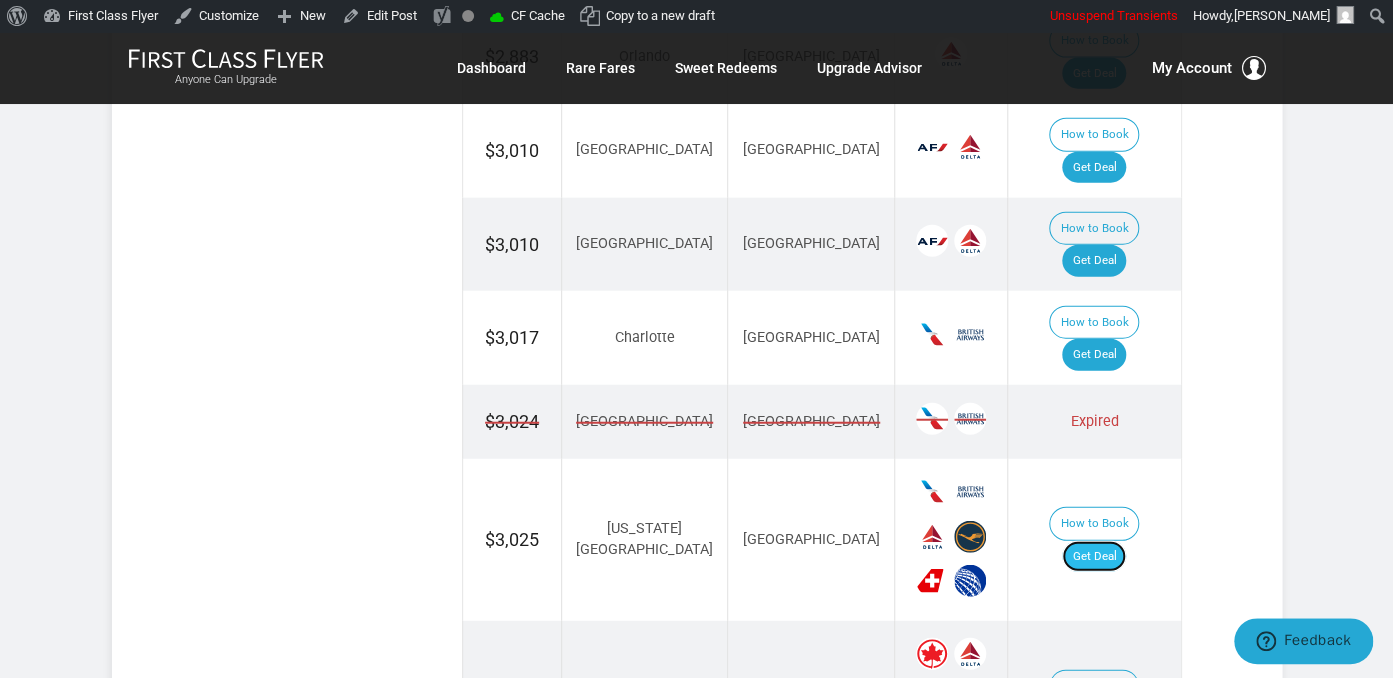 click on "Get Deal" at bounding box center (1094, 557) 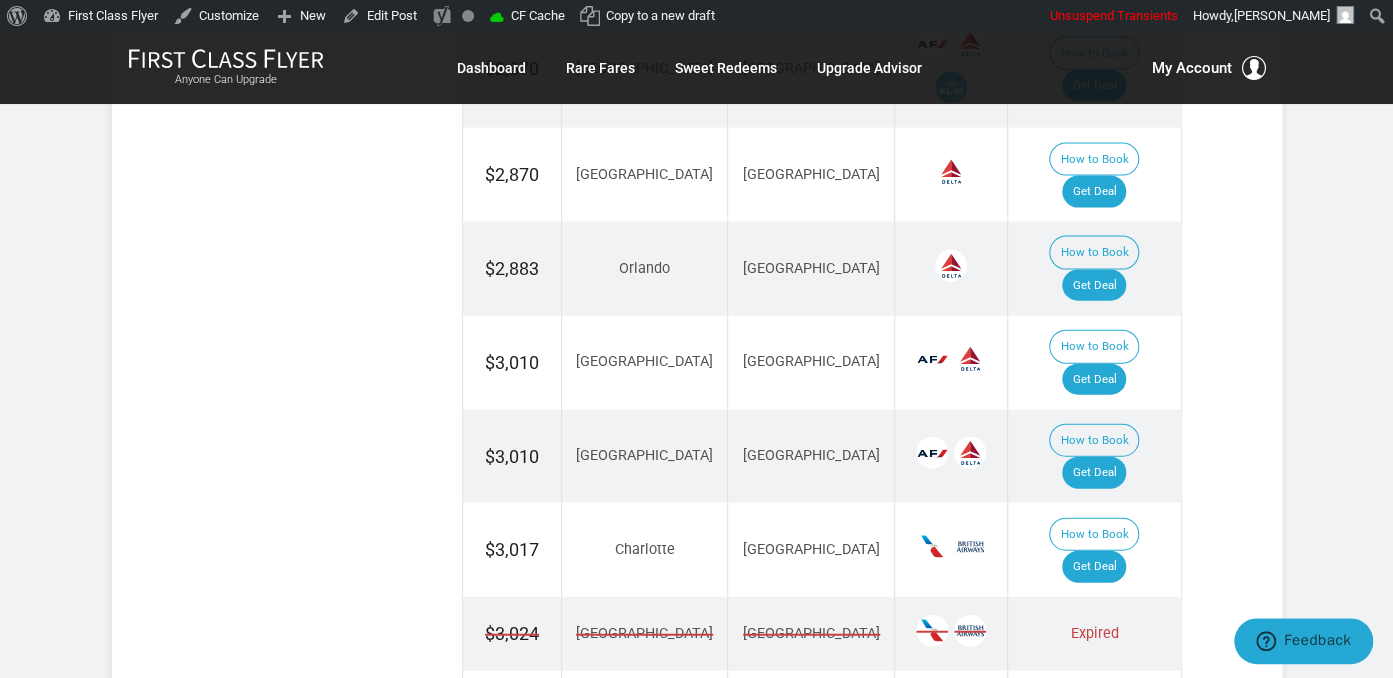 scroll, scrollTop: 1795, scrollLeft: 0, axis: vertical 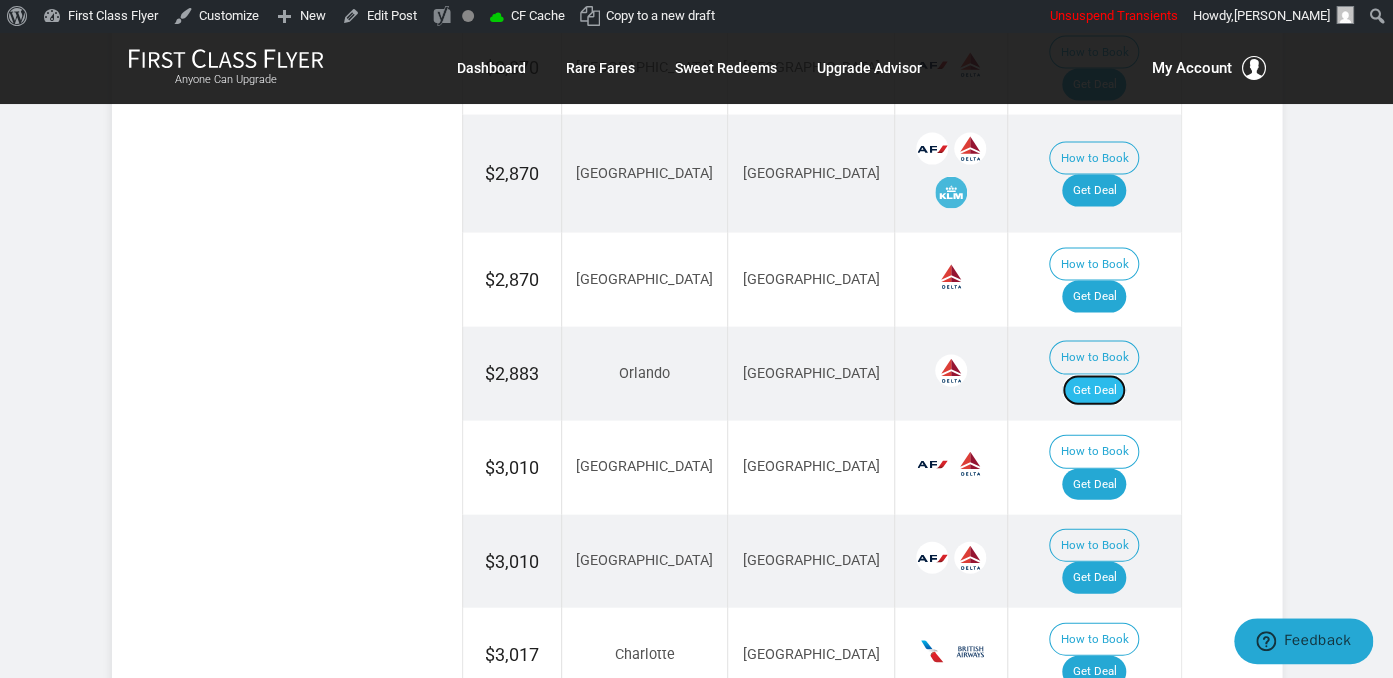 click on "Get Deal" at bounding box center (1094, 391) 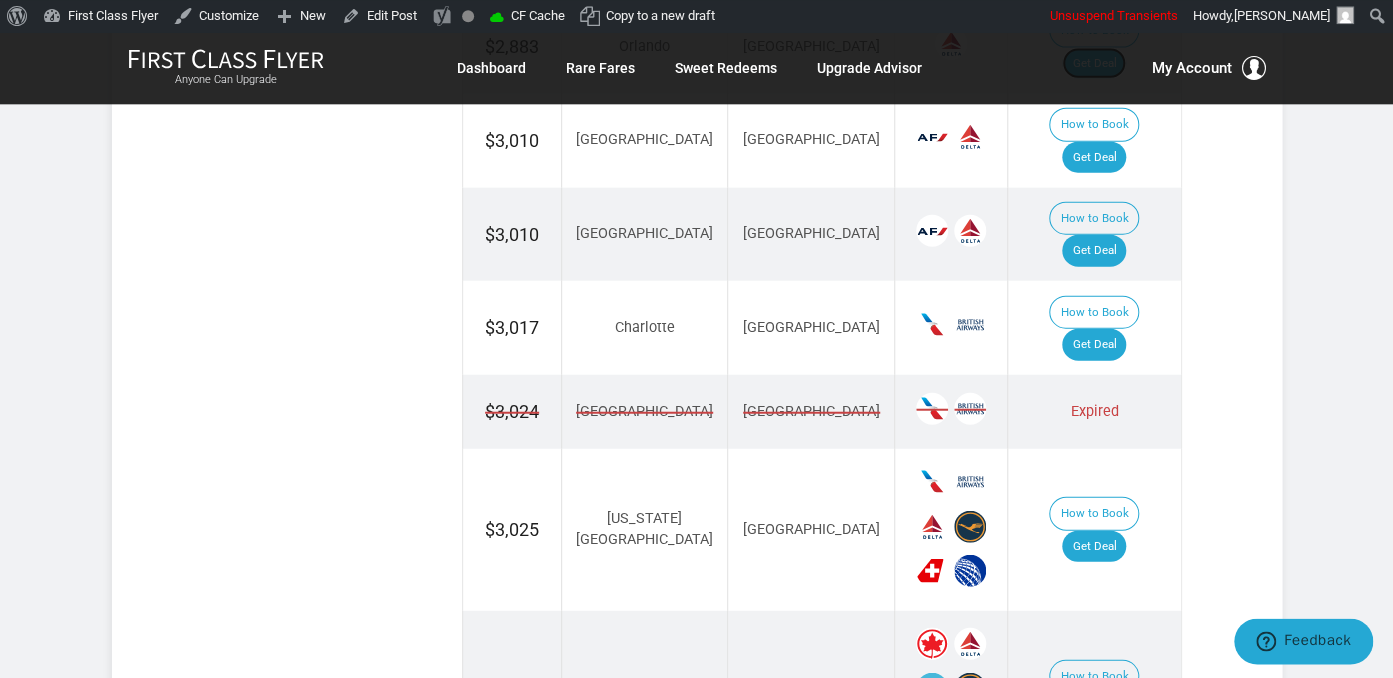 scroll, scrollTop: 2217, scrollLeft: 0, axis: vertical 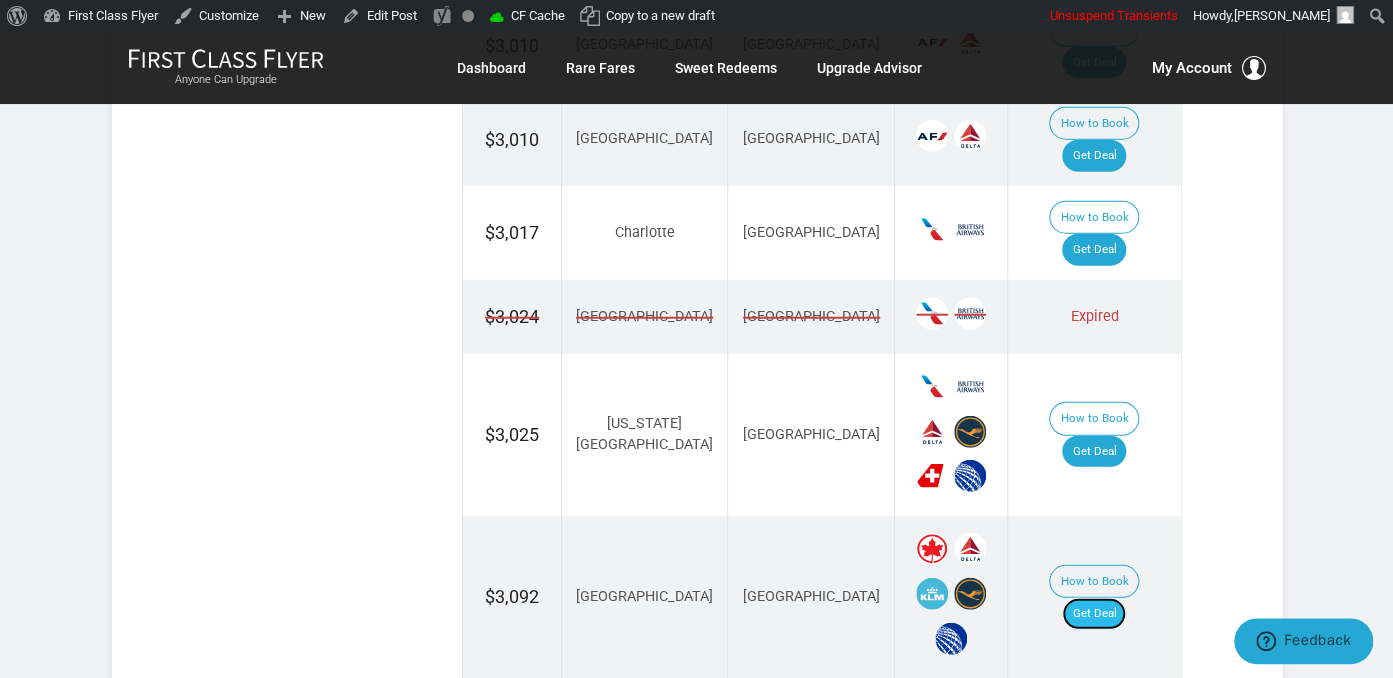click on "Get Deal" at bounding box center [1094, 614] 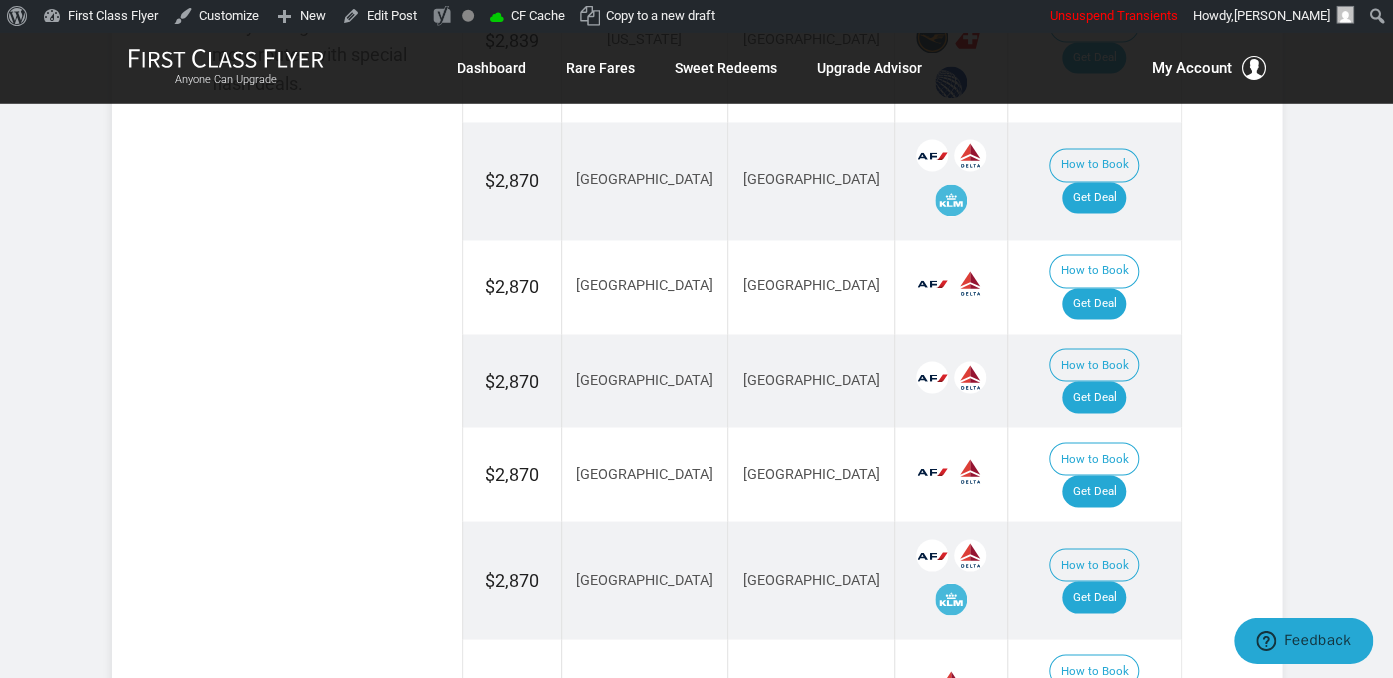 scroll, scrollTop: 1372, scrollLeft: 0, axis: vertical 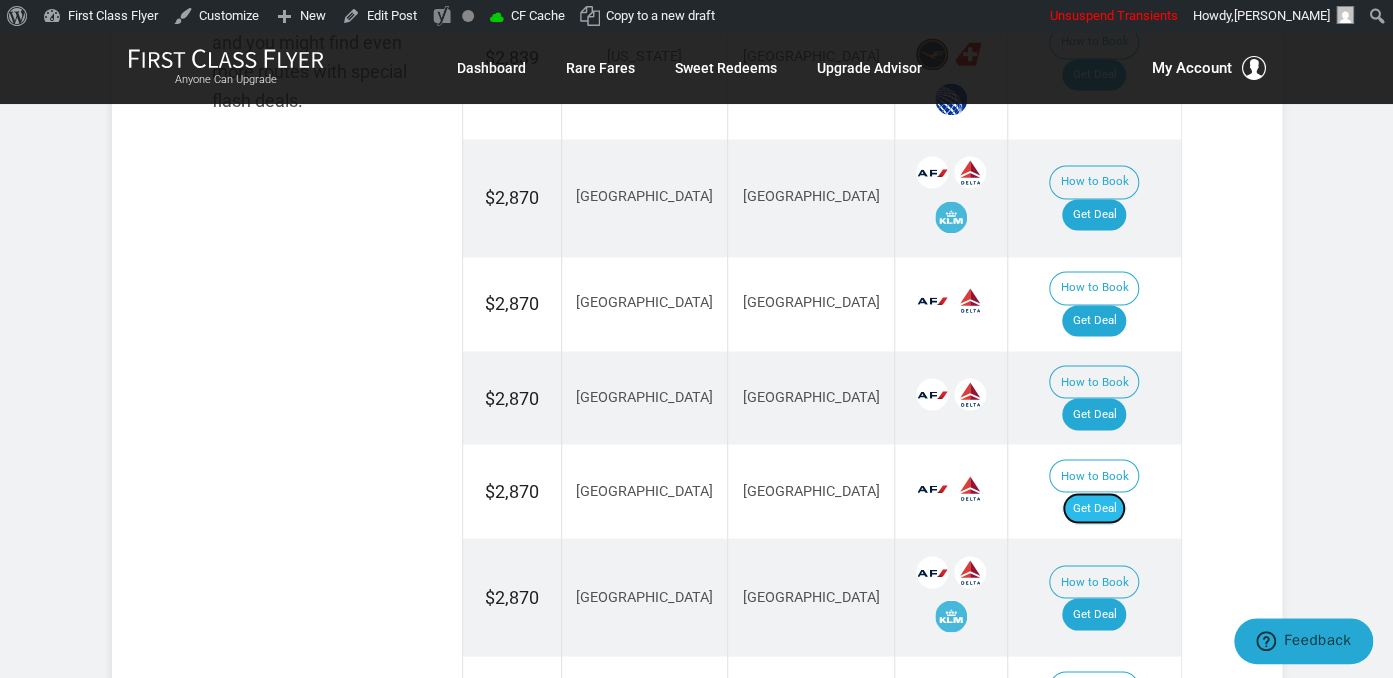 click on "Get Deal" at bounding box center (1094, 508) 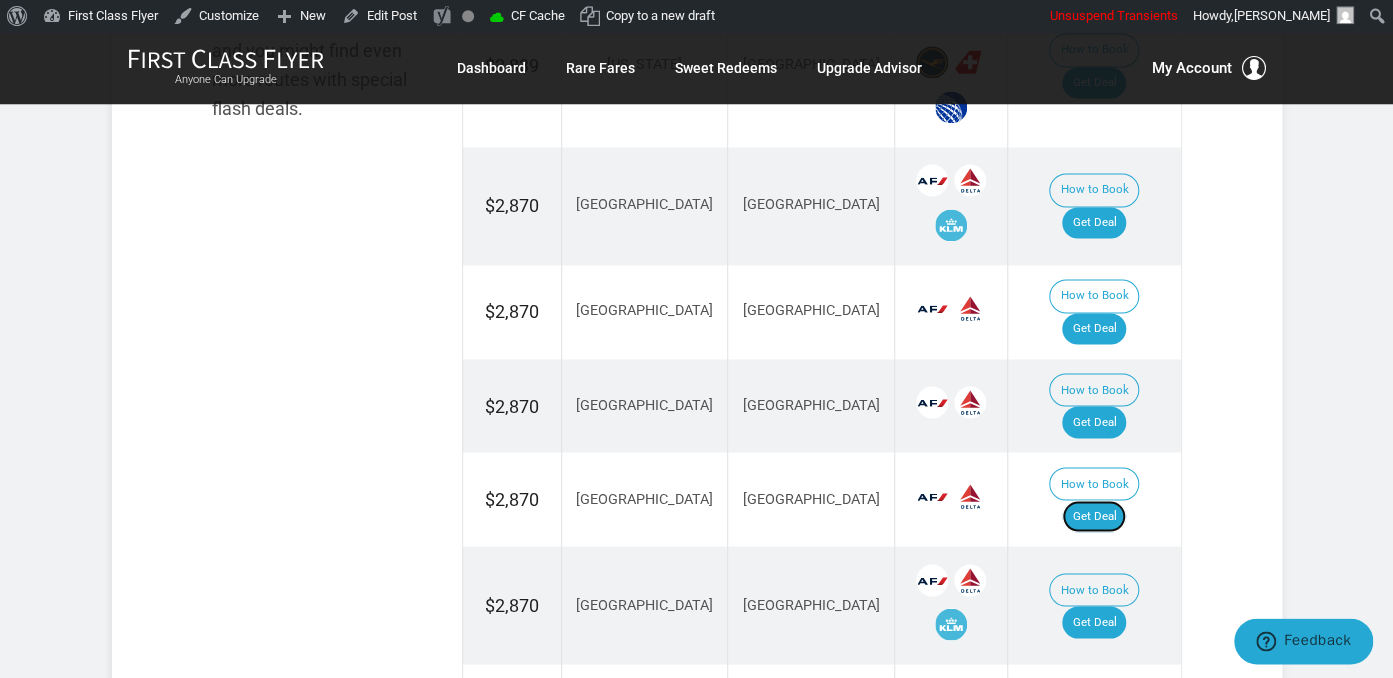 scroll, scrollTop: 1372, scrollLeft: 0, axis: vertical 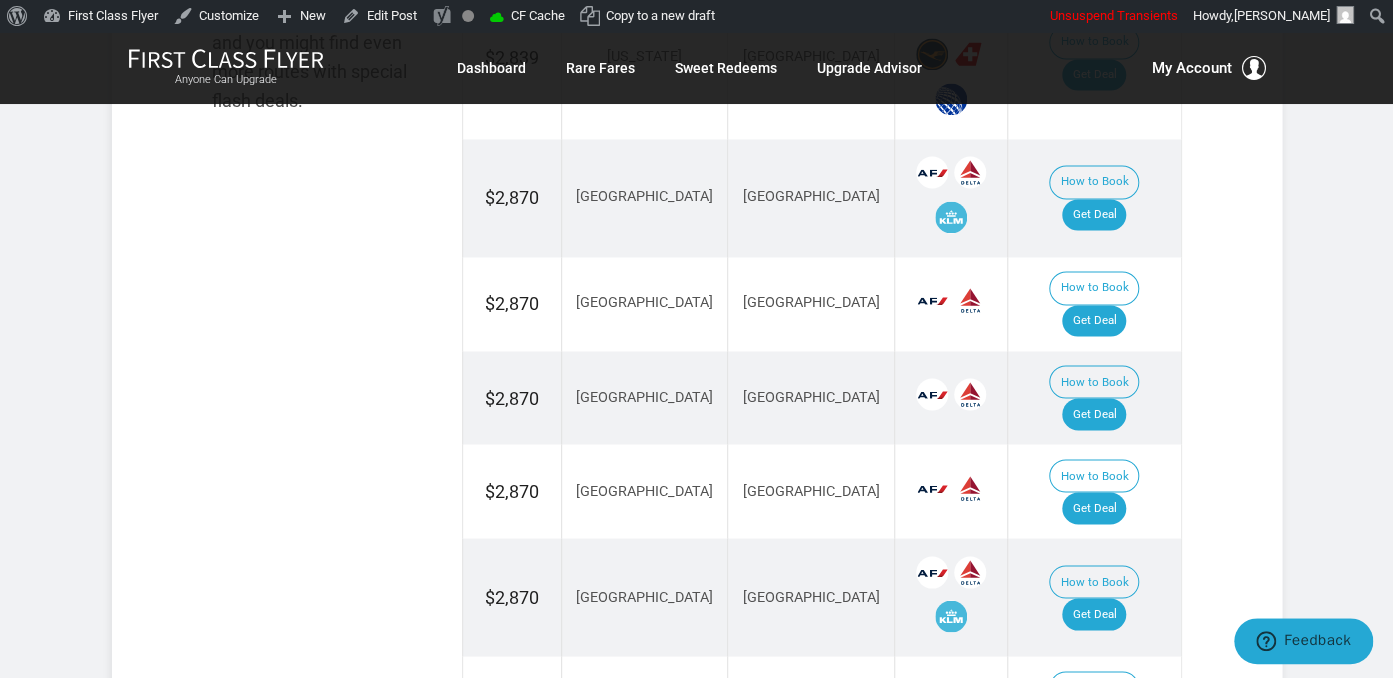 click on "Sample Best Deals Found   Click the “get deal” button and you might find even more routes with special flash deals.
Fare                             ▾
Origin                             ▾
Destination                             ▾
Airlines
Next Step                           $2,839   New York   Stockholm       How to Book   Get Deal   $2,870   Atlanta   Stockholm       How to Book   Get Deal   $2,870   Seattle   Stockholm       How to Book   Get Deal   $2,870   Los Angeles   Stockholm       How to Book   Get Deal   $2,870   Chicago   Stockholm       How to Book   Get Deal   $2,870   Detroit   Stockholm       How to Book   Get Deal   $2,870   Boston   Stockholm       How to Book   Get Deal   $2,883   Orlando   Stockholm       How to Book   Get Deal   $3,010   Miami   Stockholm       How to Book   Get Deal   $3,010   Dallas" at bounding box center [697, 953] 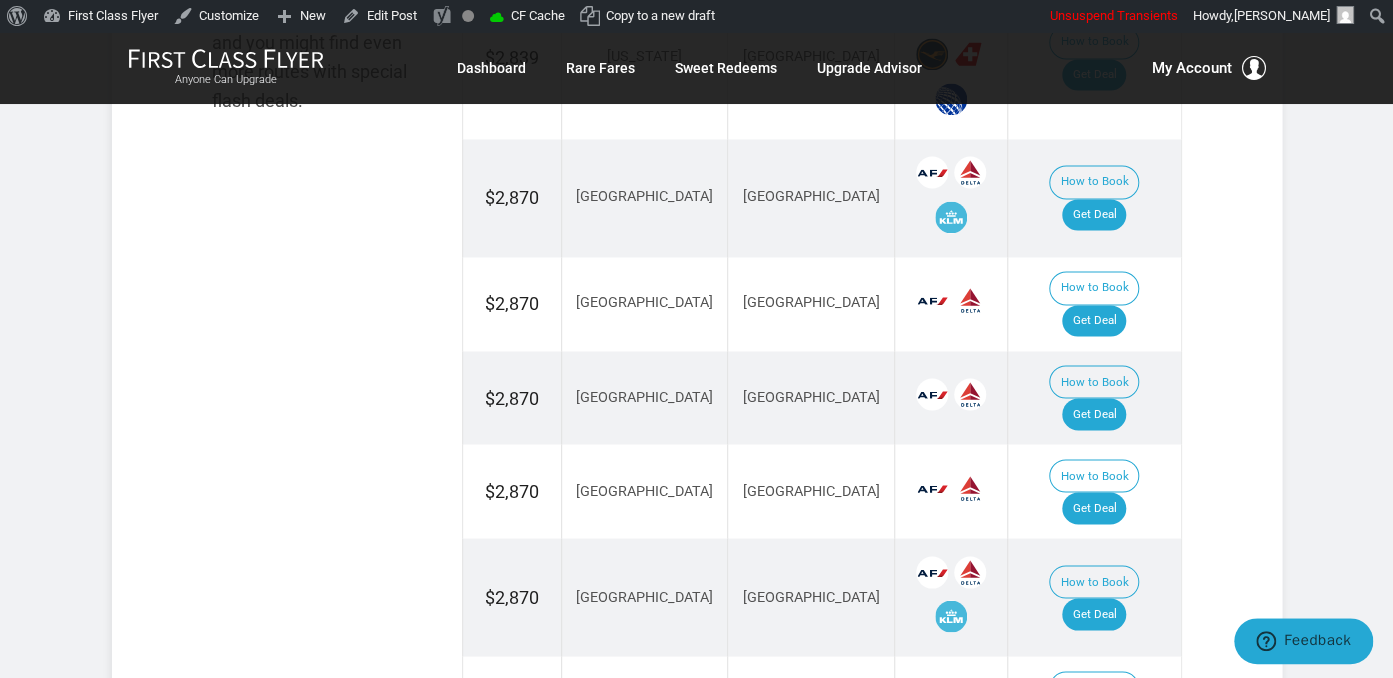 click on "Flash Deal Summary   Sample Savings : New York to Stockholm goes for $2,839 round-trip. Compared to regular published fares of about $3,200 to $5,000. Show More    Example Deal Routes   If you can, follow the deal…       From  New York             New York       Charlotte       Dallas       Miami       Philadelphia       Boston       Atlanta       Washington DC       Orlando       Houston       Chicago       Denver       Los Angeles       Phoenix       San Francisco       Seattle       Las Vegas       Detroit                   To  Stockholm             JavaScript chart by amCharts 3.20.9   Deal Availability   Fly at other times and pay double or triple.       Jul '25   Aug '25         Sample Best Deals Found   Click the “get deal” button and you might find even more routes with special flash deals.
Fare                             ▾
Origin                             ▾   ▾       $2,839   New York   Stockholm       How to Book" at bounding box center (697, 592) 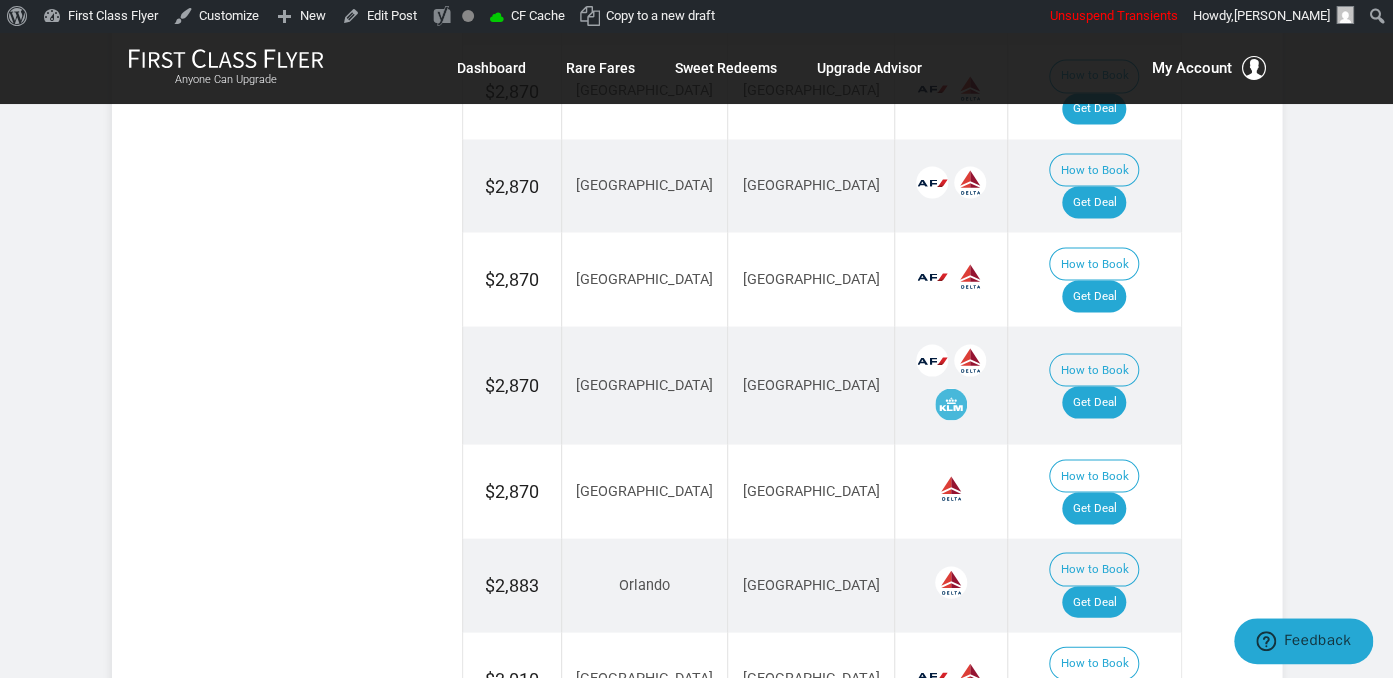 scroll, scrollTop: 1372, scrollLeft: 0, axis: vertical 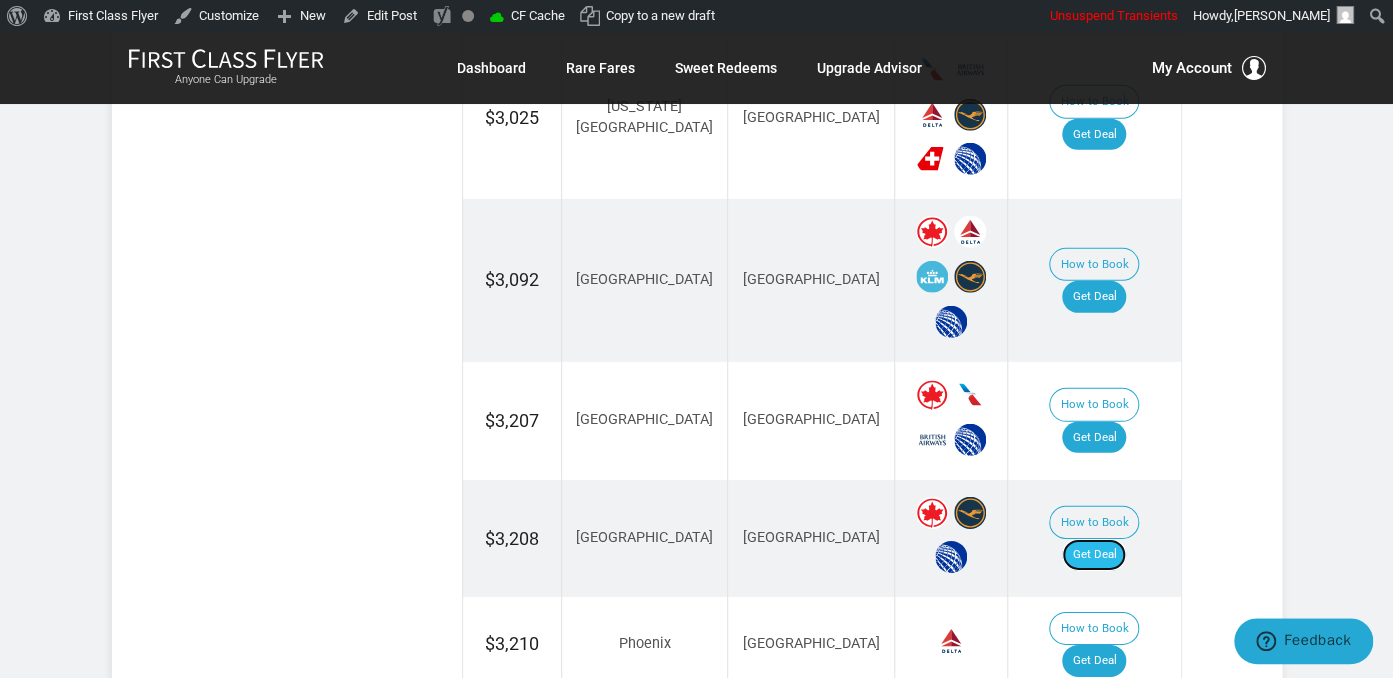 click on "Get Deal" at bounding box center [1094, 555] 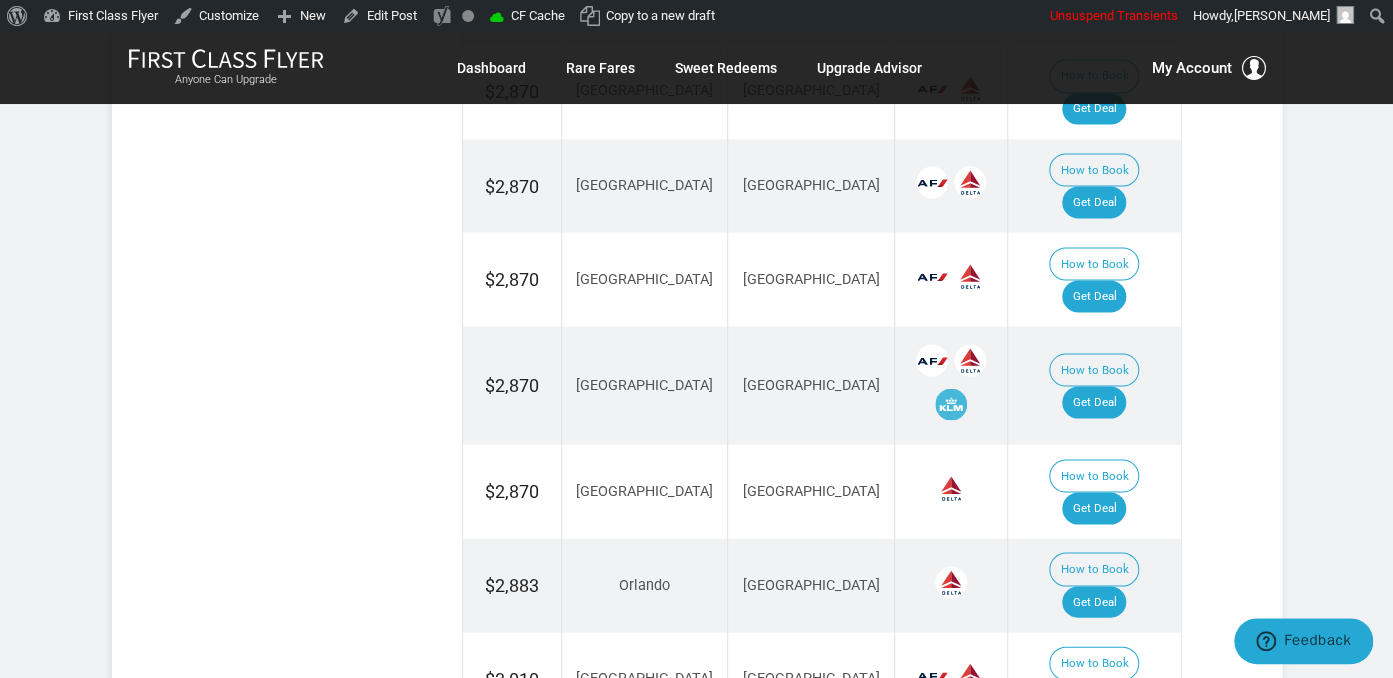 scroll, scrollTop: 1372, scrollLeft: 0, axis: vertical 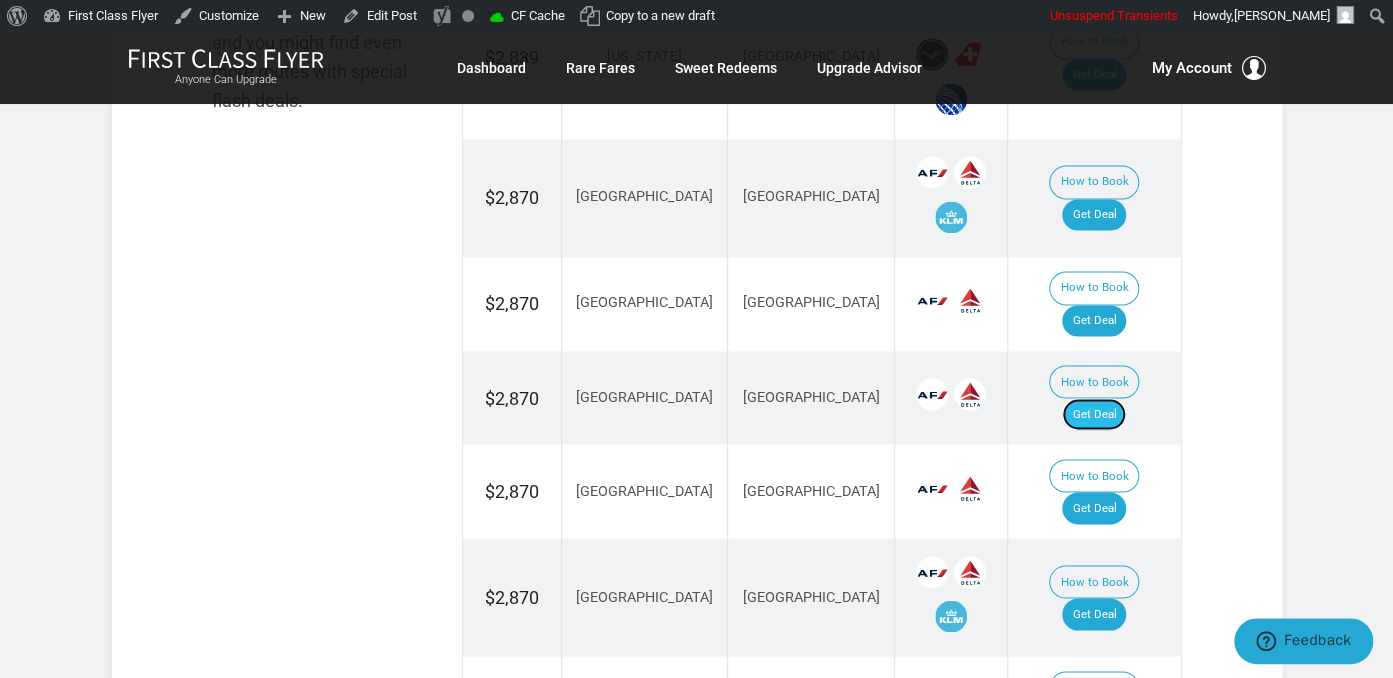 click on "Get Deal" at bounding box center (1094, 414) 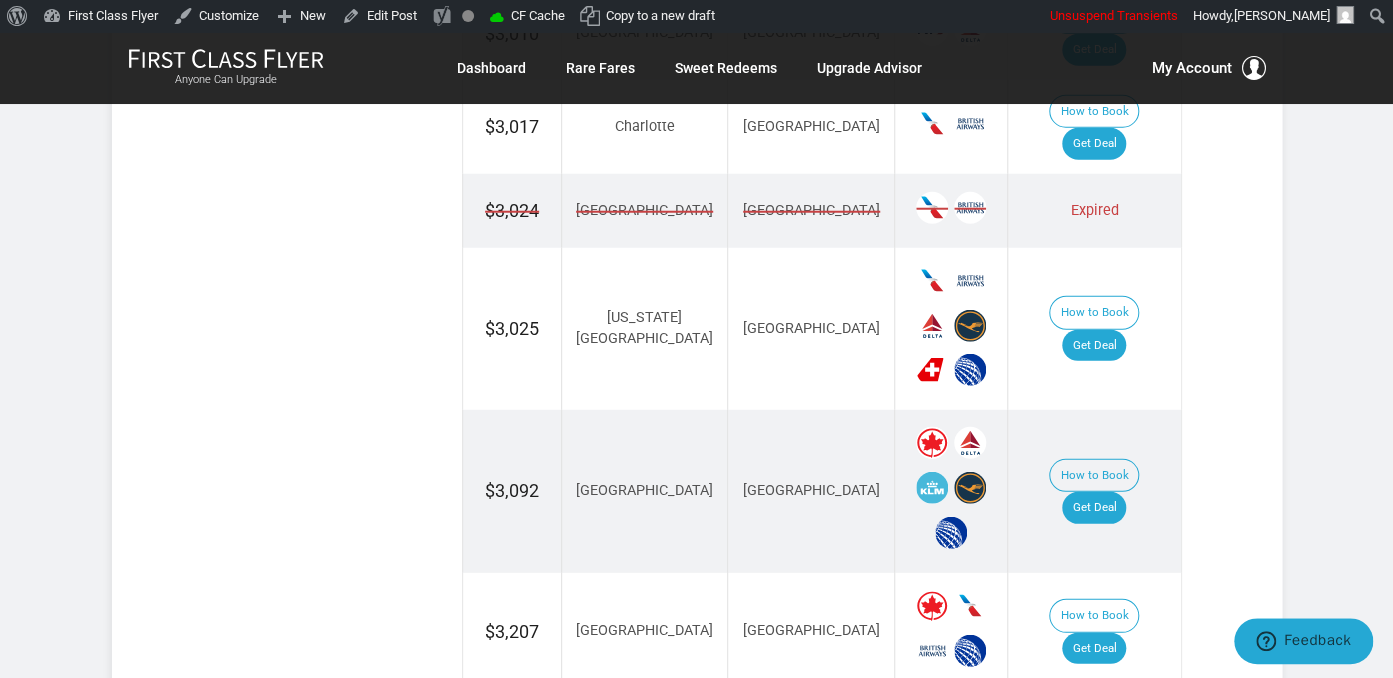 scroll, scrollTop: 2534, scrollLeft: 0, axis: vertical 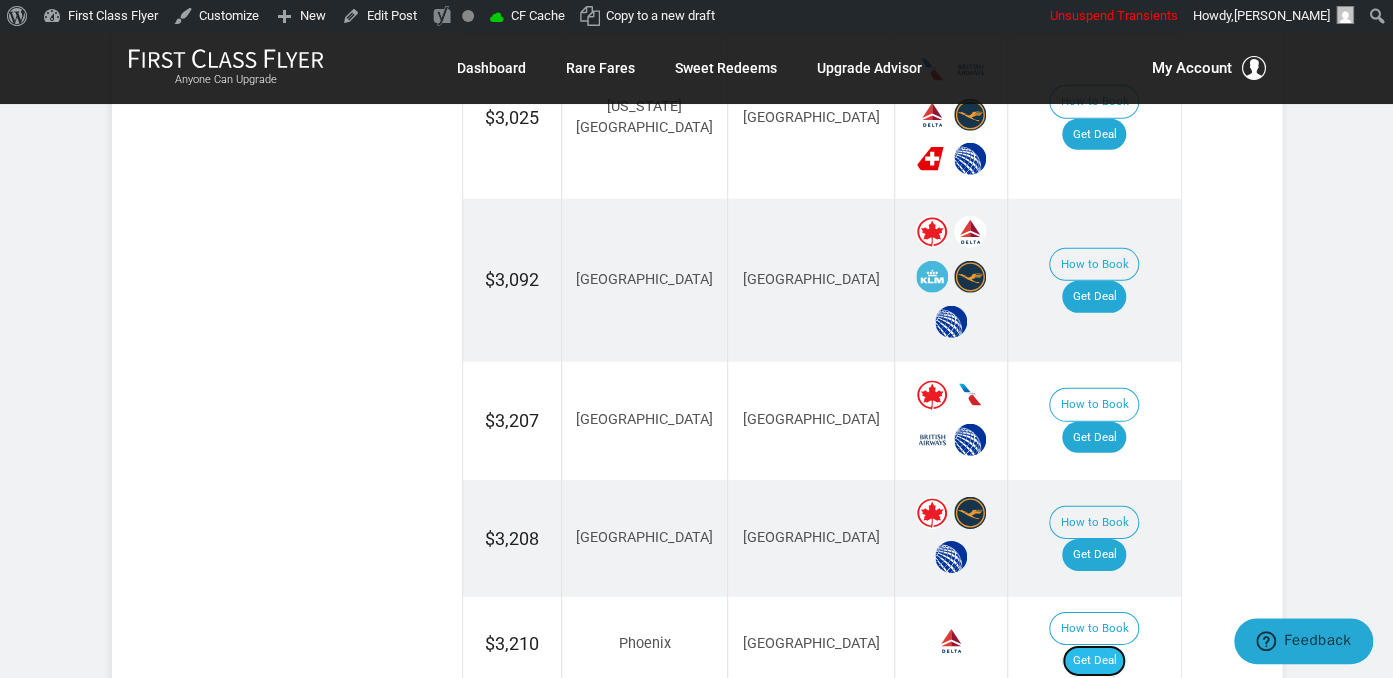 click on "Get Deal" at bounding box center (1094, 661) 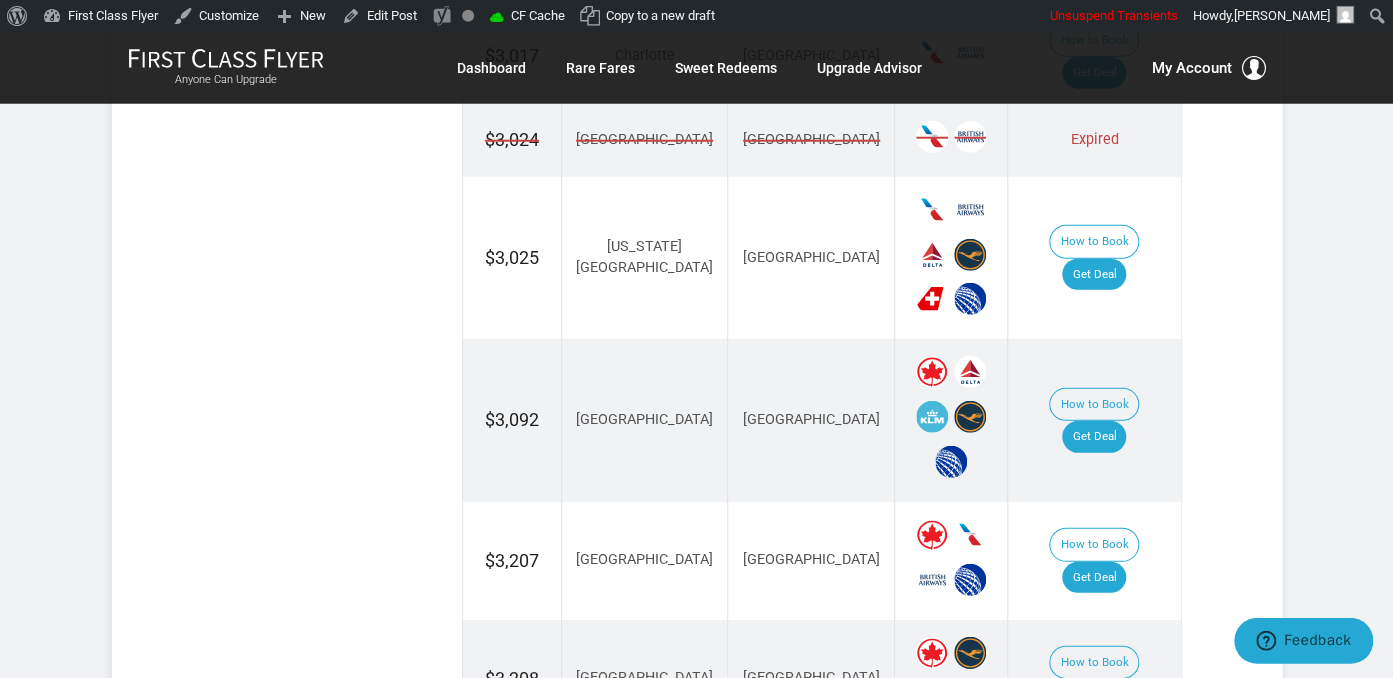 scroll, scrollTop: 2323, scrollLeft: 0, axis: vertical 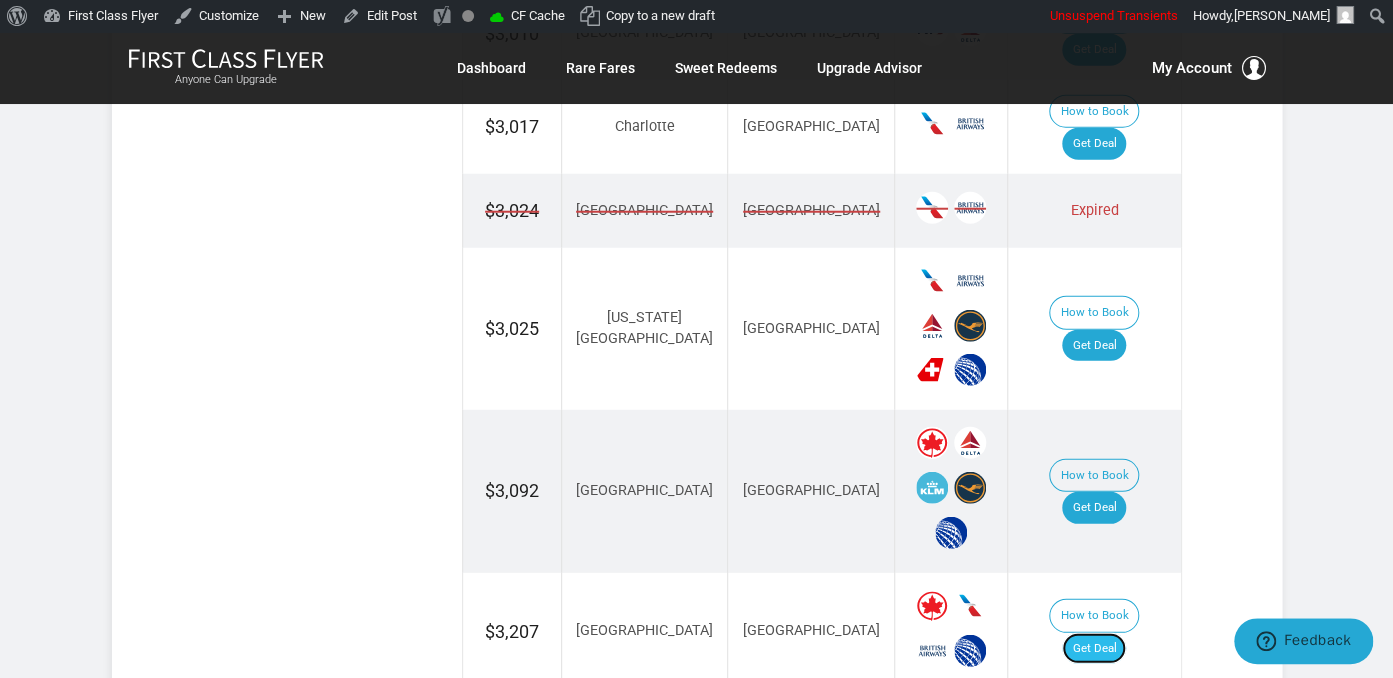click on "Get Deal" at bounding box center [1094, 649] 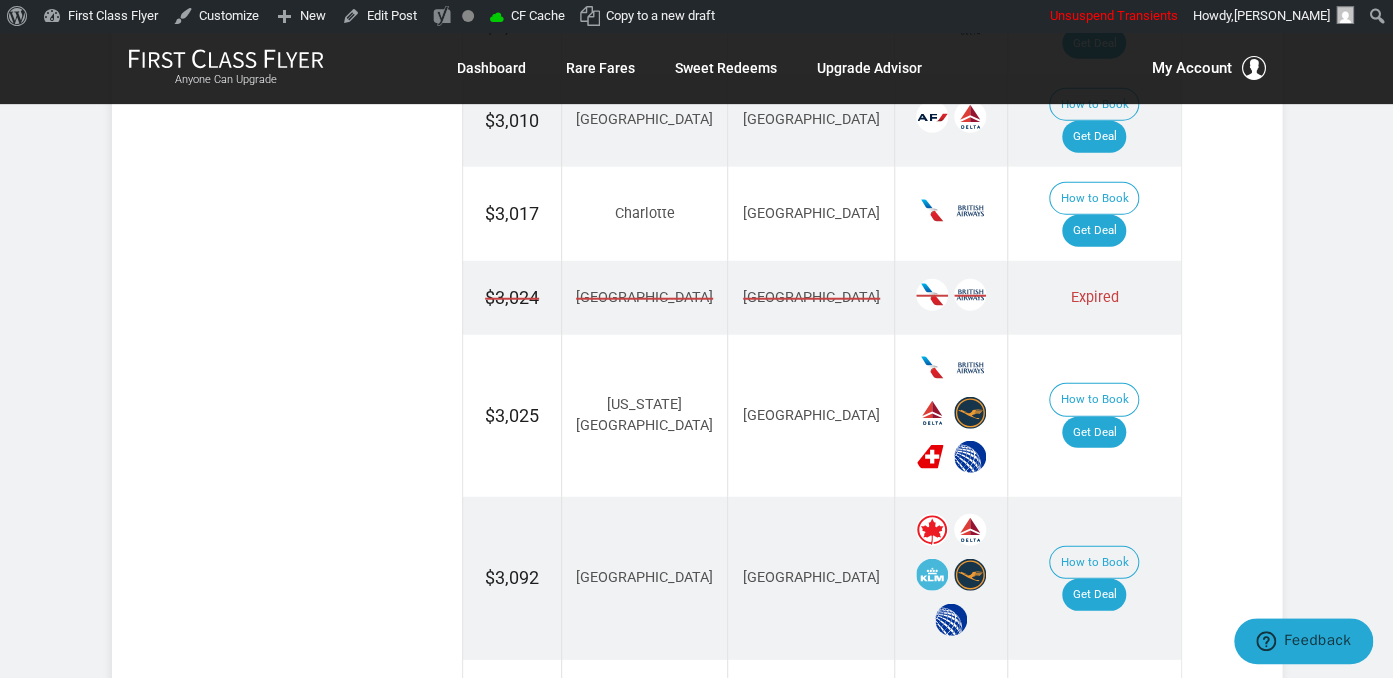 scroll, scrollTop: 2222, scrollLeft: 0, axis: vertical 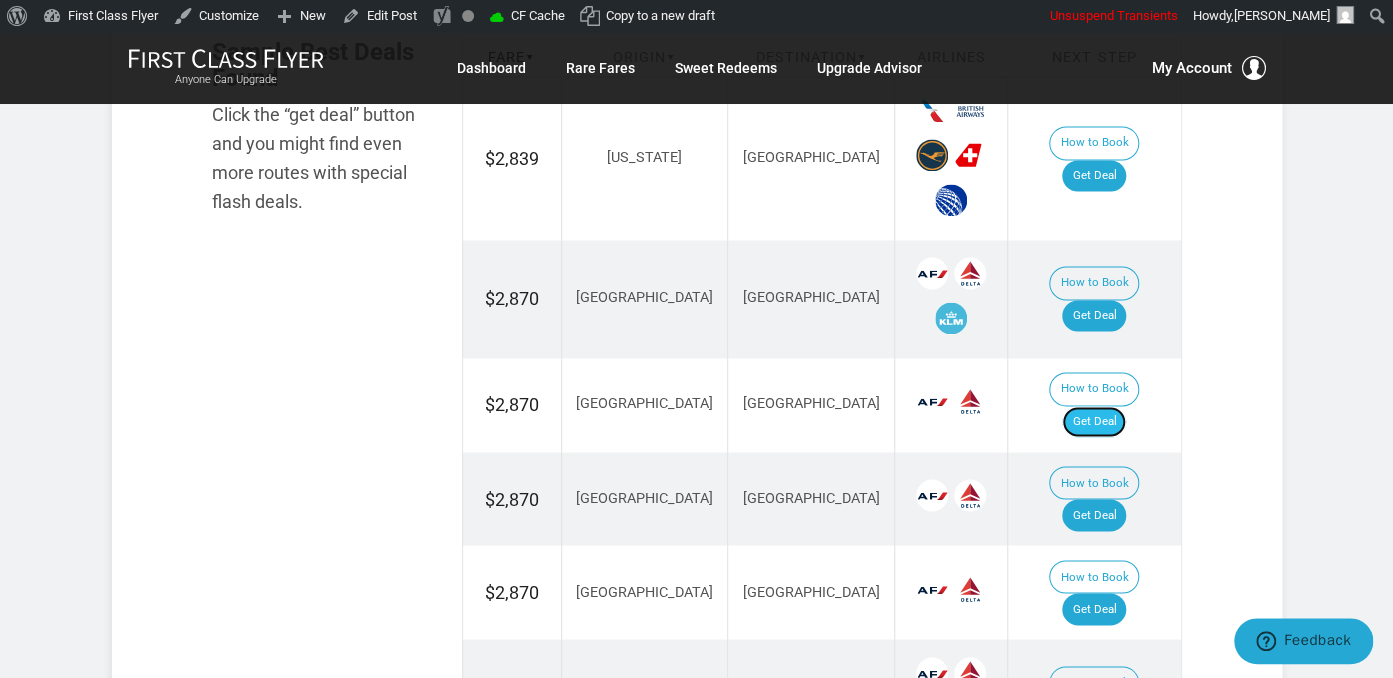 drag, startPoint x: 1121, startPoint y: 385, endPoint x: 1135, endPoint y: 381, distance: 14.56022 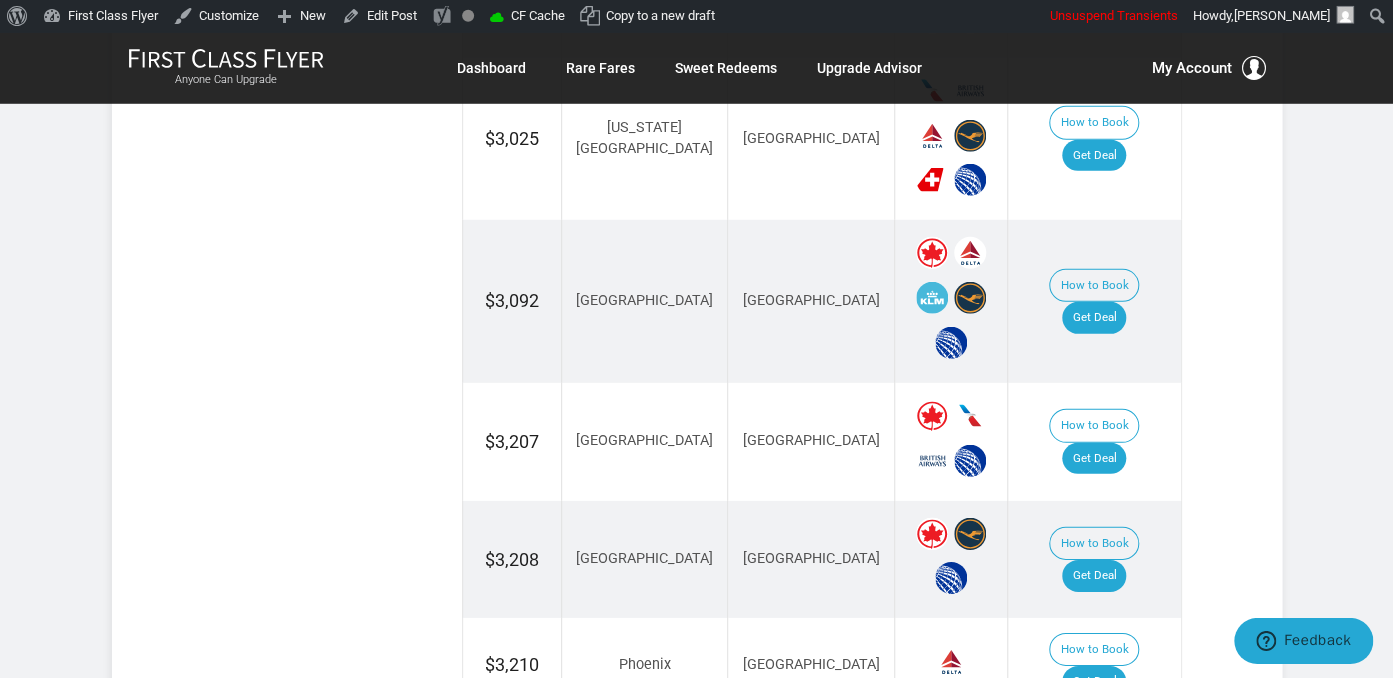 scroll, scrollTop: 2644, scrollLeft: 0, axis: vertical 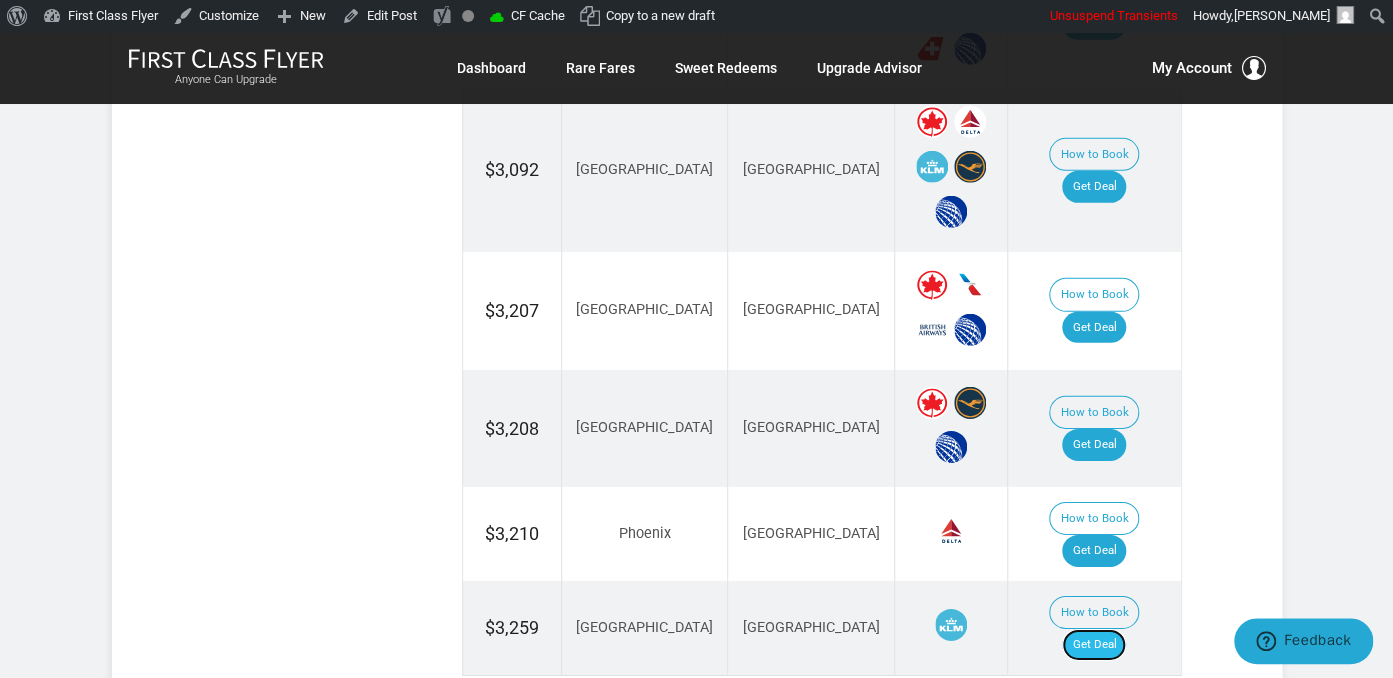 click on "Get Deal" at bounding box center [1094, 645] 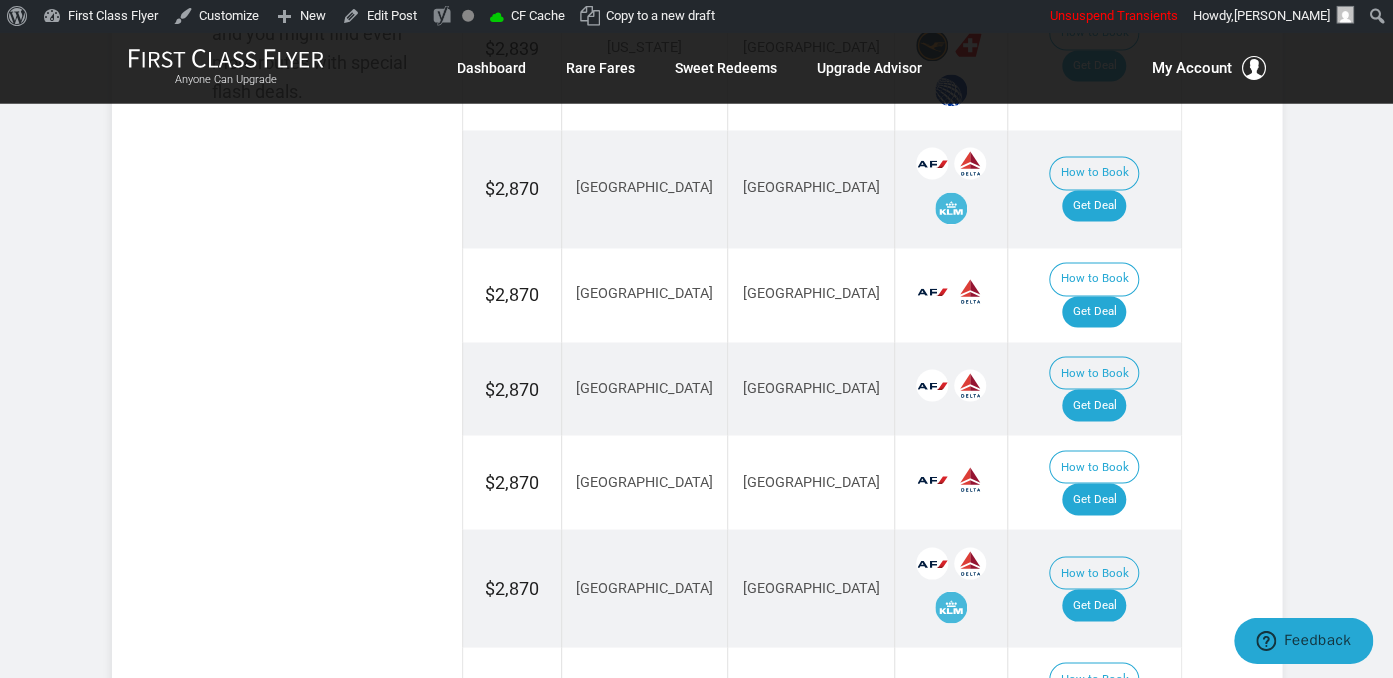 scroll, scrollTop: 1377, scrollLeft: 0, axis: vertical 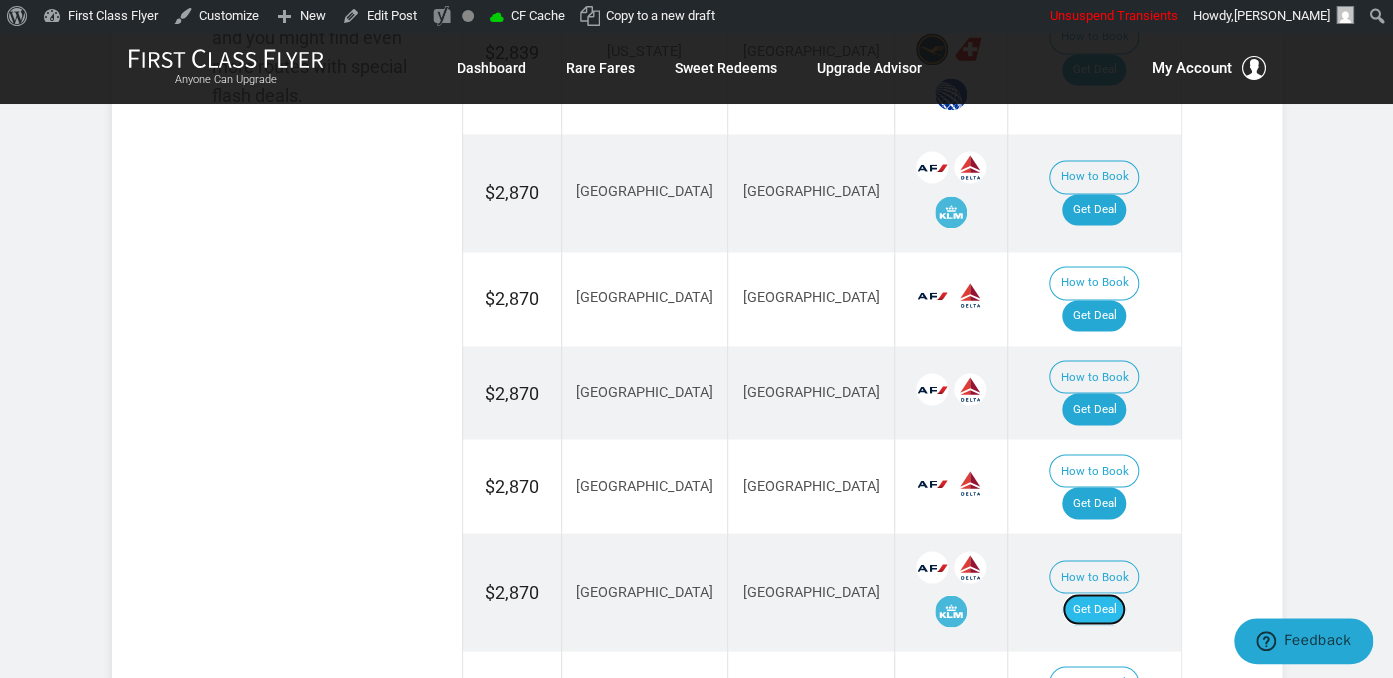 click on "Get Deal" at bounding box center (1094, 609) 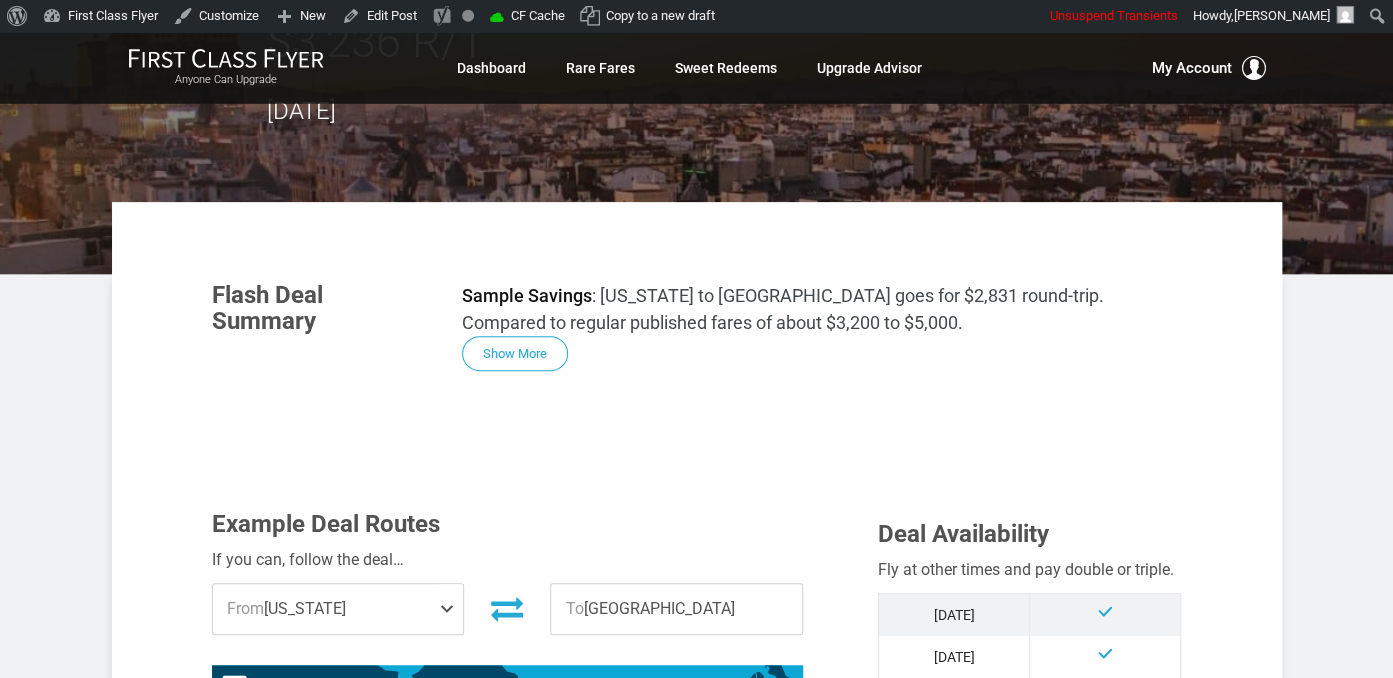 scroll, scrollTop: 739, scrollLeft: 0, axis: vertical 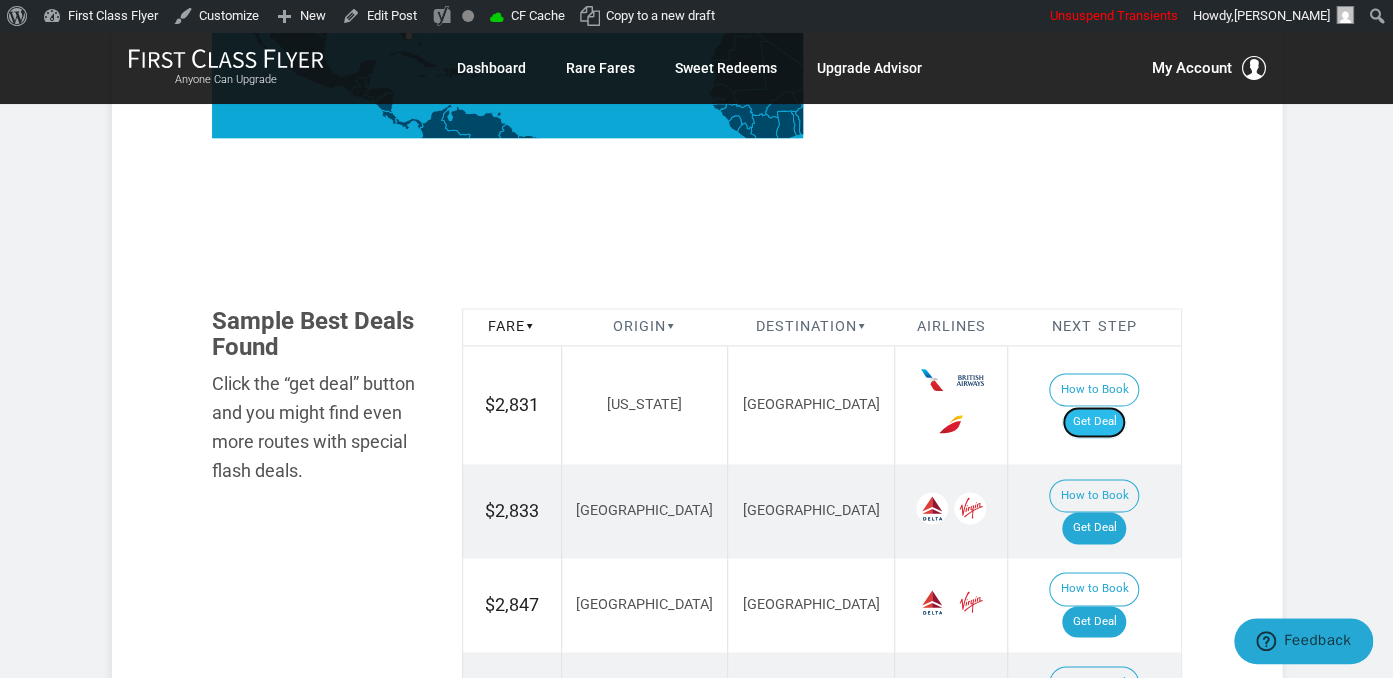 click on "Get Deal" at bounding box center [1094, 422] 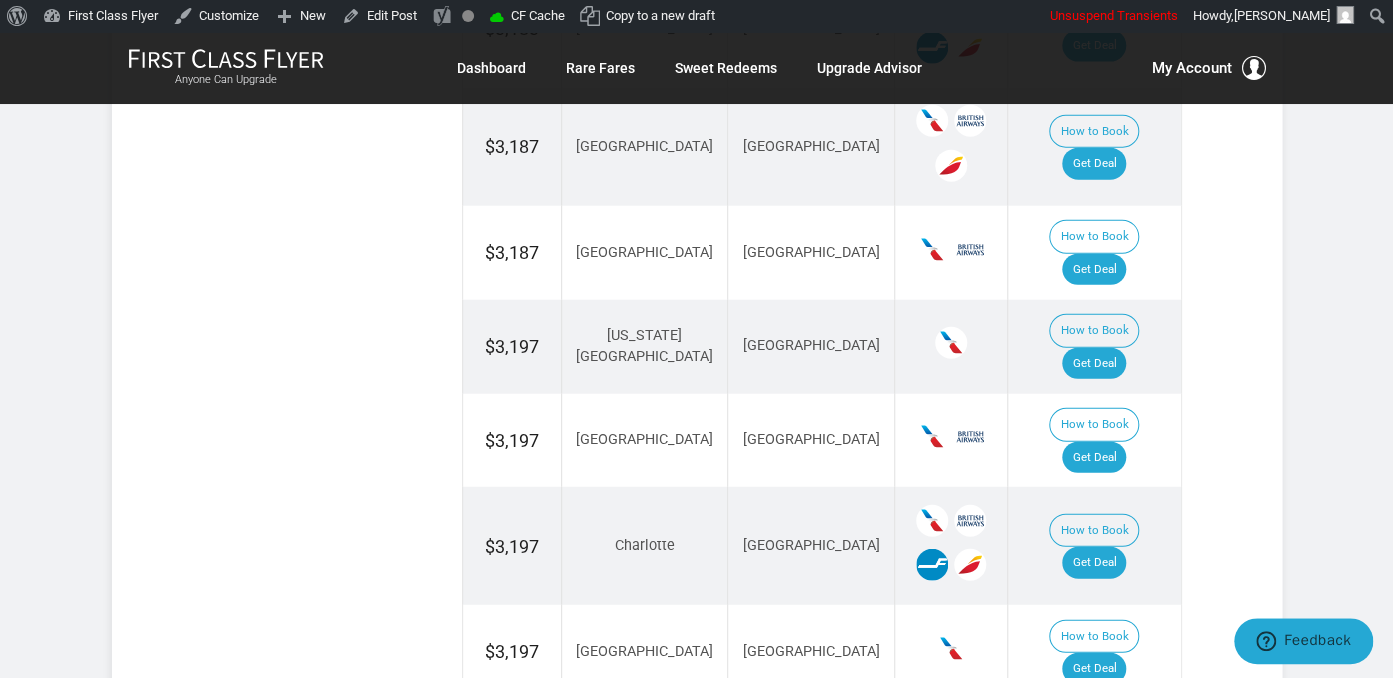 scroll, scrollTop: 2217, scrollLeft: 0, axis: vertical 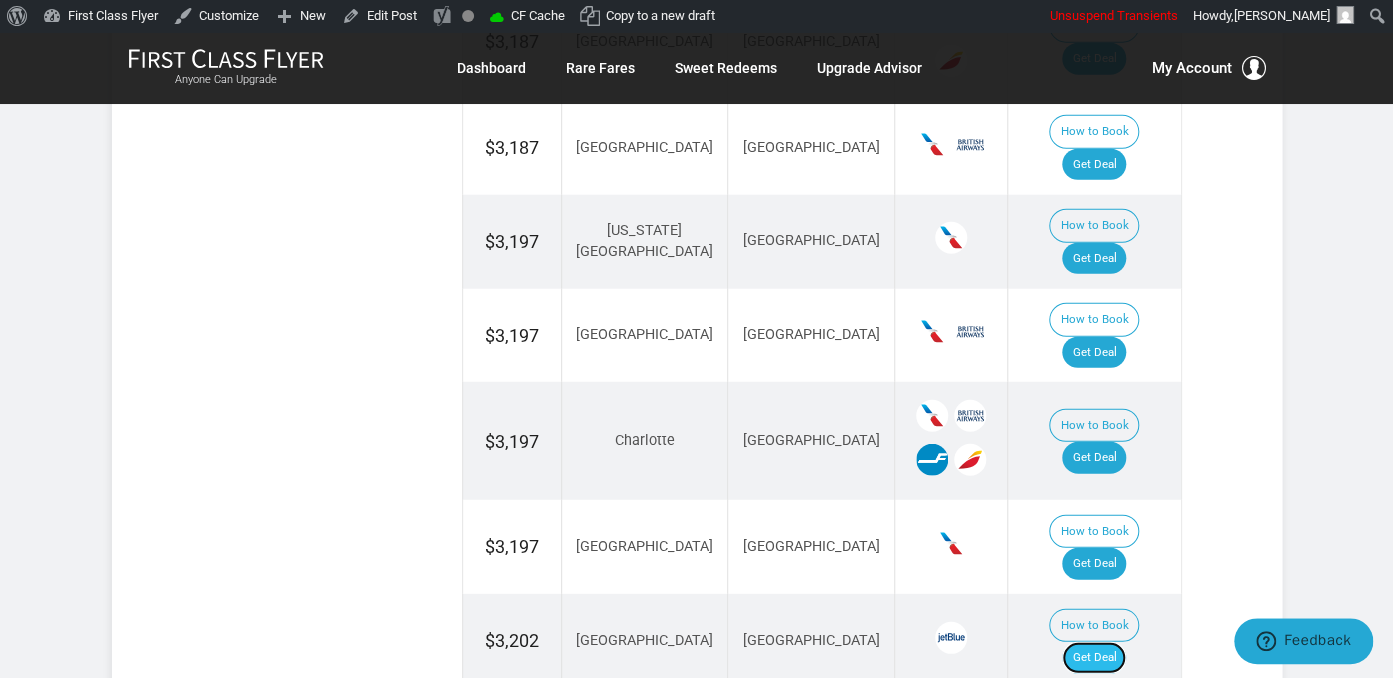 click on "Get Deal" at bounding box center [1094, 658] 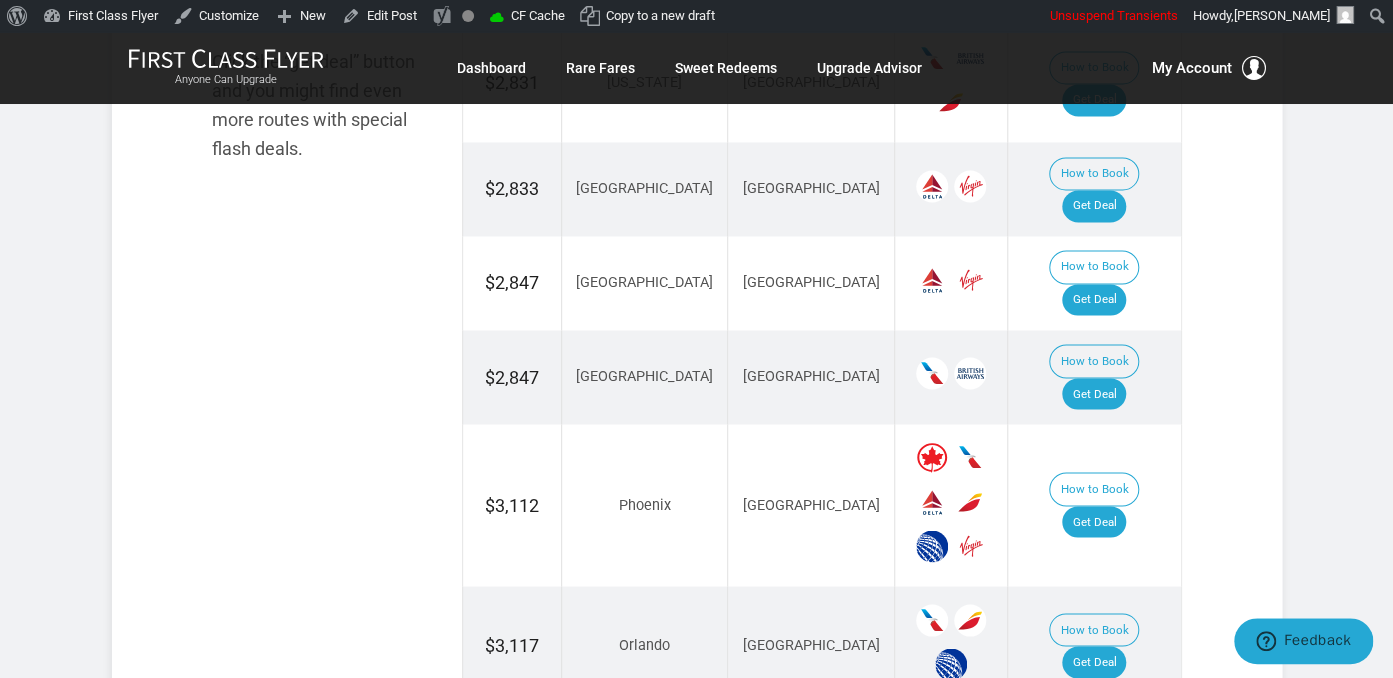 scroll, scrollTop: 1372, scrollLeft: 0, axis: vertical 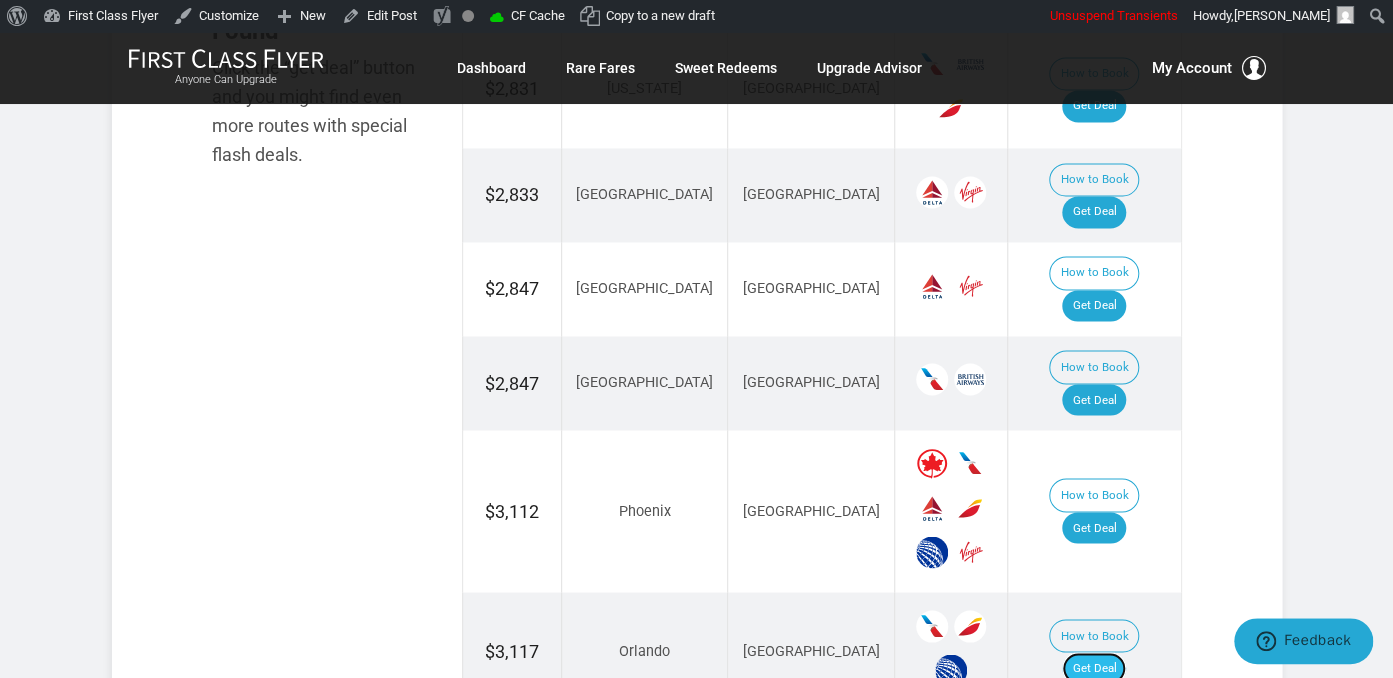 click on "Get Deal" at bounding box center [1094, 668] 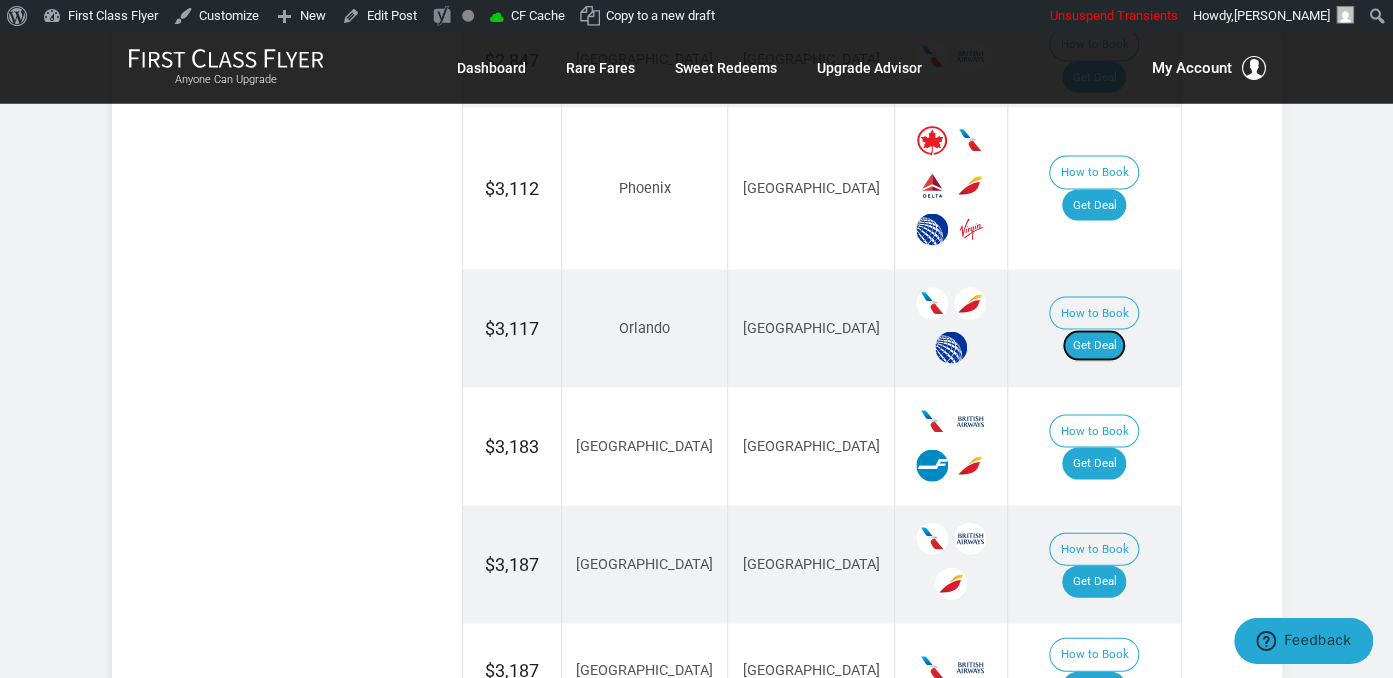 scroll, scrollTop: 1900, scrollLeft: 0, axis: vertical 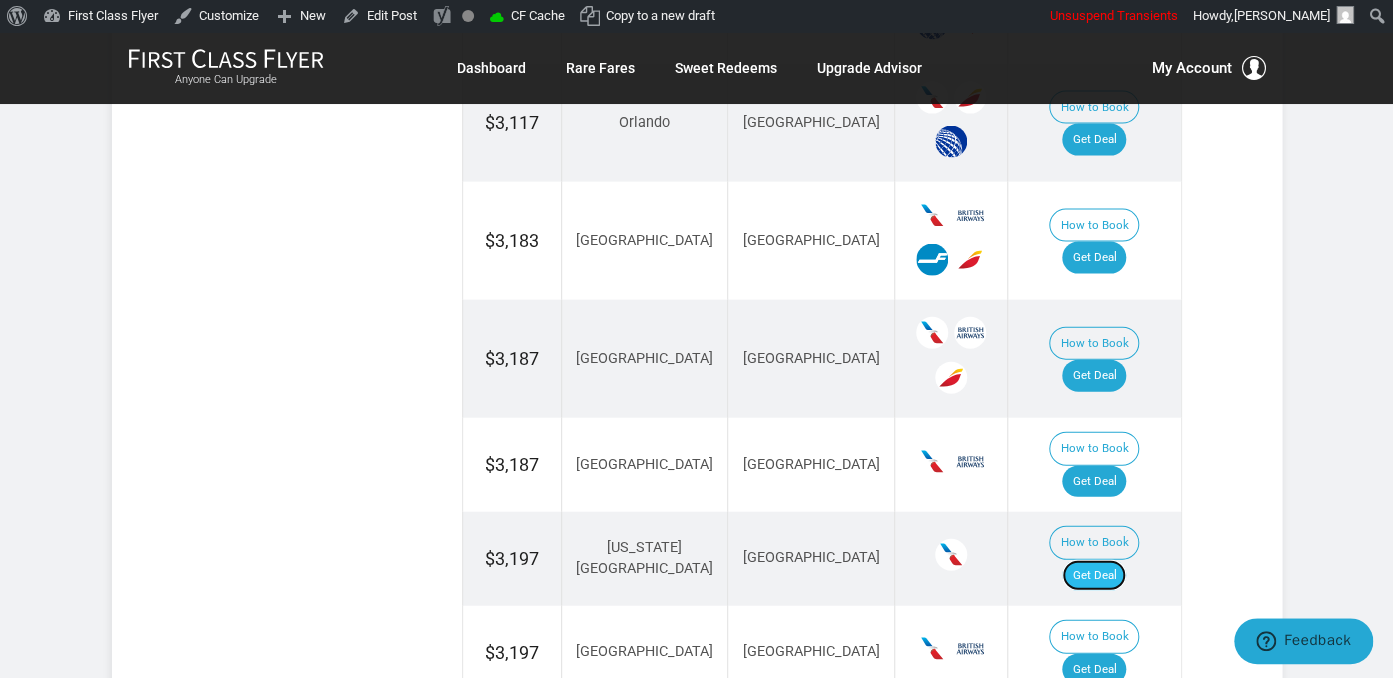 click on "Get Deal" at bounding box center [1094, 576] 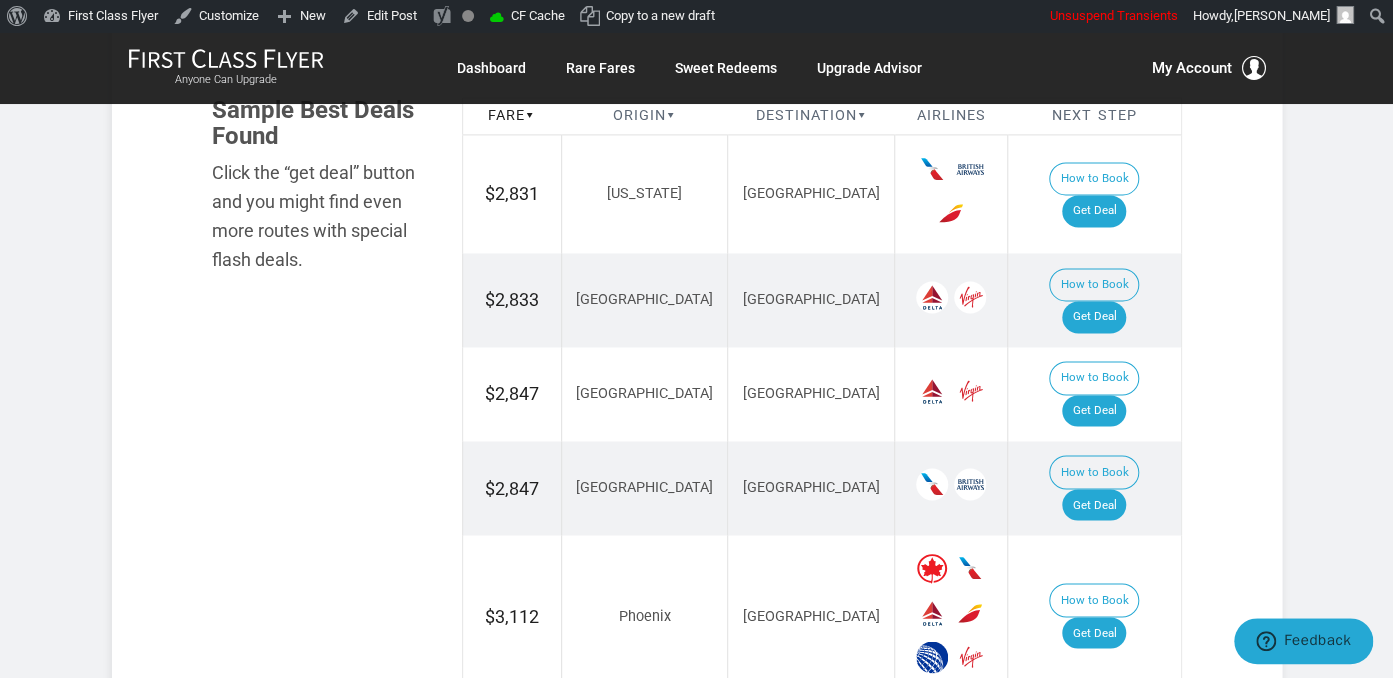scroll, scrollTop: 1689, scrollLeft: 0, axis: vertical 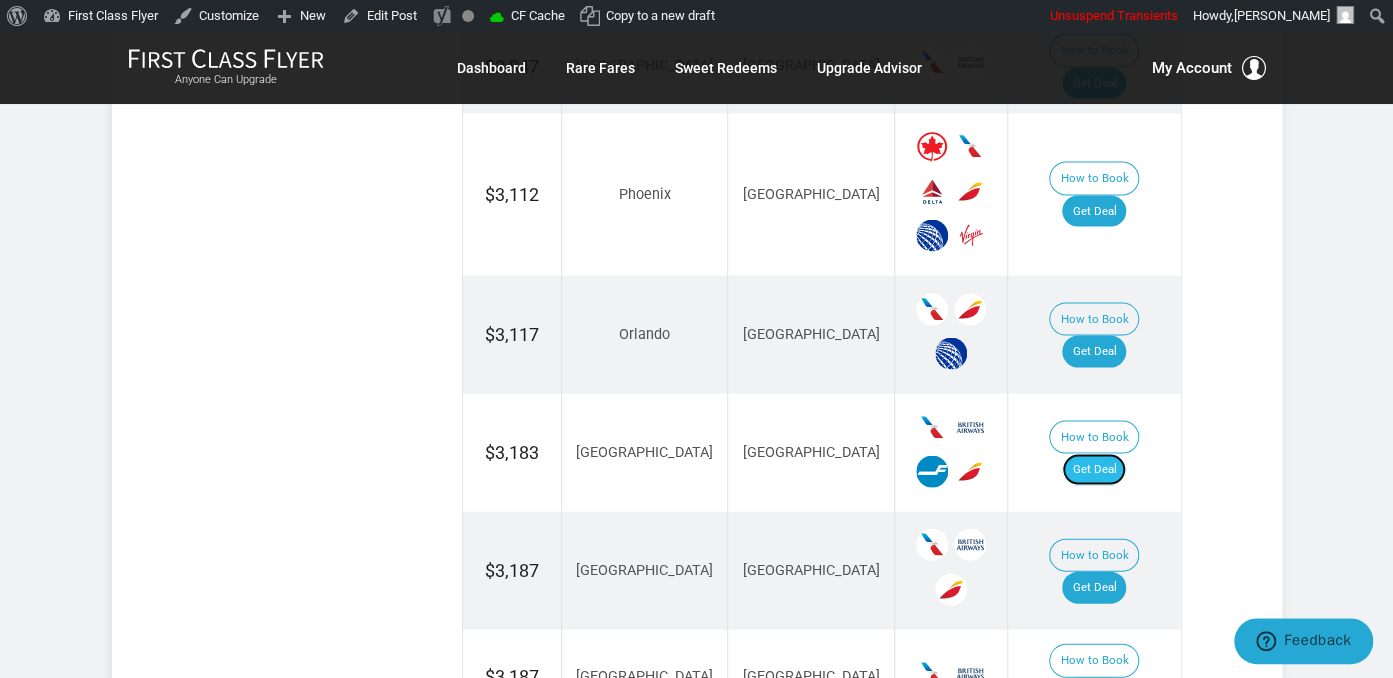 click on "Get Deal" at bounding box center (1094, 469) 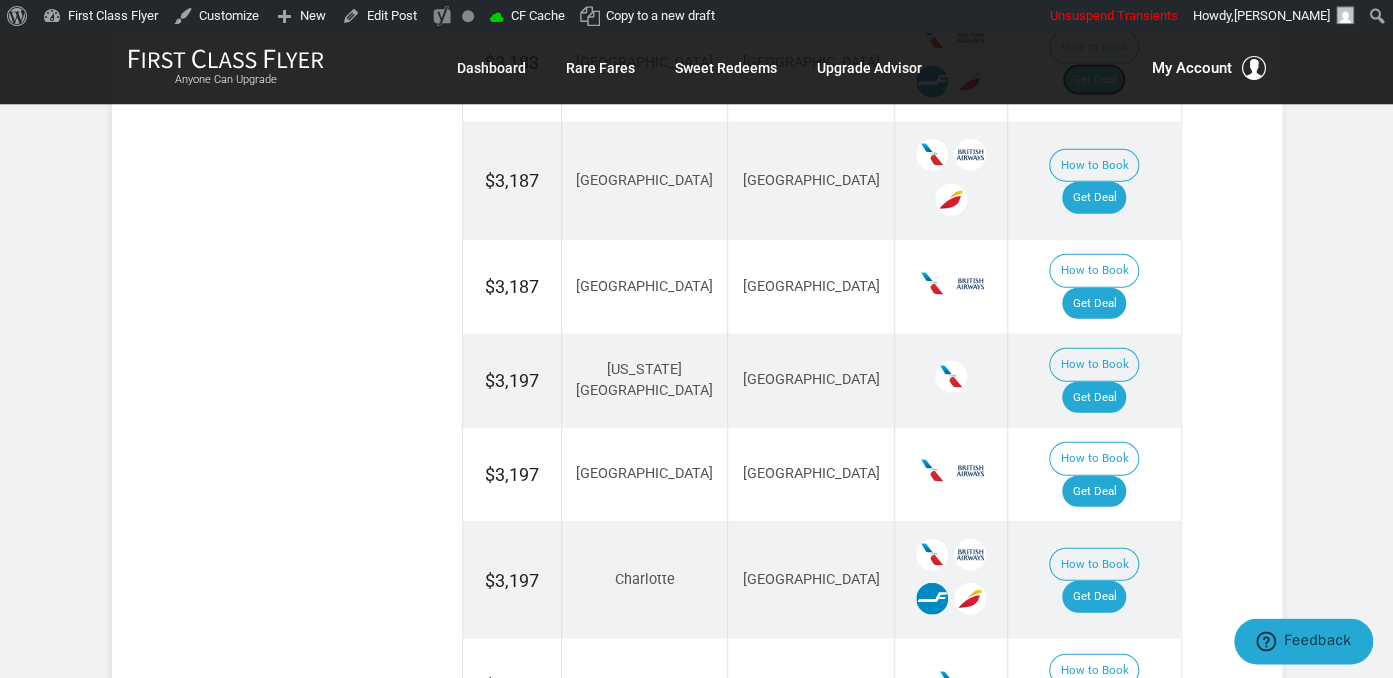 scroll, scrollTop: 2112, scrollLeft: 0, axis: vertical 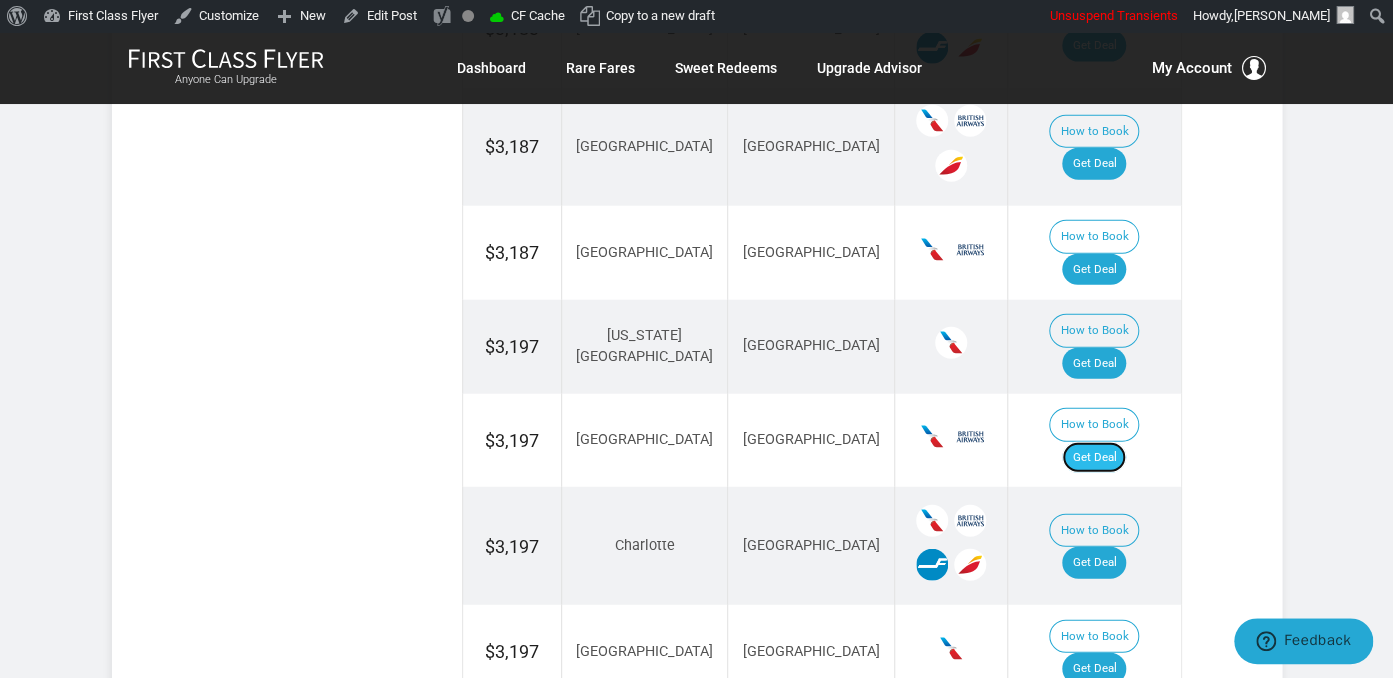 click on "Get Deal" at bounding box center (1094, 458) 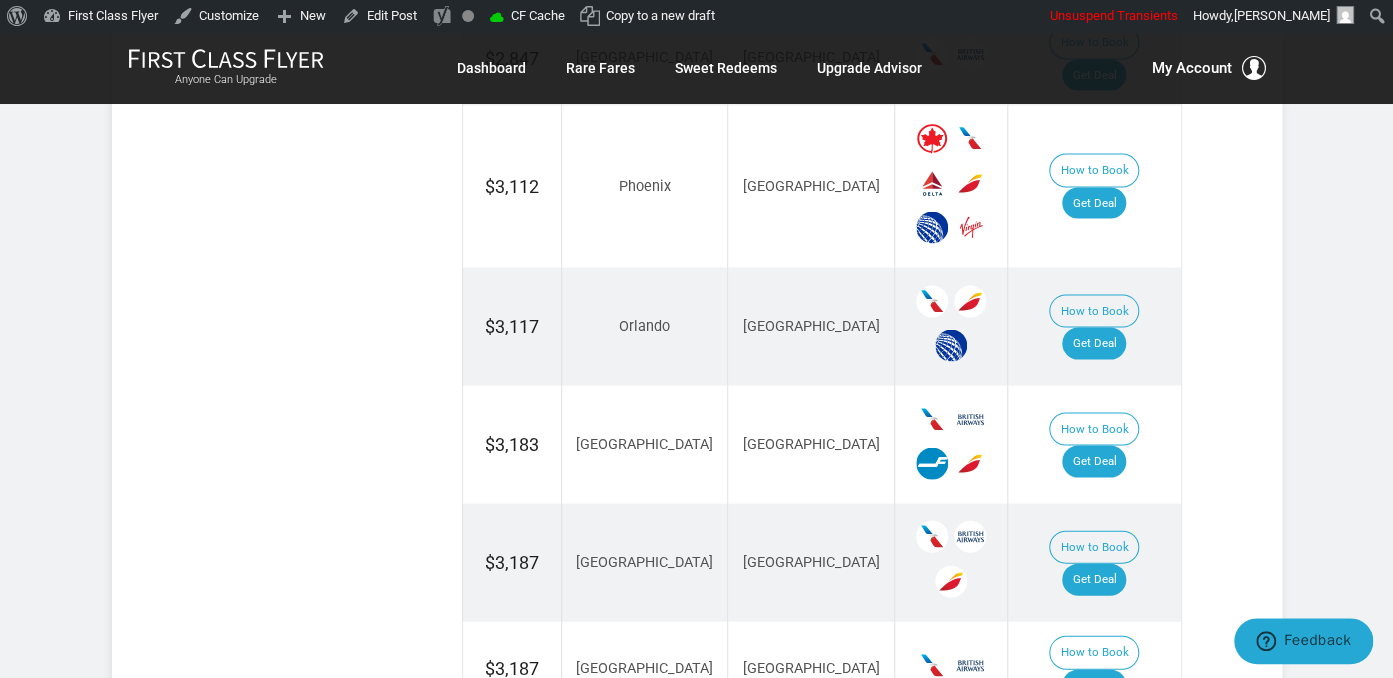 scroll, scrollTop: 1689, scrollLeft: 0, axis: vertical 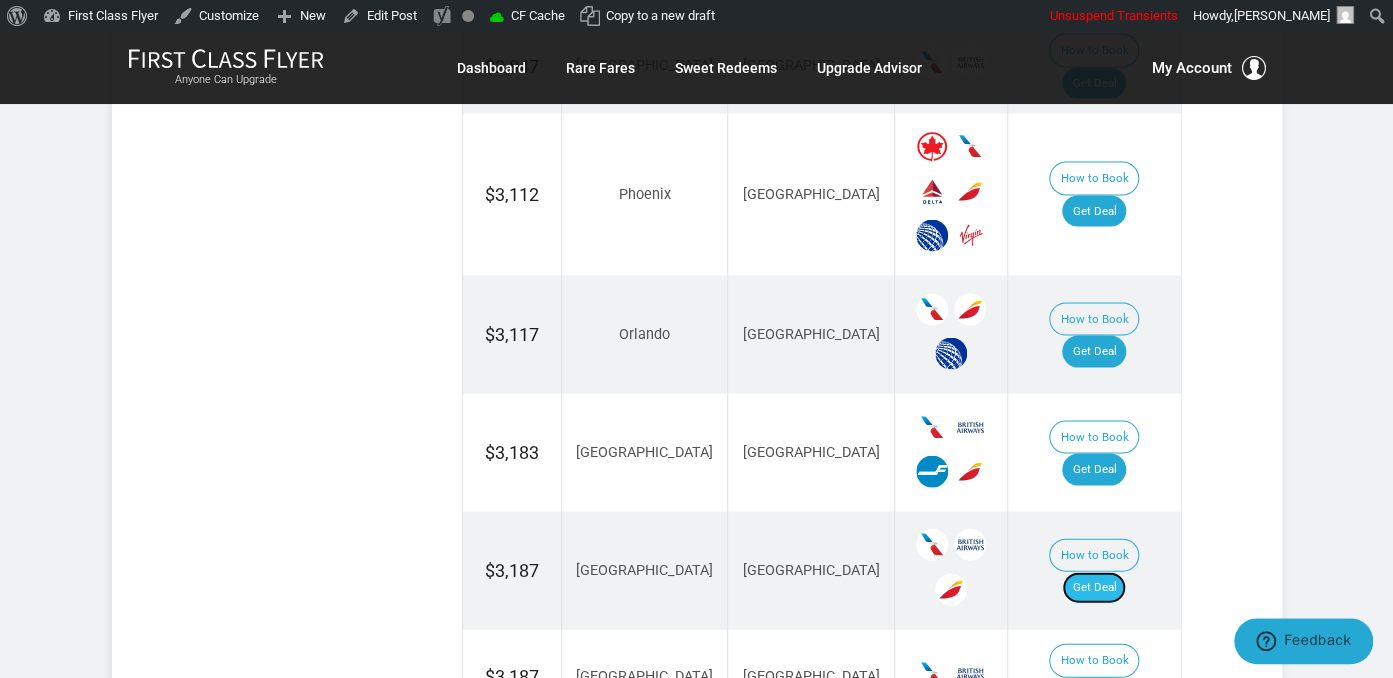 click on "Get Deal" at bounding box center (1094, 587) 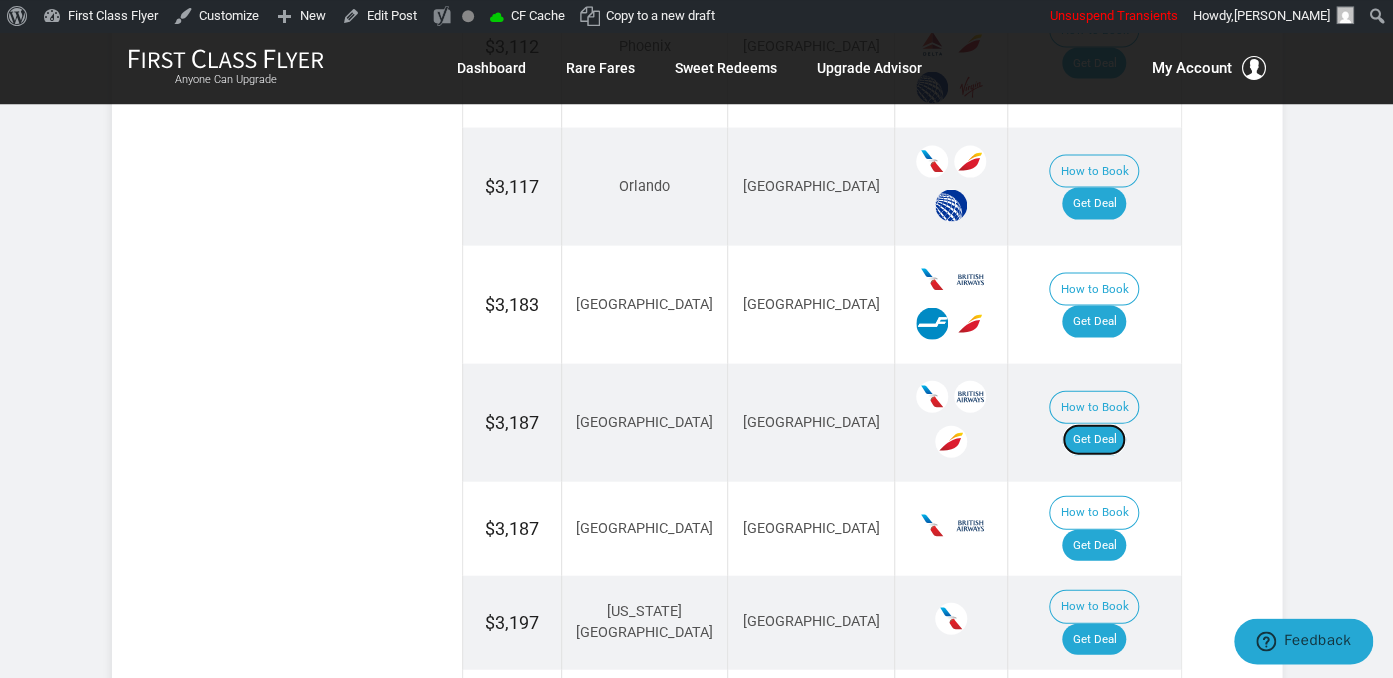 scroll, scrollTop: 1900, scrollLeft: 0, axis: vertical 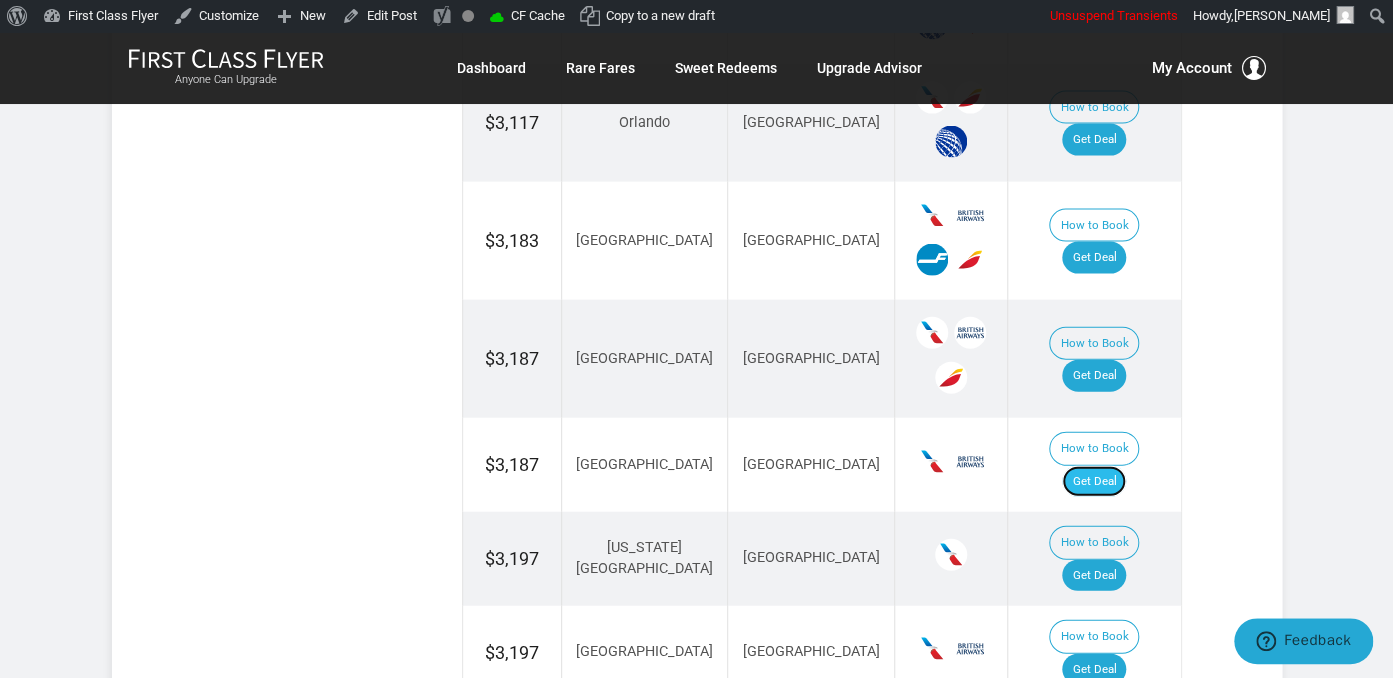 click on "Get Deal" at bounding box center [1094, 482] 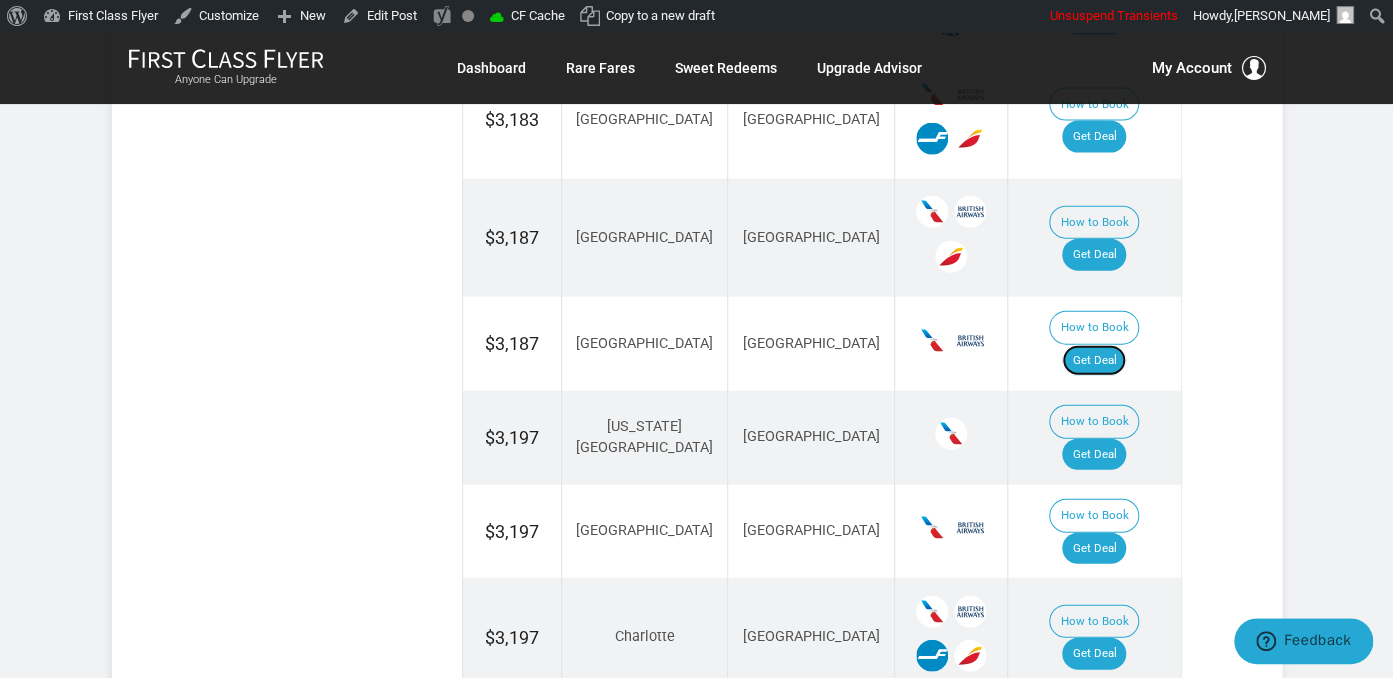 scroll, scrollTop: 2217, scrollLeft: 0, axis: vertical 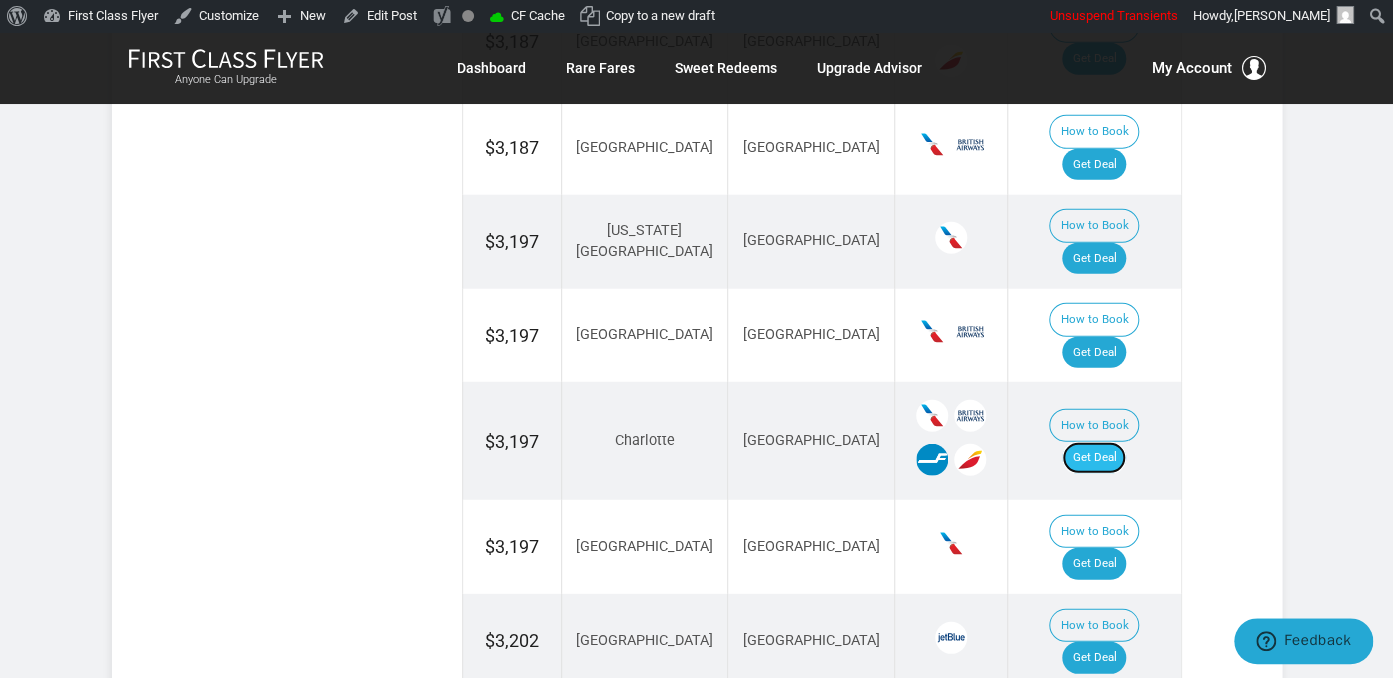 click on "Get Deal" at bounding box center [1094, 458] 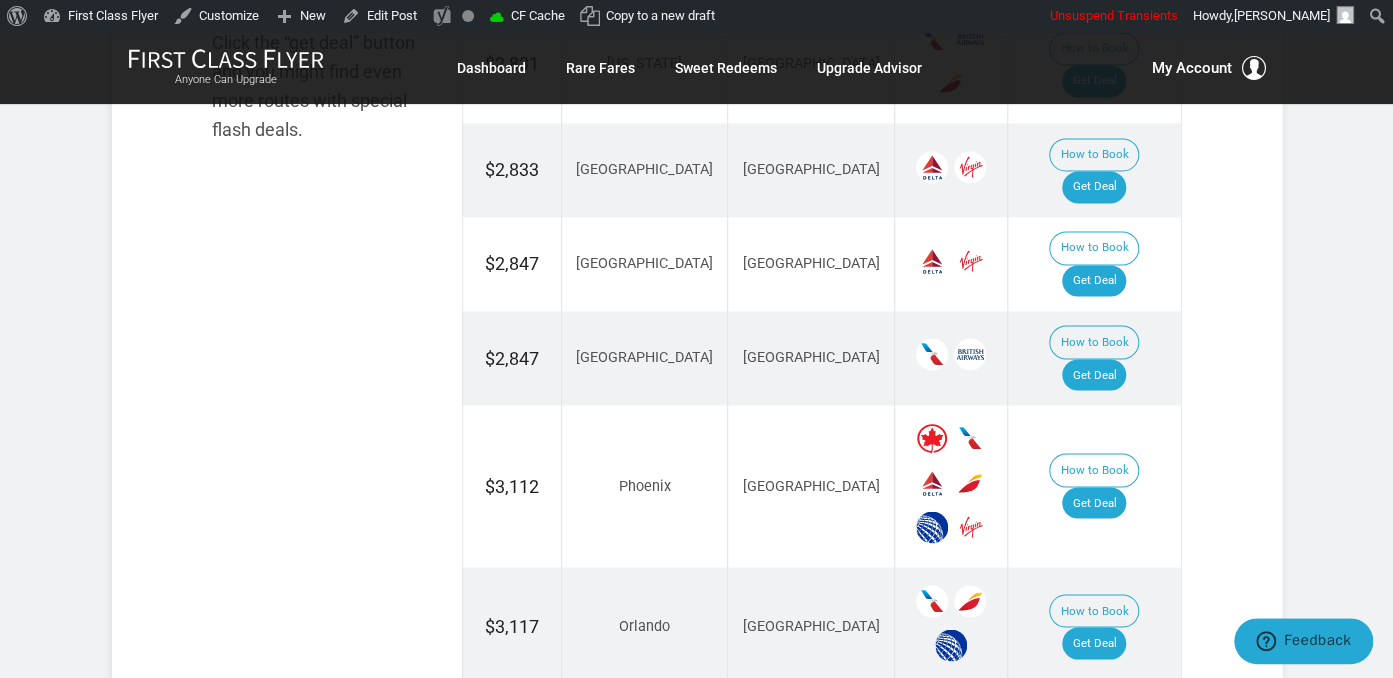 scroll, scrollTop: 1267, scrollLeft: 0, axis: vertical 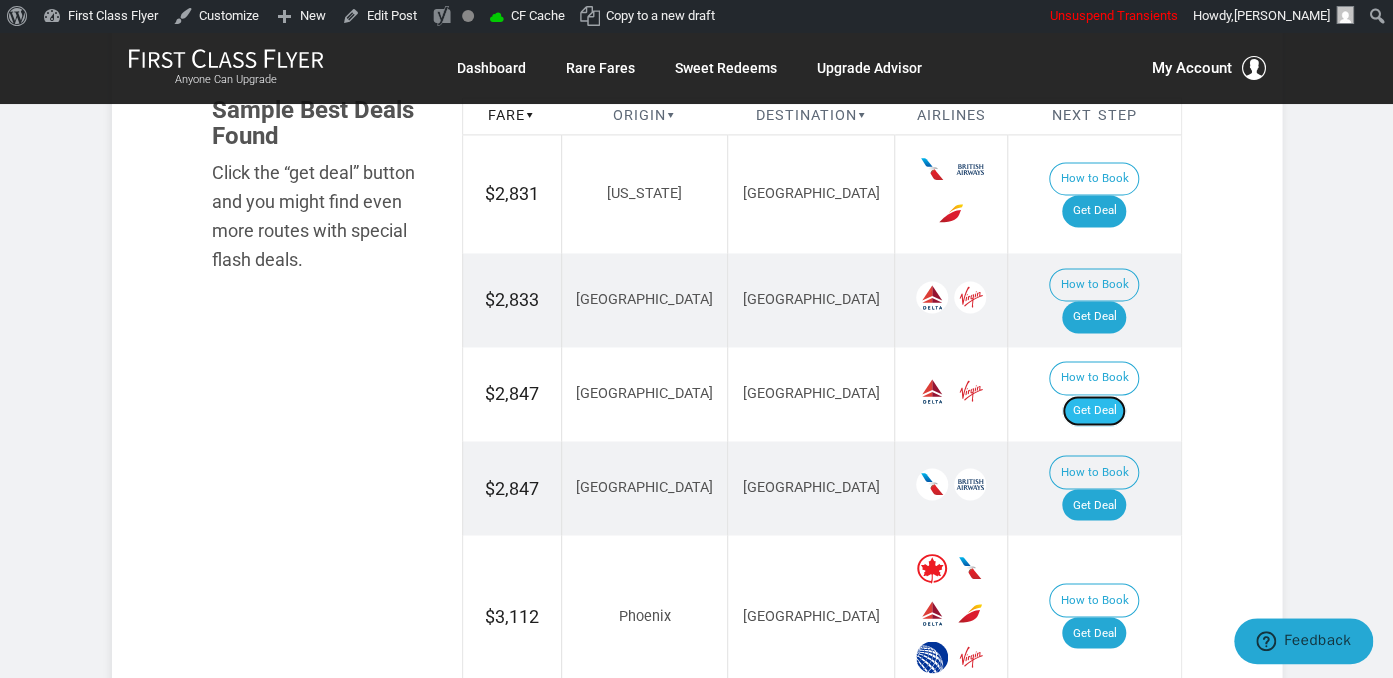 click on "Get Deal" at bounding box center [1094, 411] 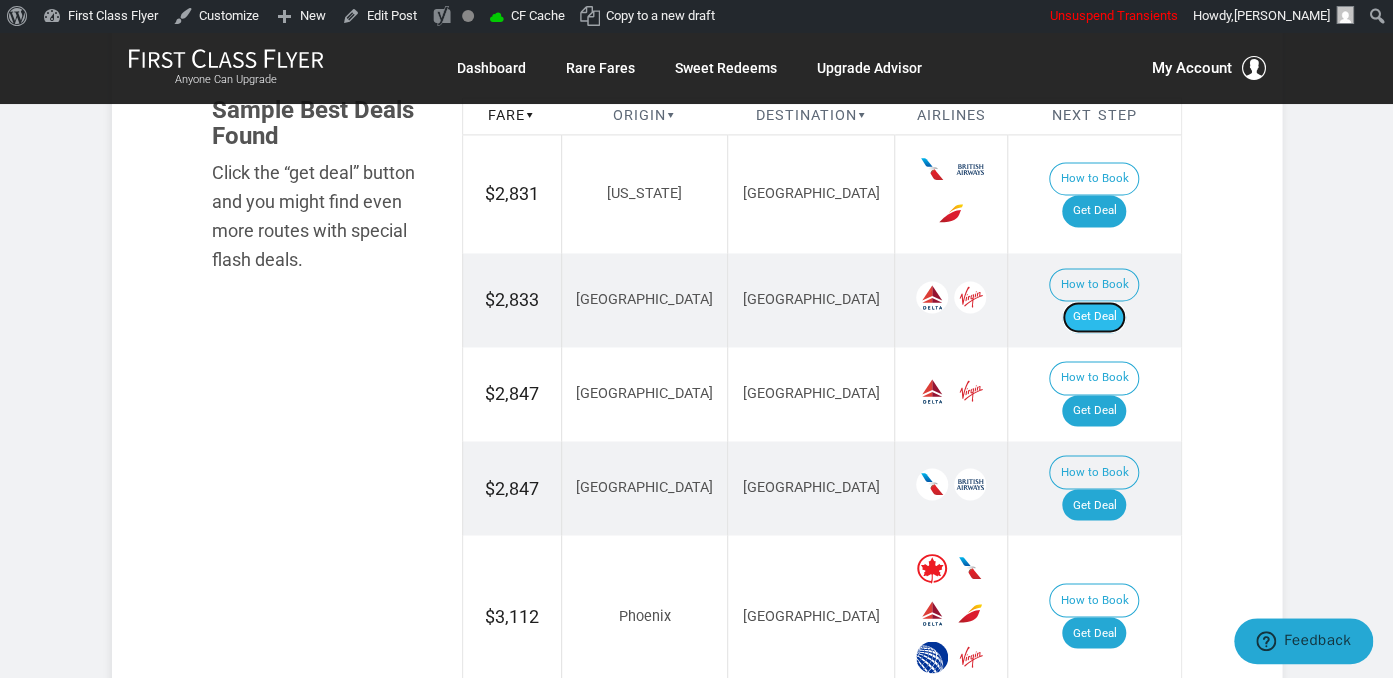 click on "Get Deal" at bounding box center [1094, 317] 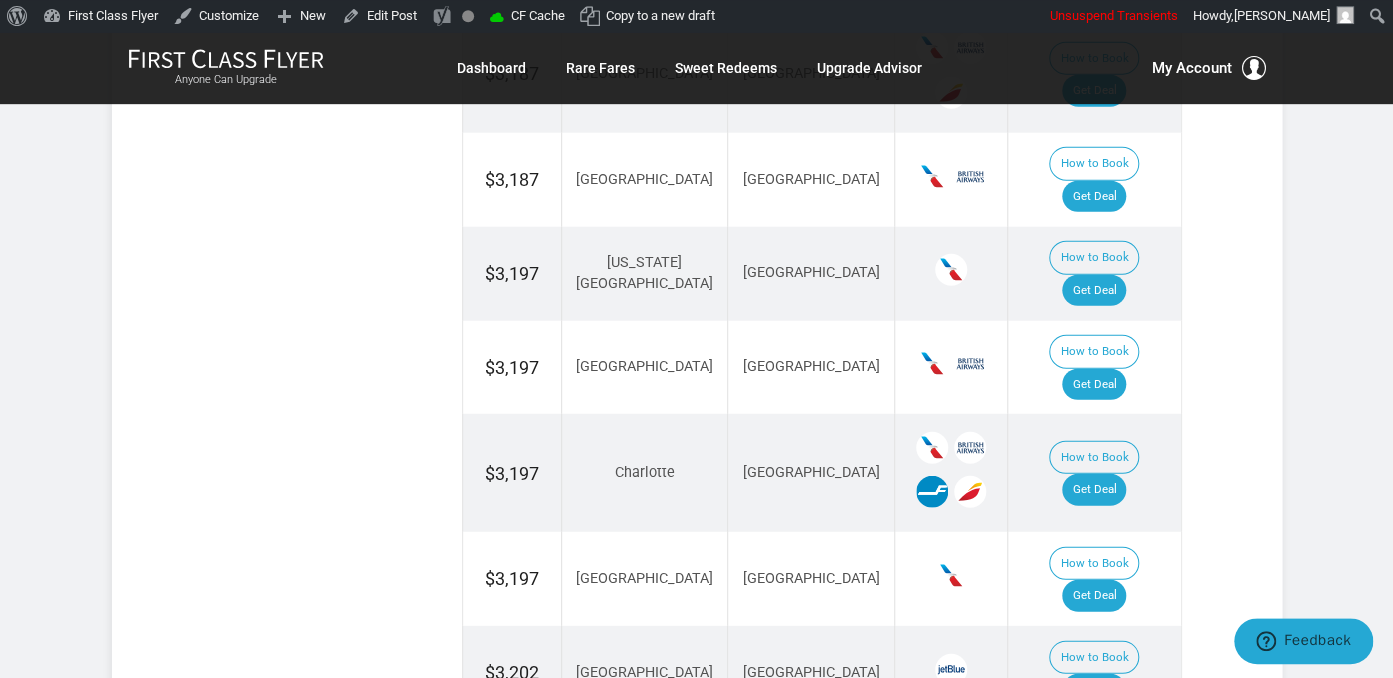 scroll, scrollTop: 2217, scrollLeft: 0, axis: vertical 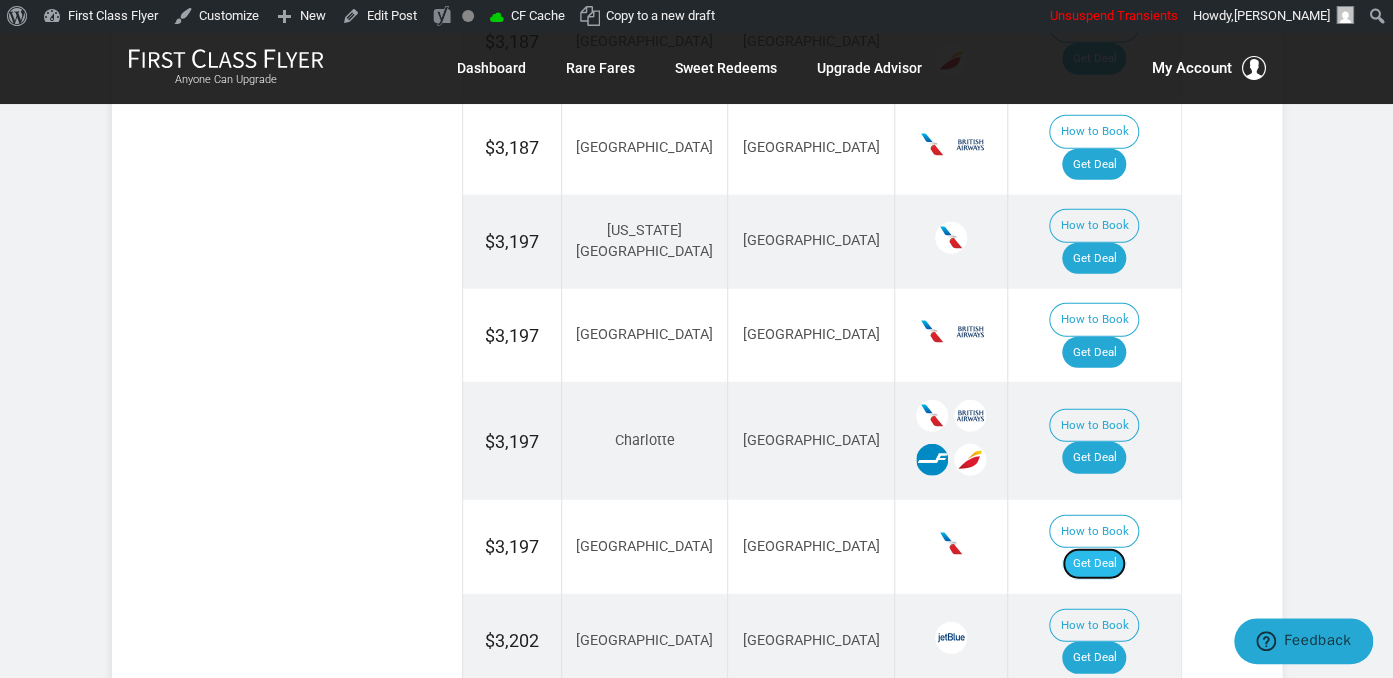 click on "Get Deal" at bounding box center [1094, 564] 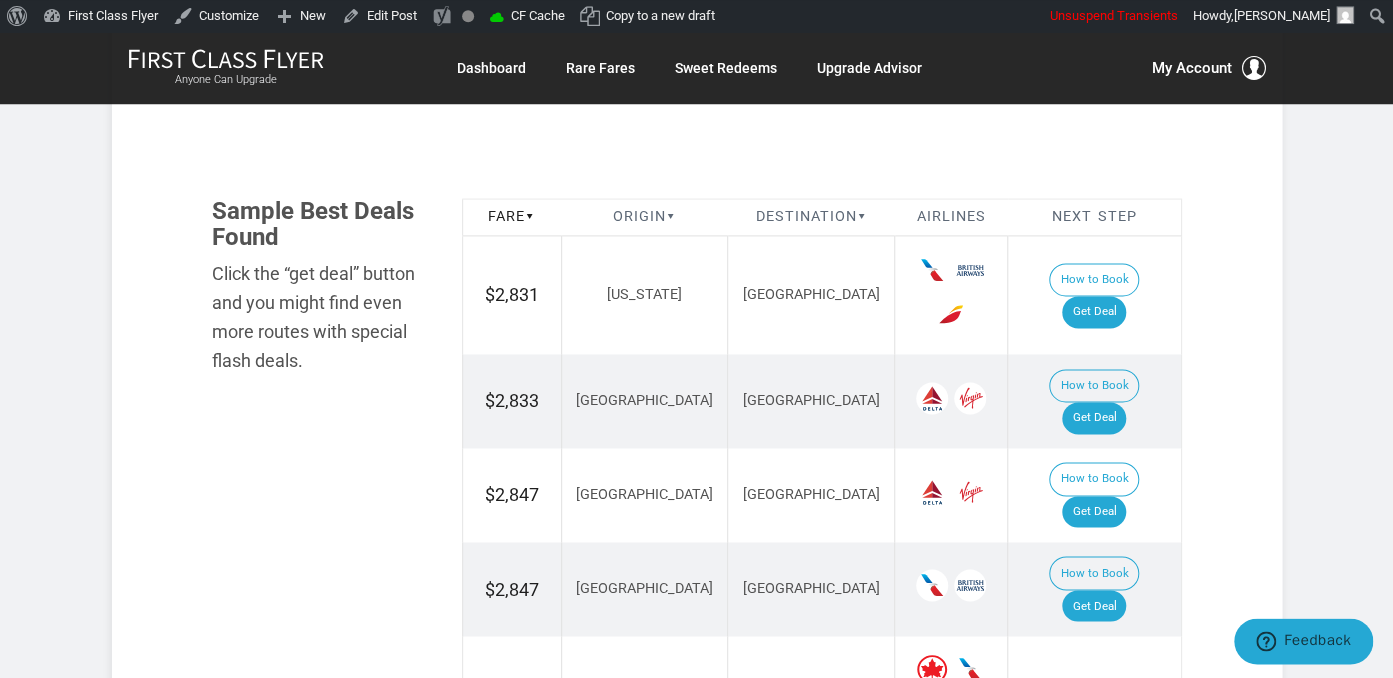 scroll, scrollTop: 1372, scrollLeft: 0, axis: vertical 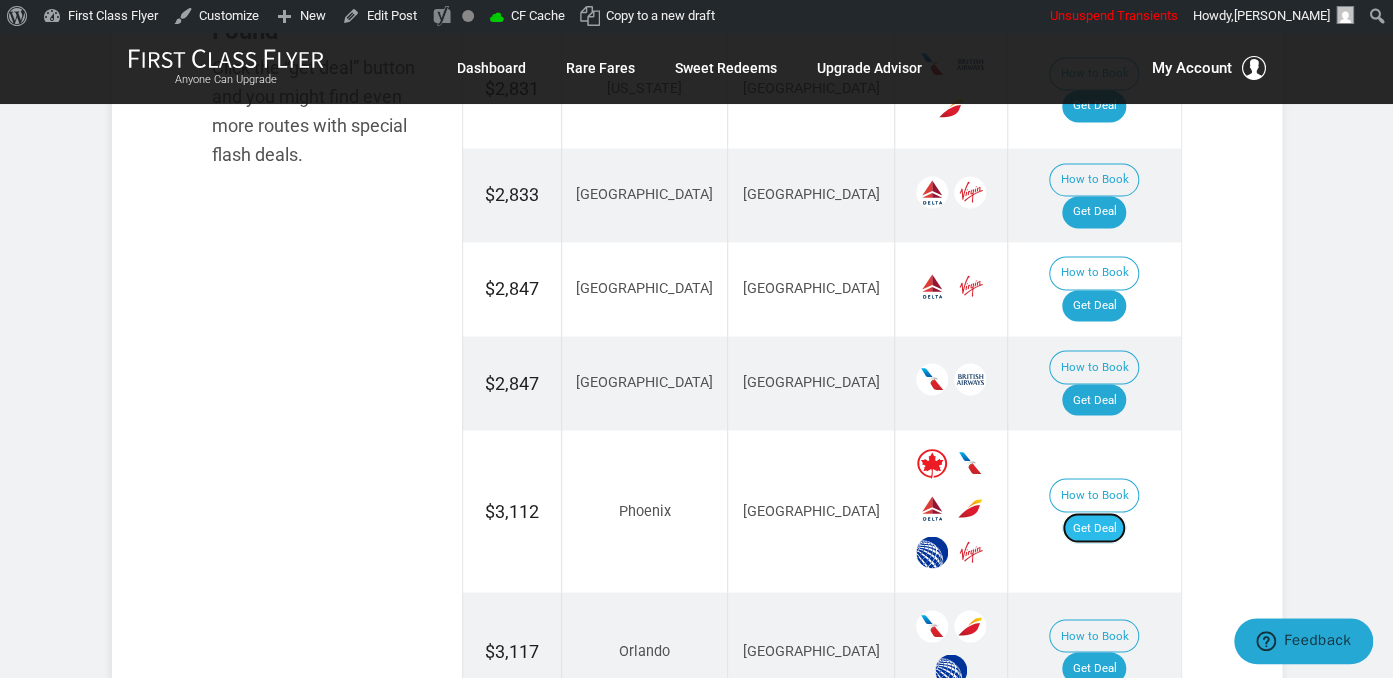 click on "Get Deal" at bounding box center [1094, 528] 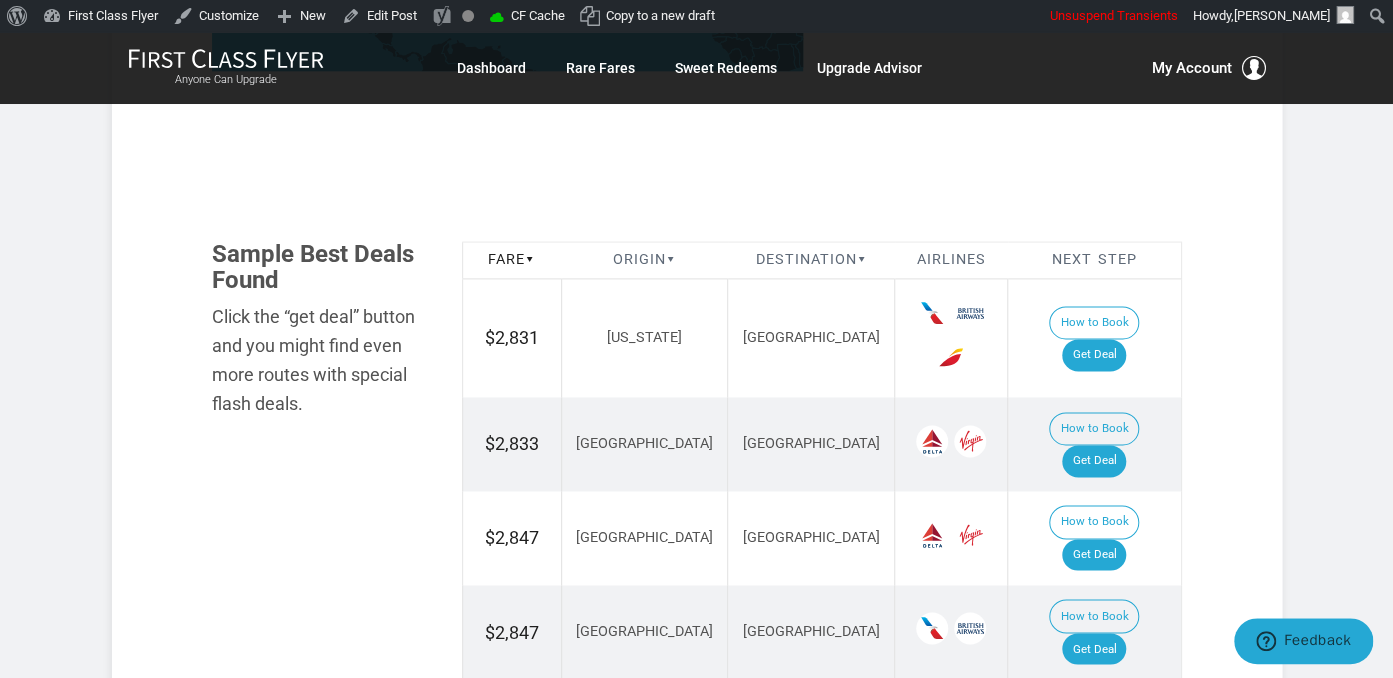 scroll, scrollTop: 1161, scrollLeft: 0, axis: vertical 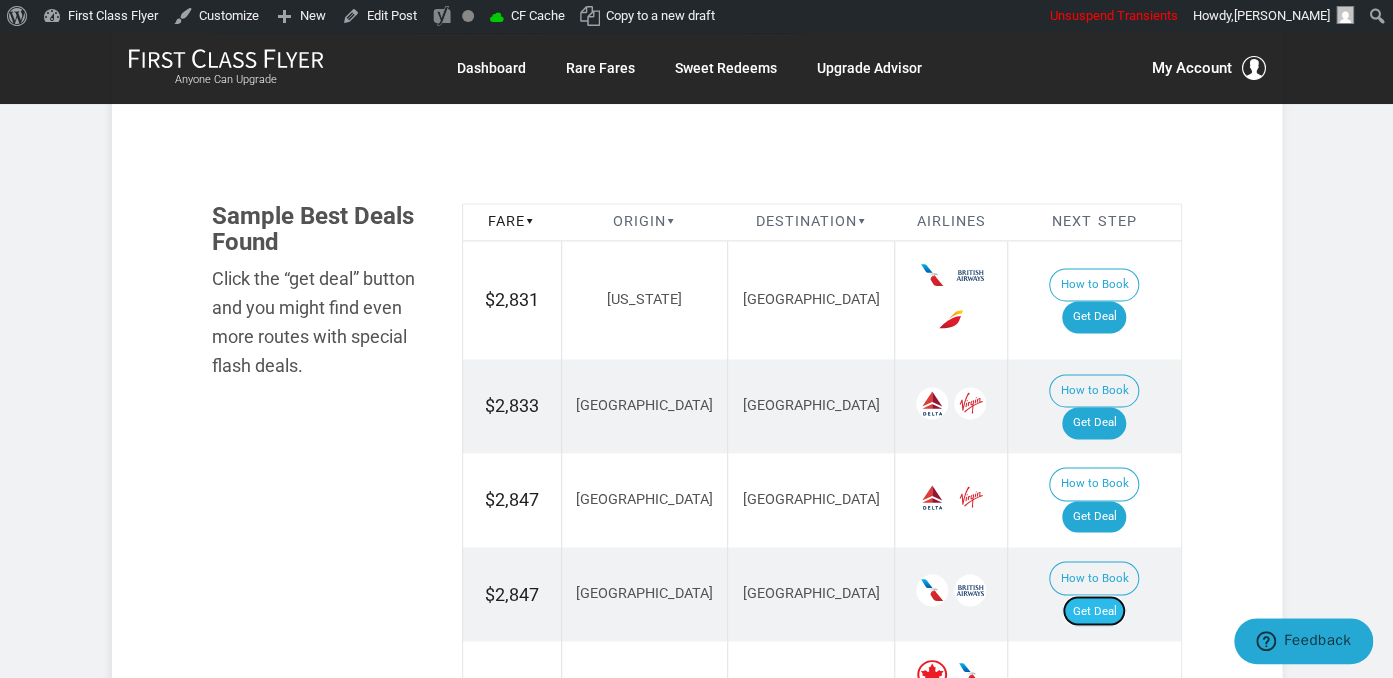 click on "Get Deal" at bounding box center [1094, 611] 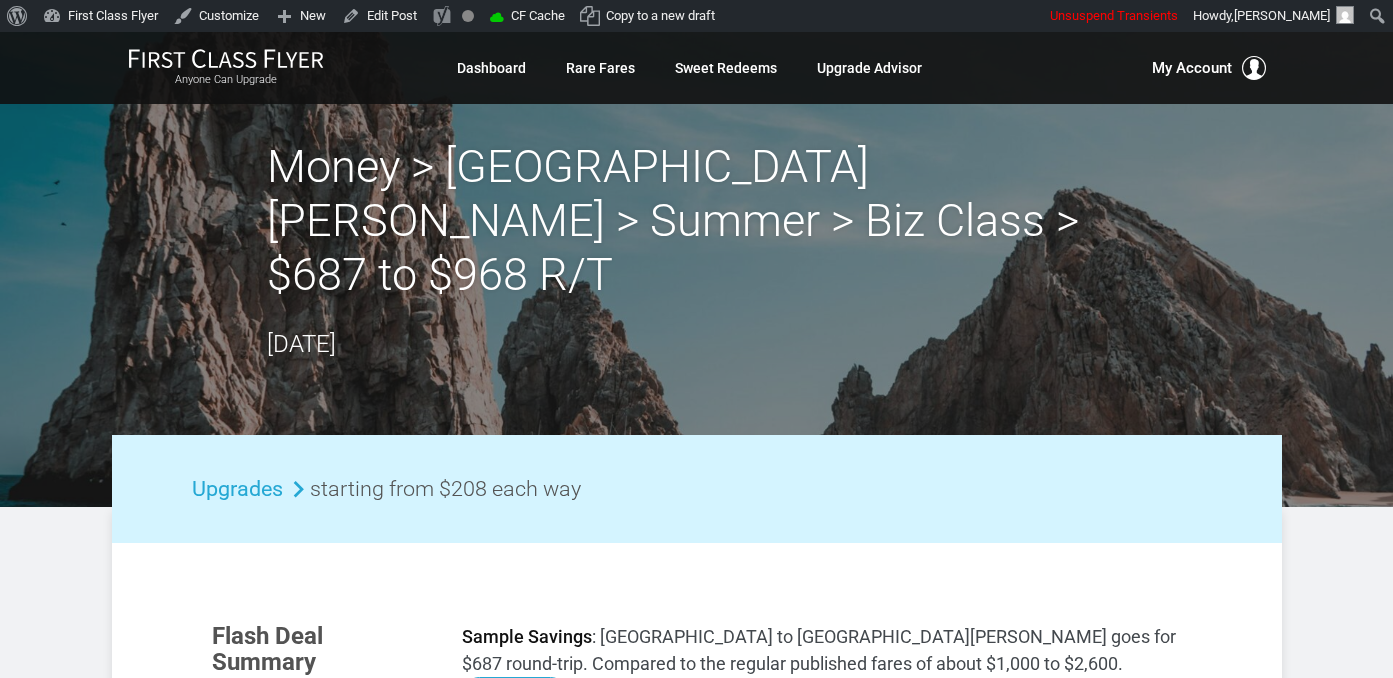 scroll, scrollTop: 0, scrollLeft: 0, axis: both 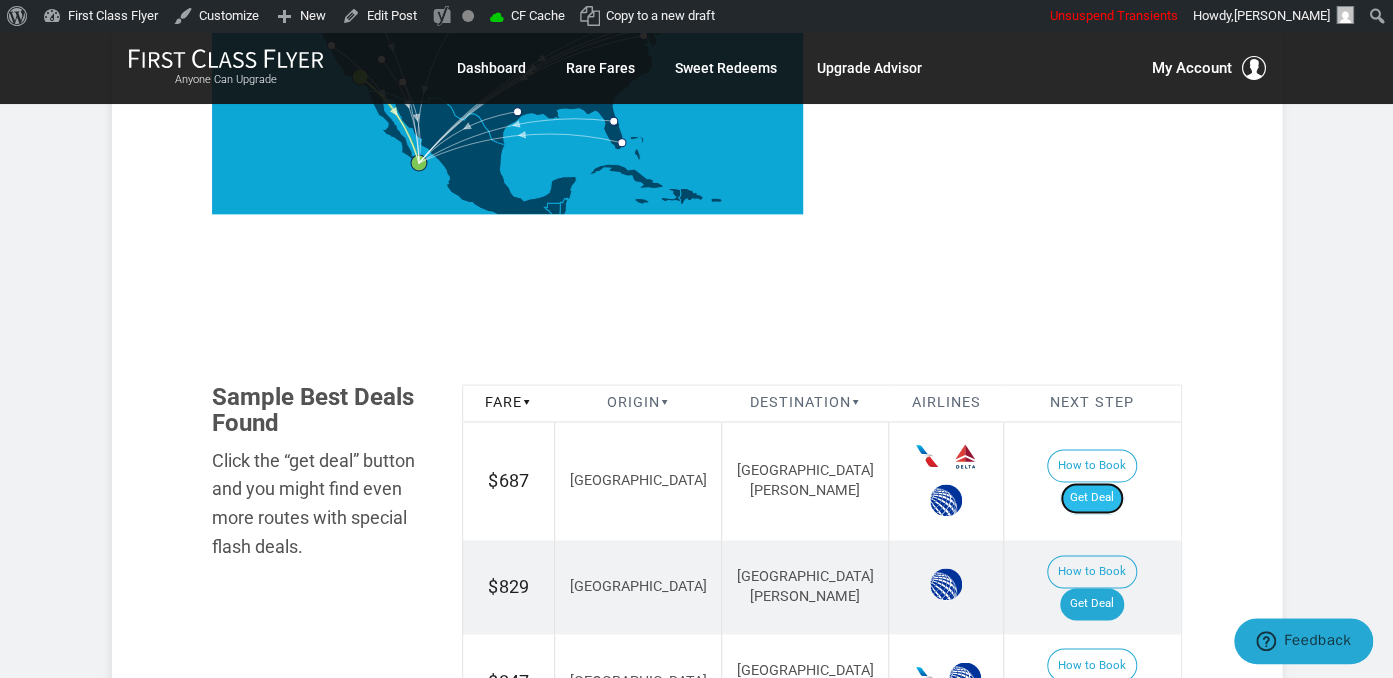 click on "Get Deal" at bounding box center [1092, 498] 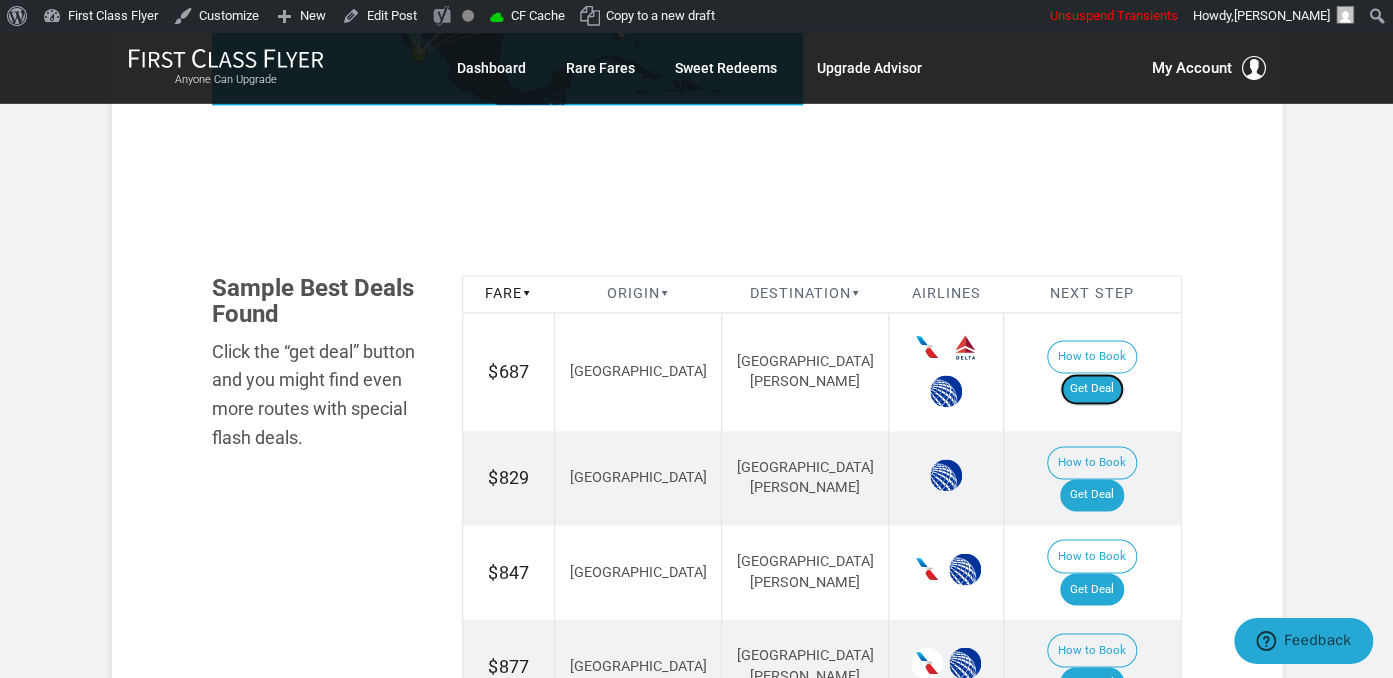 scroll, scrollTop: 1299, scrollLeft: 0, axis: vertical 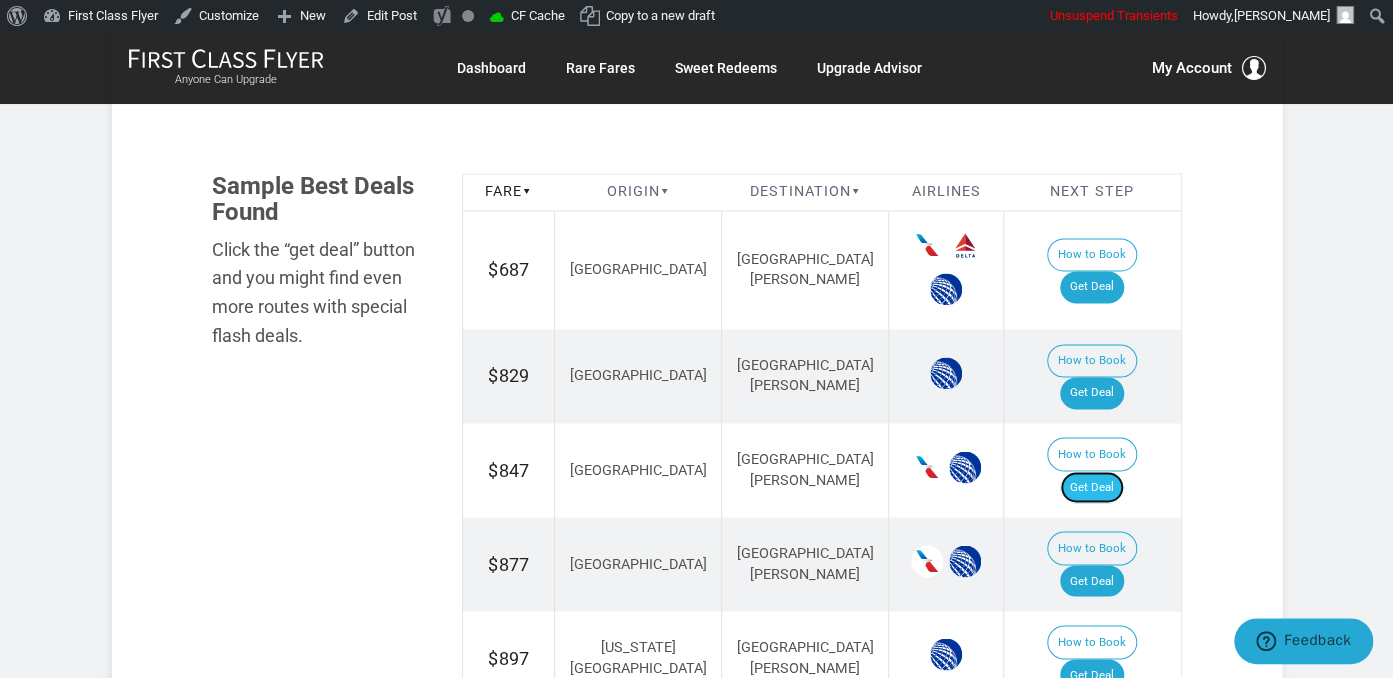 click on "Get Deal" at bounding box center (1092, 487) 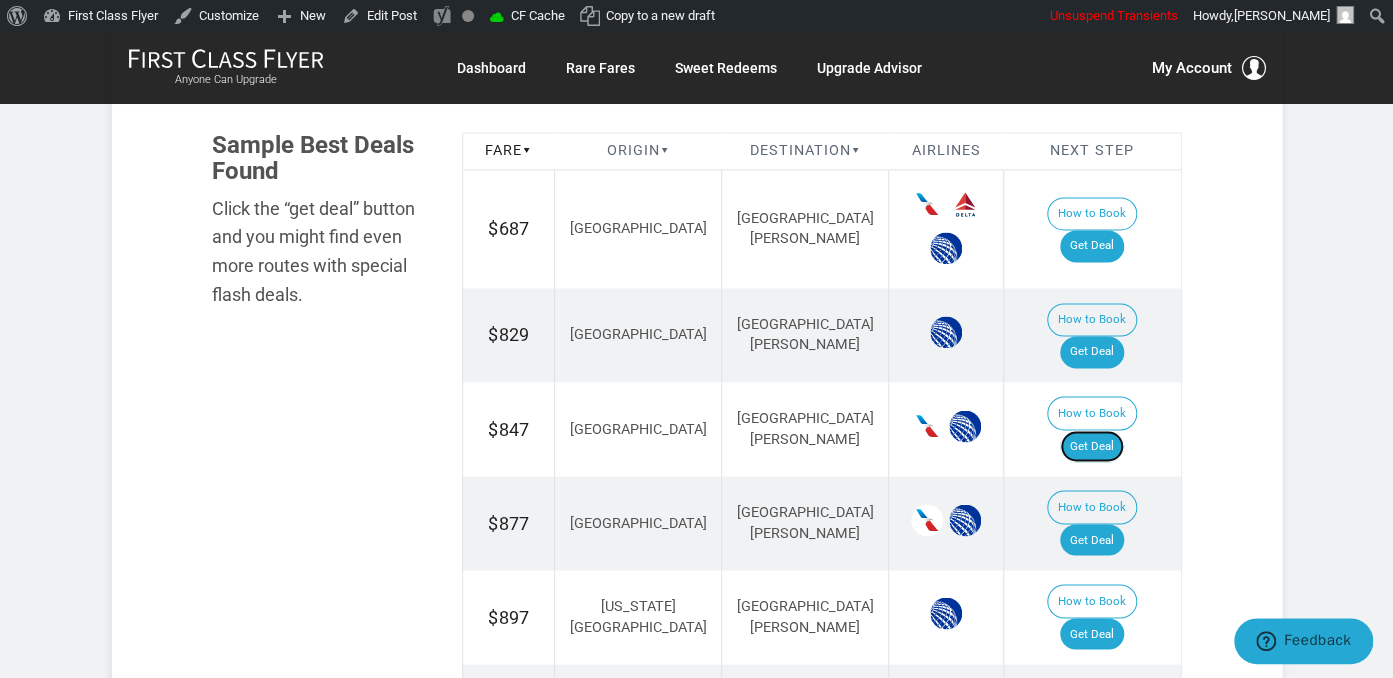 scroll, scrollTop: 1299, scrollLeft: 0, axis: vertical 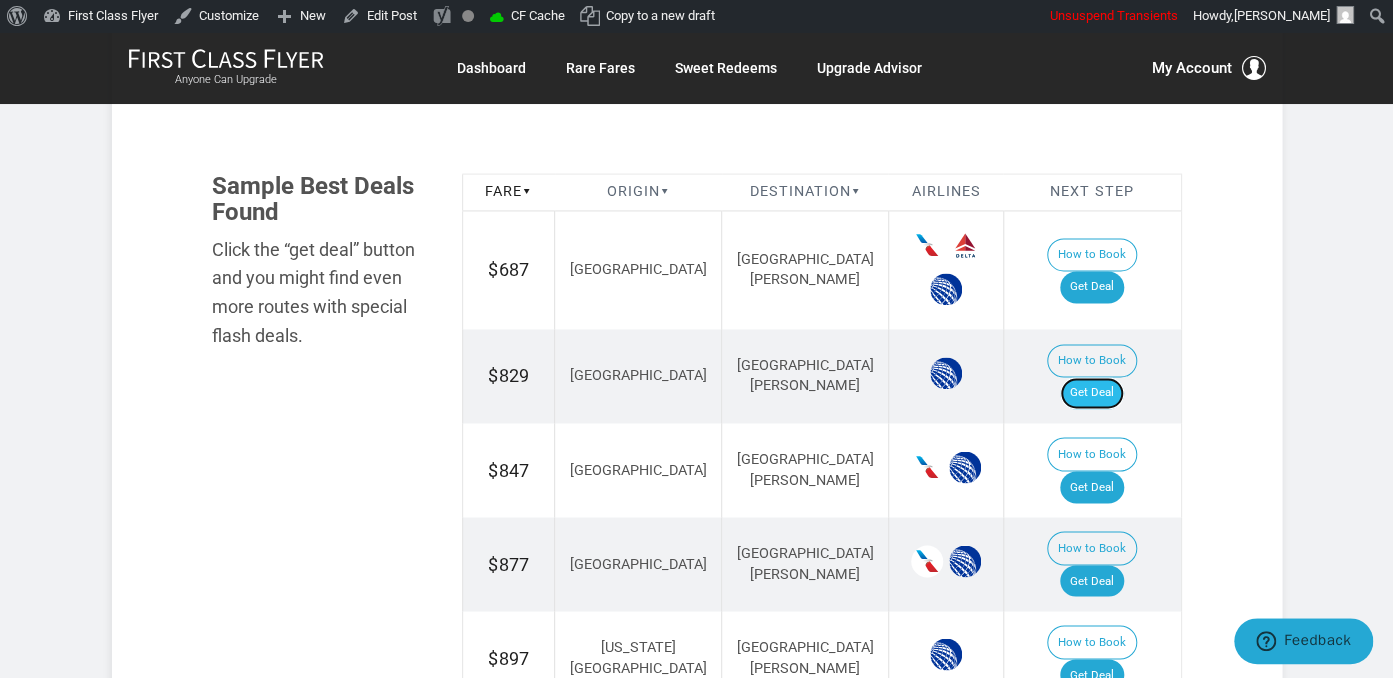 click on "Get Deal" at bounding box center [1092, 393] 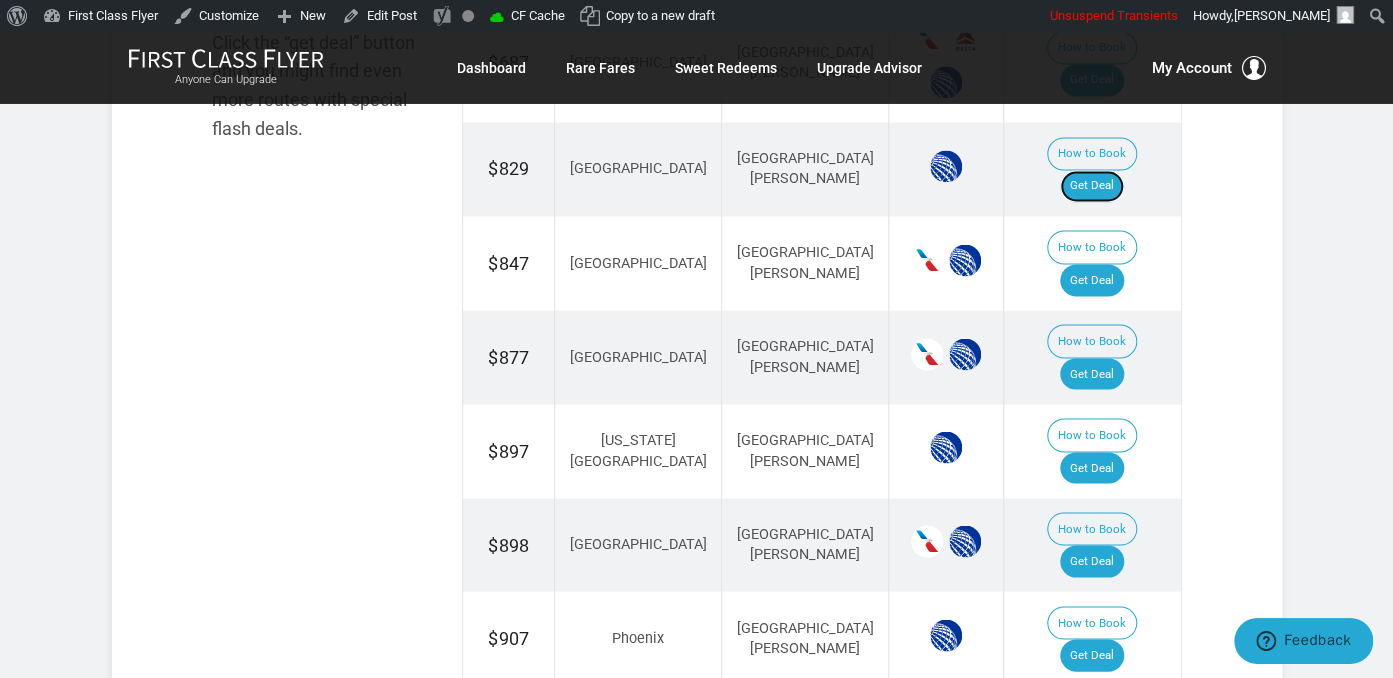 scroll, scrollTop: 1511, scrollLeft: 0, axis: vertical 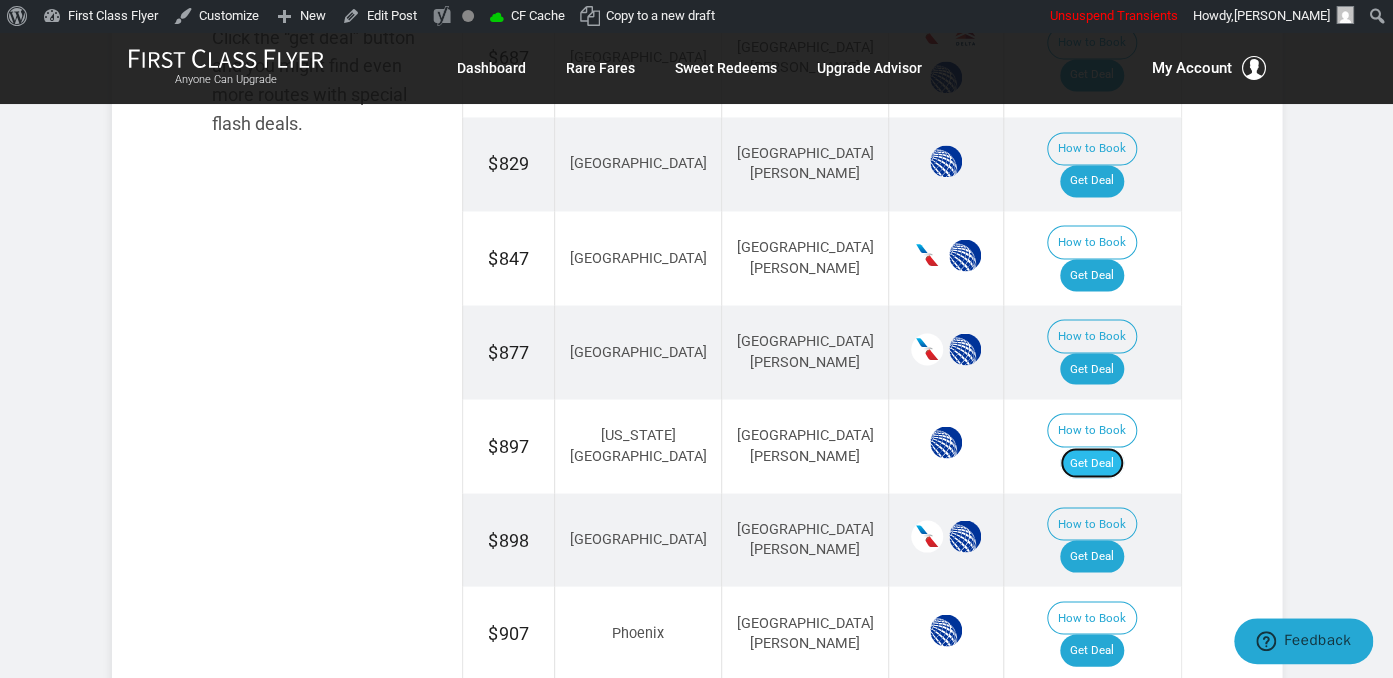 click on "Get Deal" at bounding box center [1092, 463] 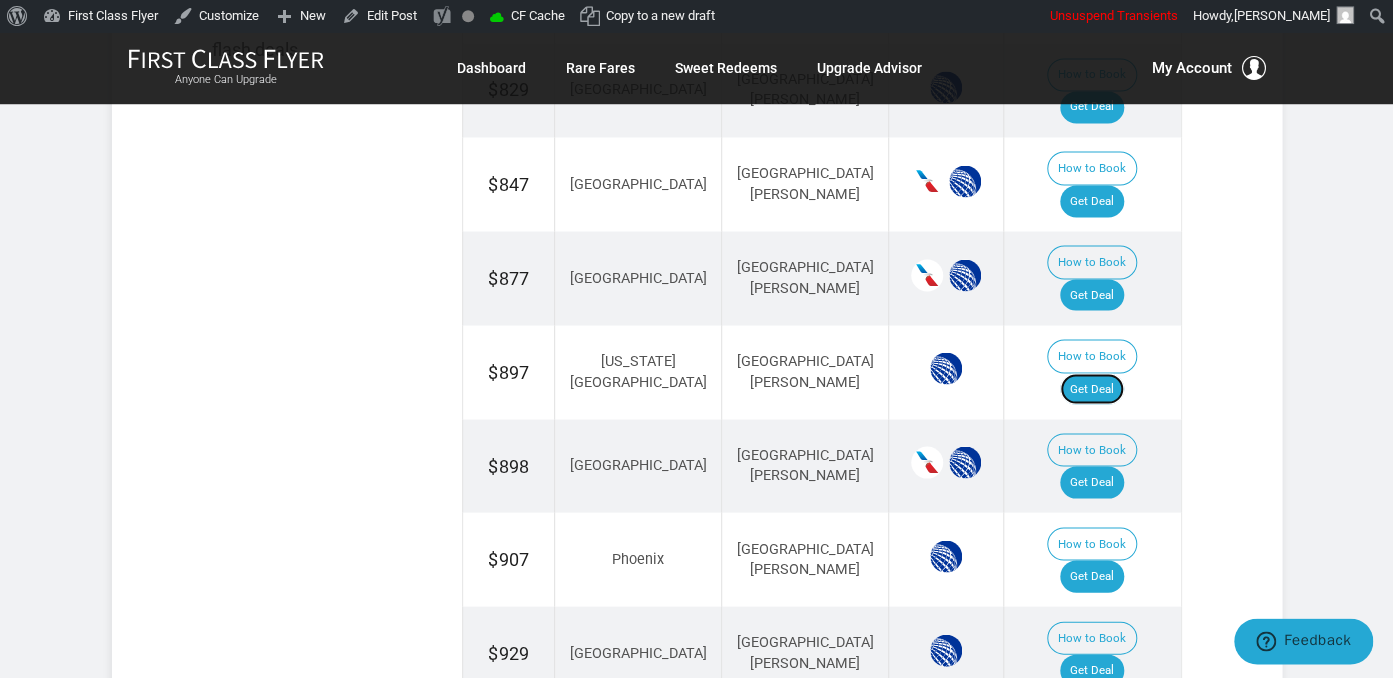 scroll, scrollTop: 1616, scrollLeft: 0, axis: vertical 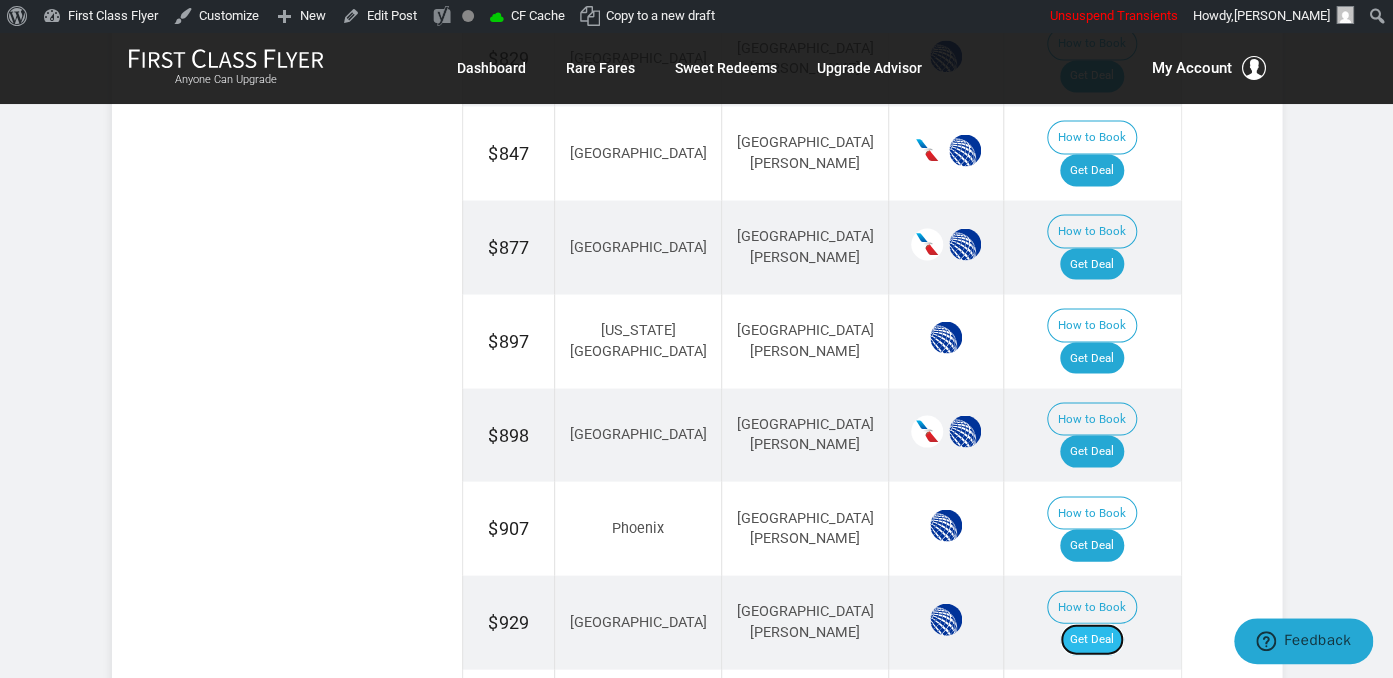 click on "Get Deal" at bounding box center [1092, 639] 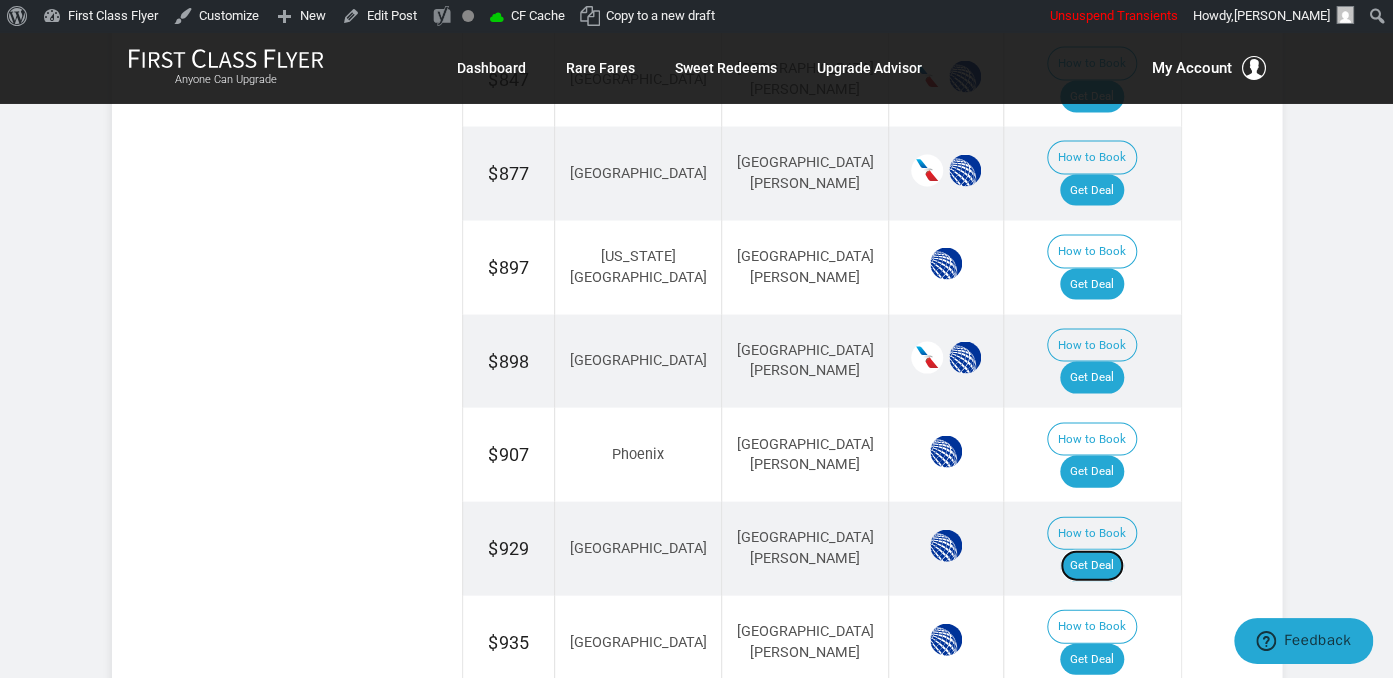 scroll, scrollTop: 1827, scrollLeft: 0, axis: vertical 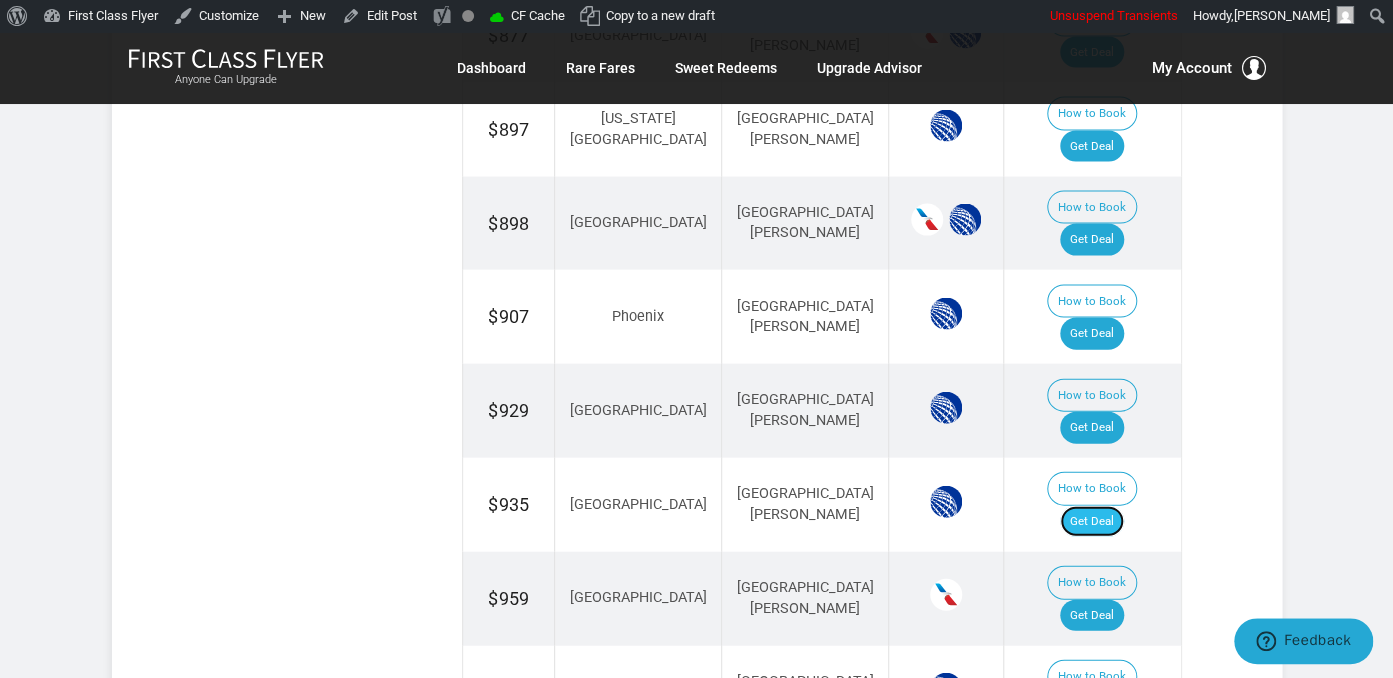 click on "Get Deal" at bounding box center [1092, 522] 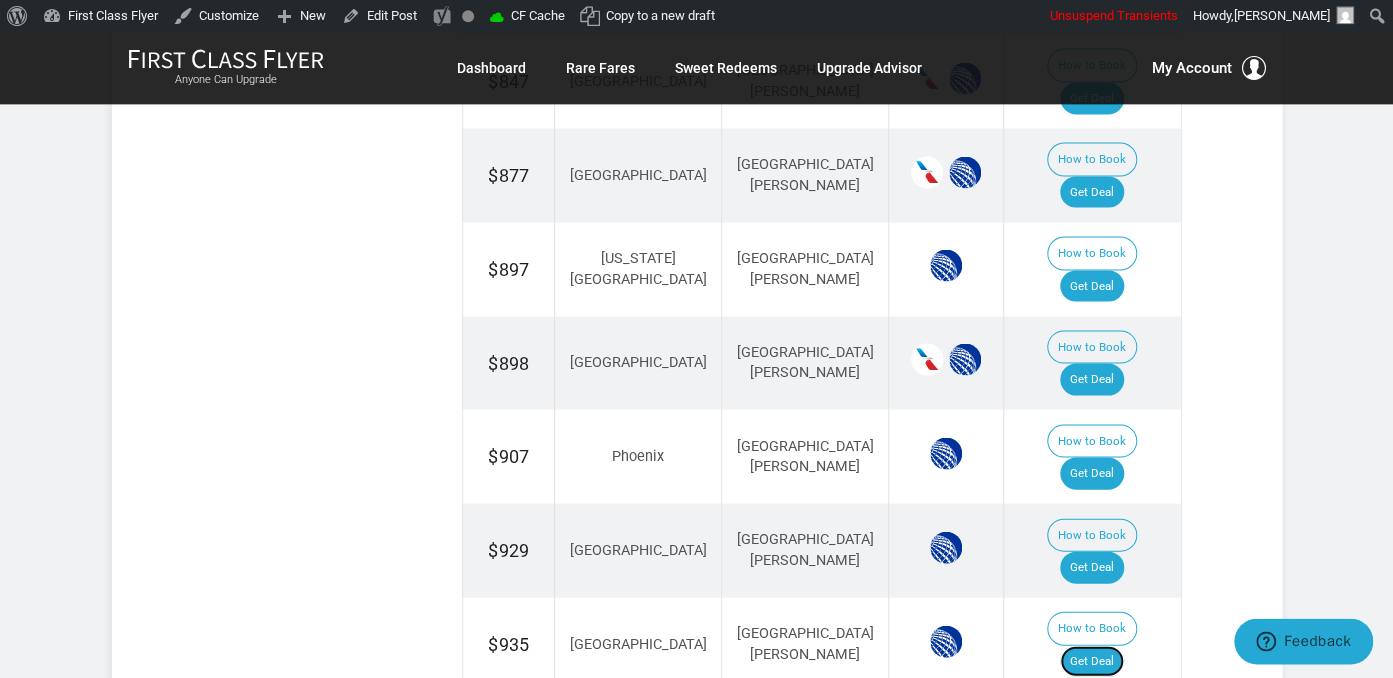 scroll, scrollTop: 1511, scrollLeft: 0, axis: vertical 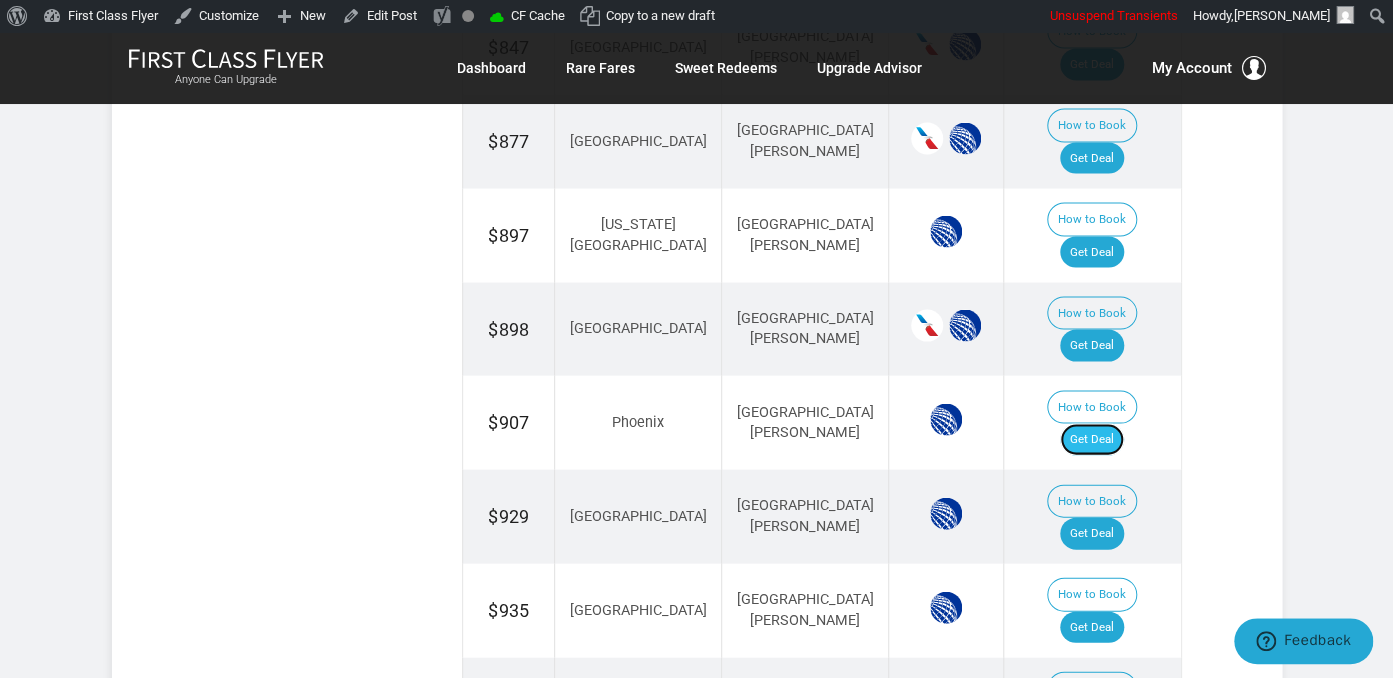 click on "Get Deal" at bounding box center (1092, 439) 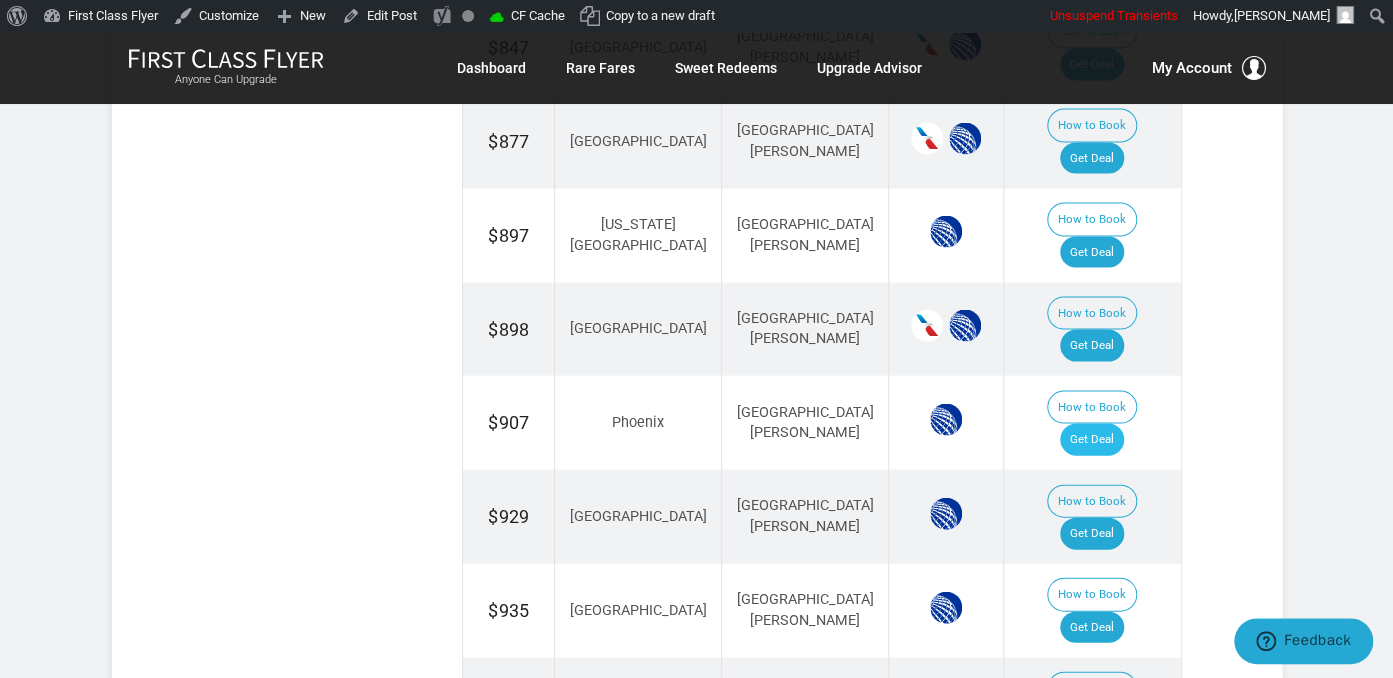 scroll, scrollTop: 1680, scrollLeft: 0, axis: vertical 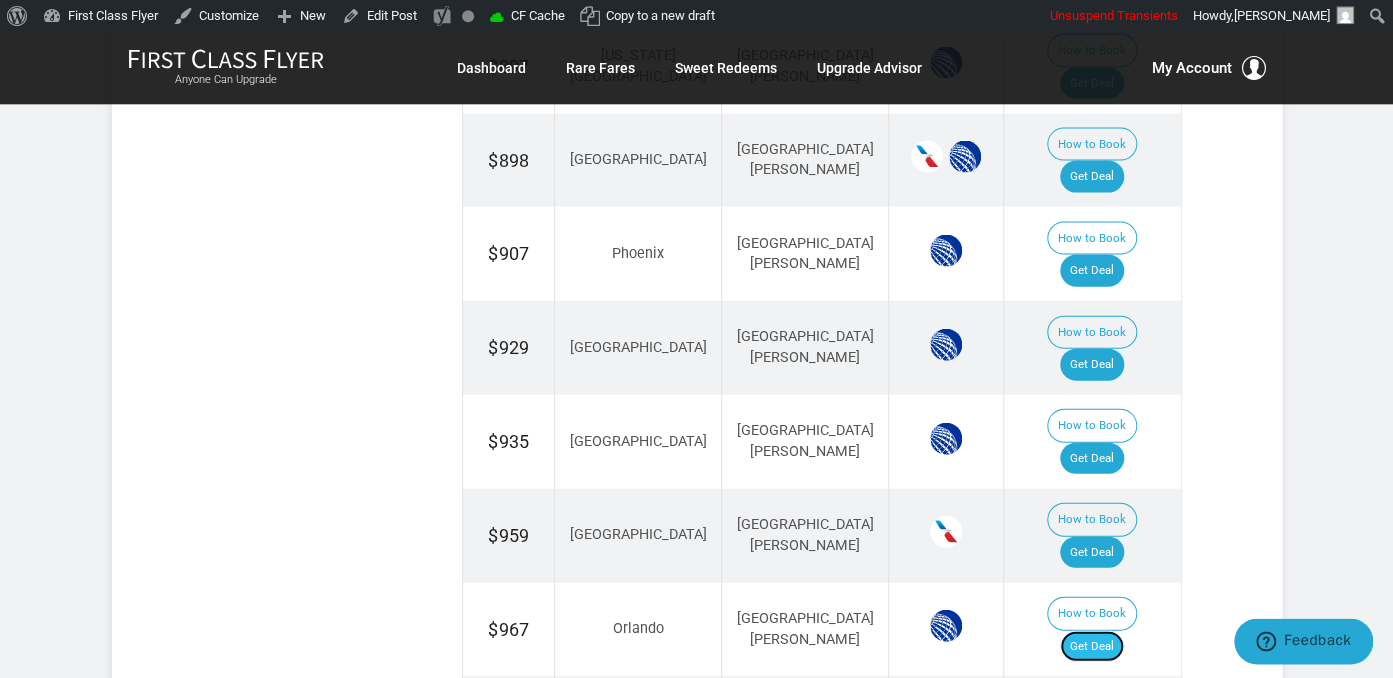 click on "Get Deal" at bounding box center [1092, 646] 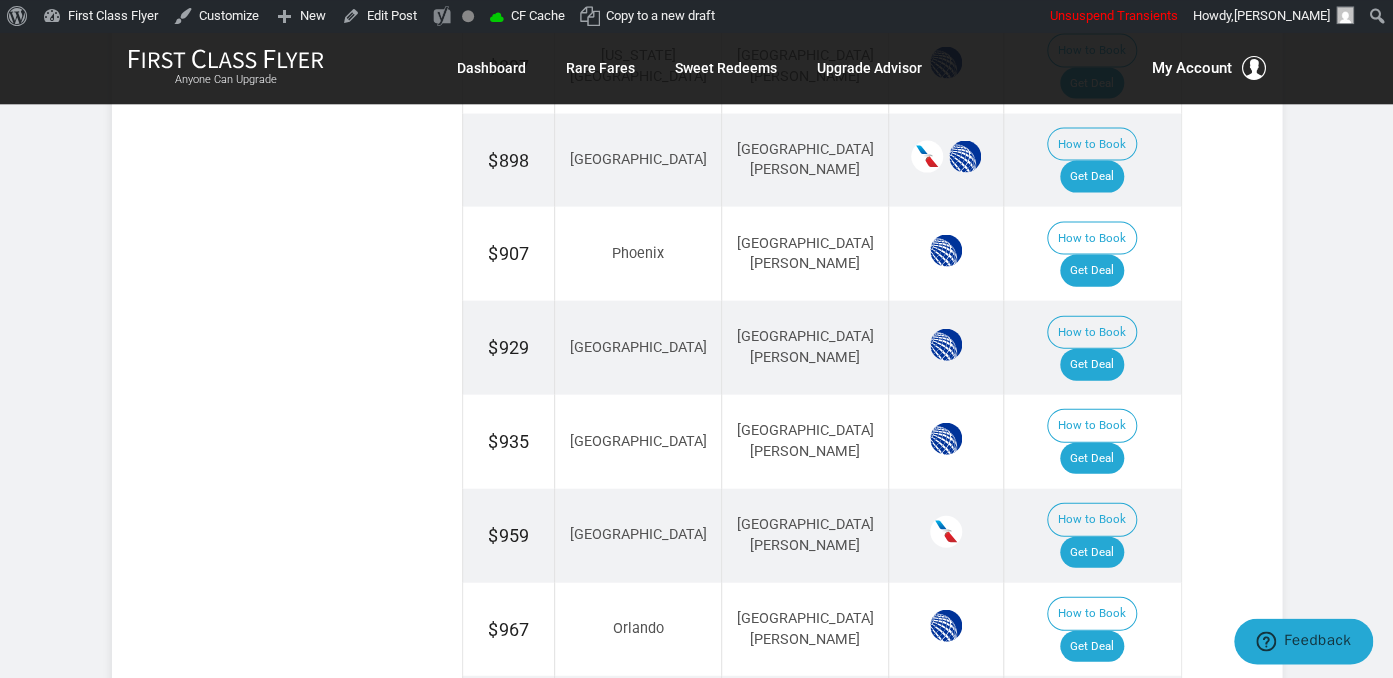 click on "Get Deal" at bounding box center [1092, 833] 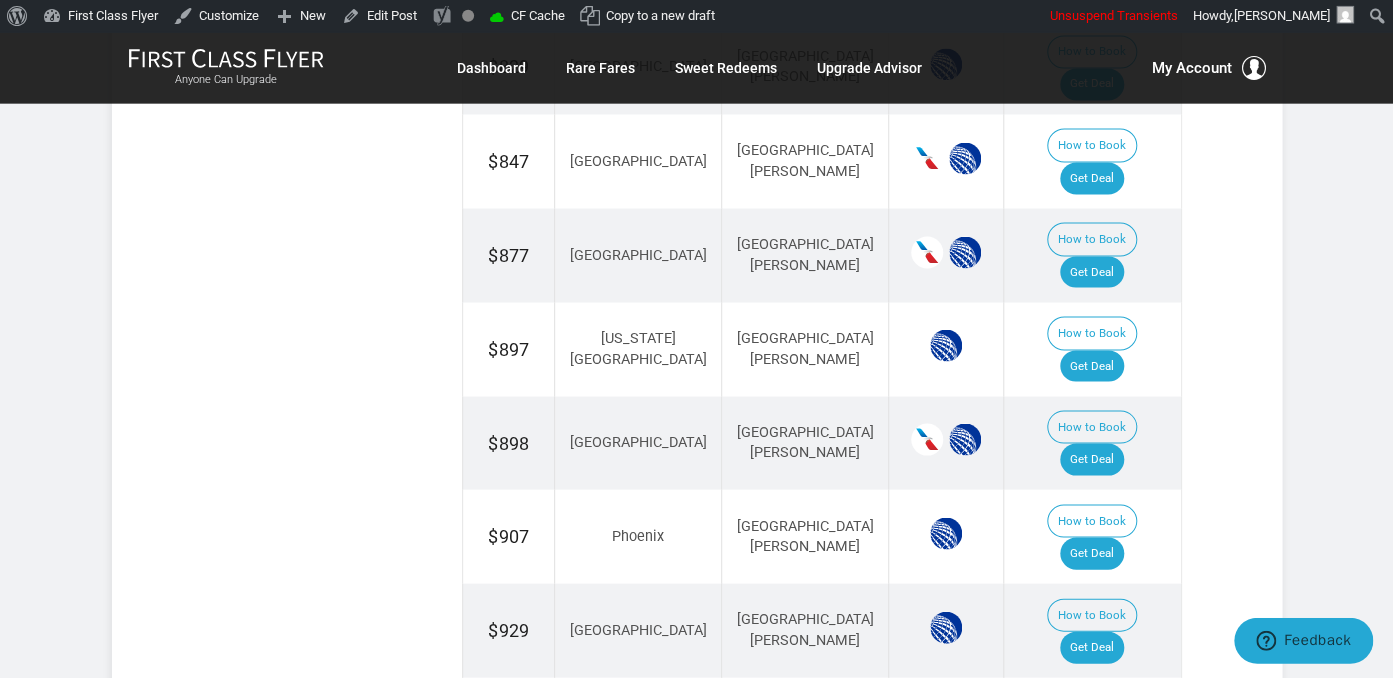 scroll, scrollTop: 1574, scrollLeft: 0, axis: vertical 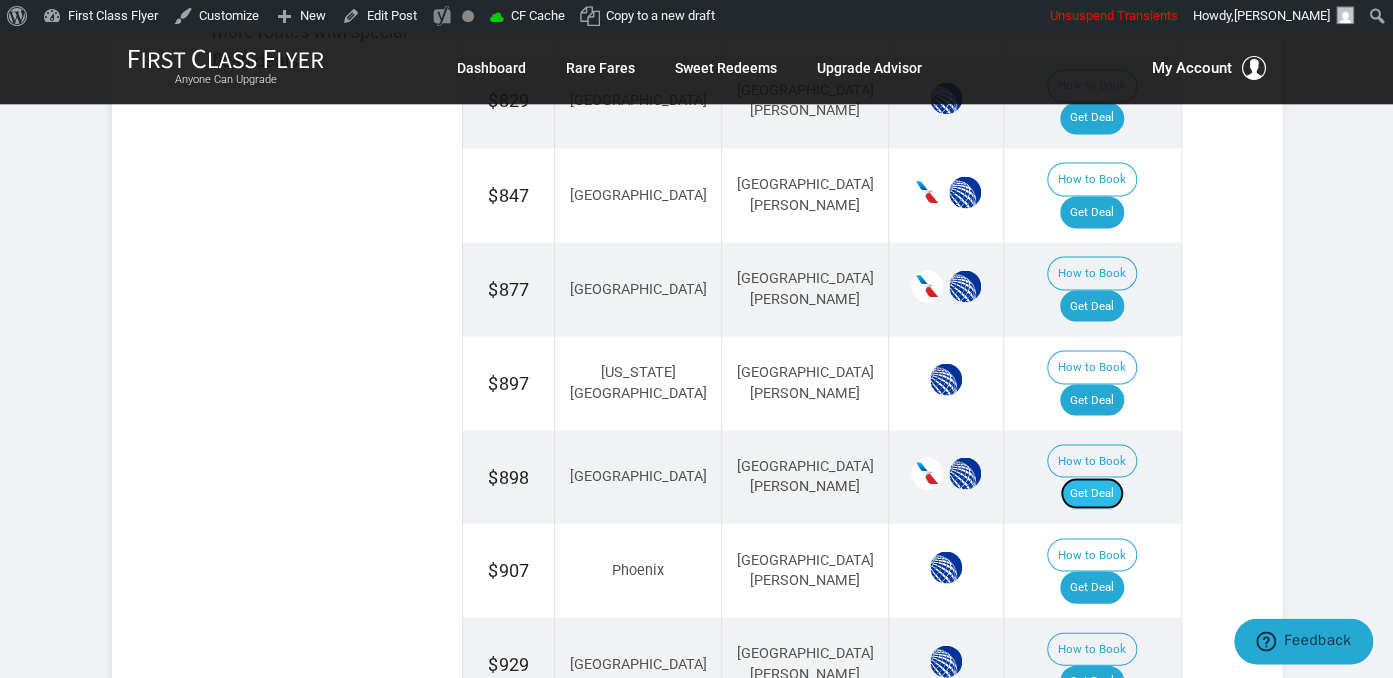 click on "Get Deal" at bounding box center (1092, 493) 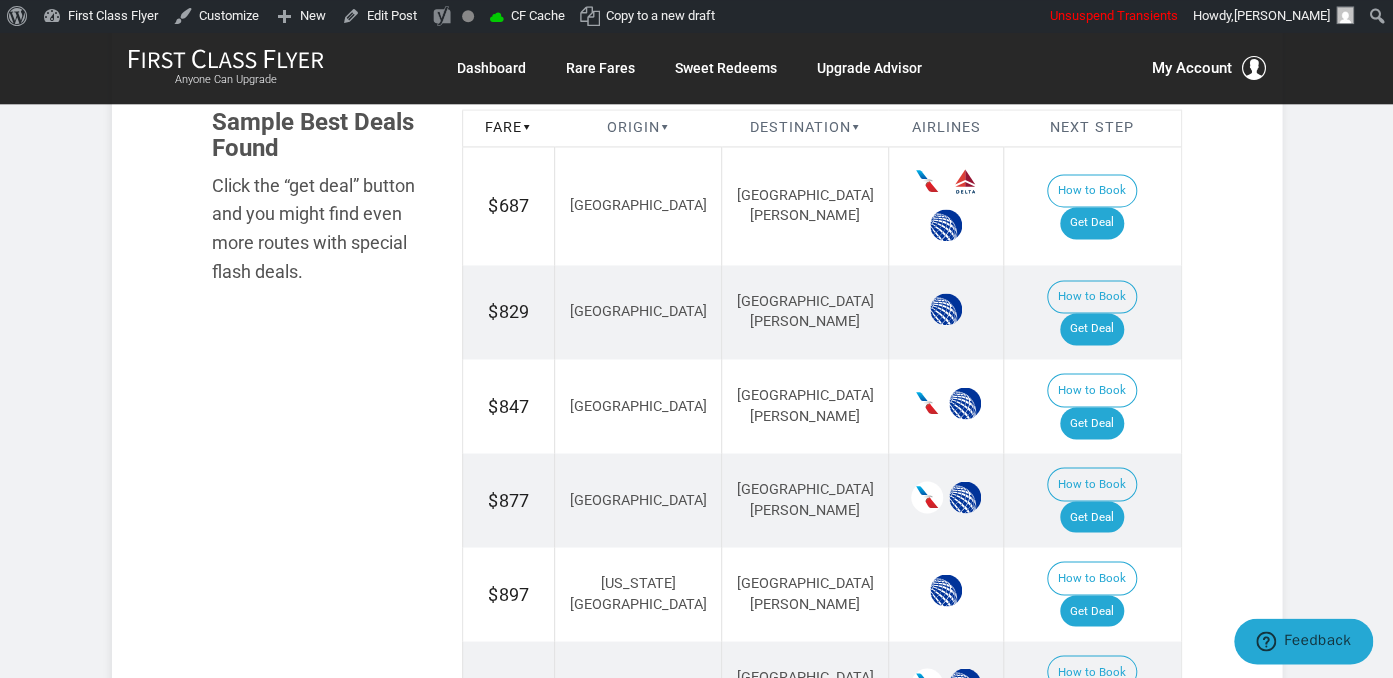 scroll, scrollTop: 1258, scrollLeft: 0, axis: vertical 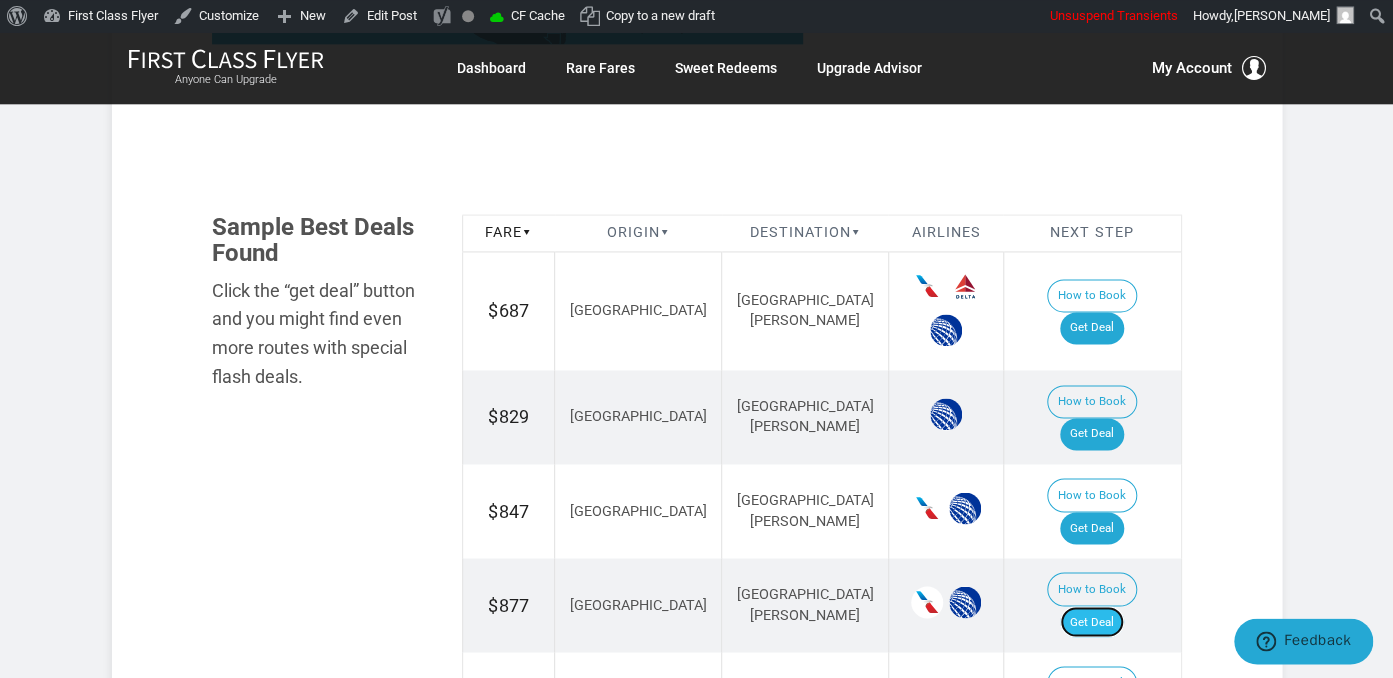 click on "Get Deal" at bounding box center [1092, 622] 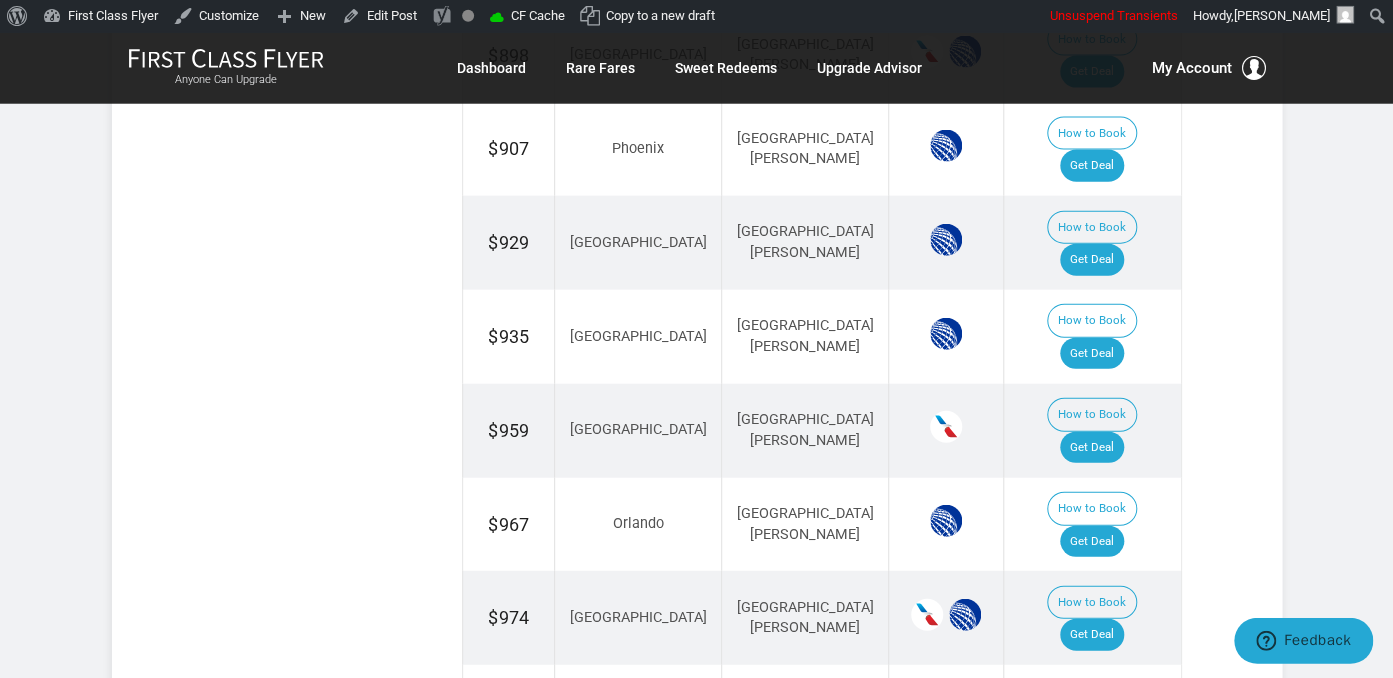 scroll, scrollTop: 1997, scrollLeft: 0, axis: vertical 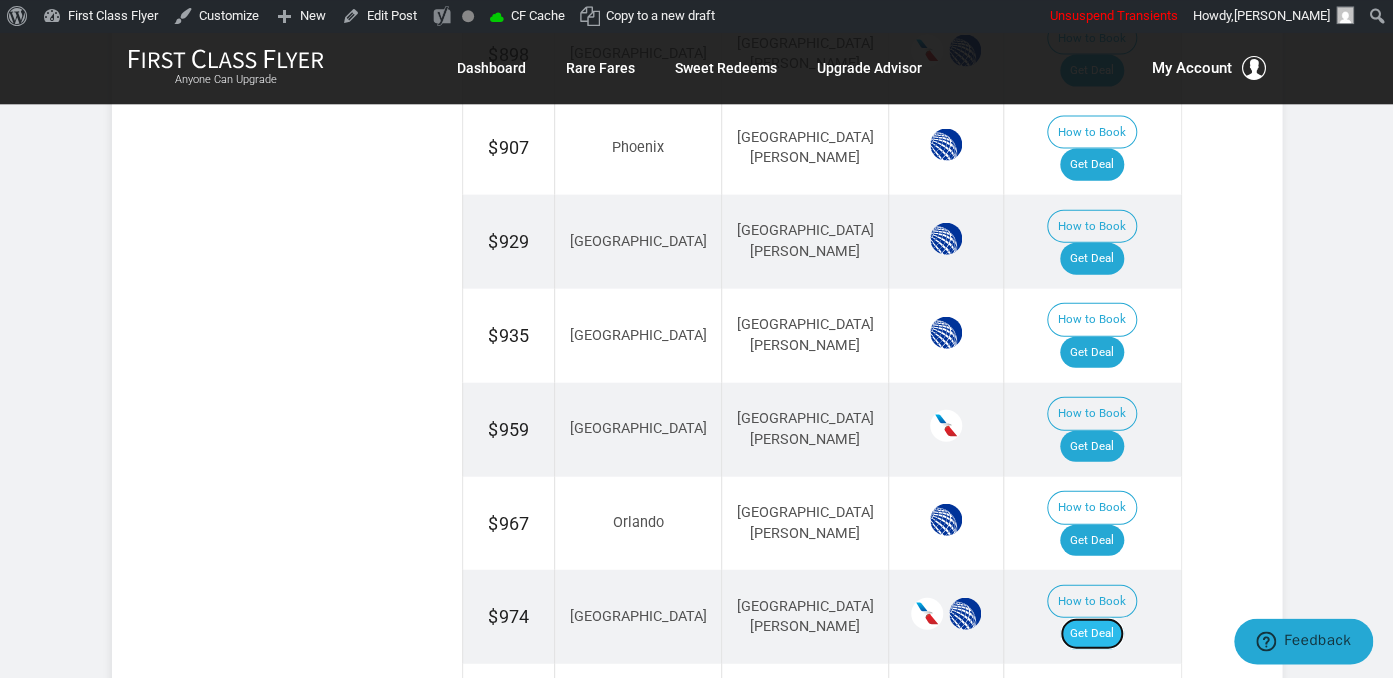 click on "Get Deal" at bounding box center [1092, 633] 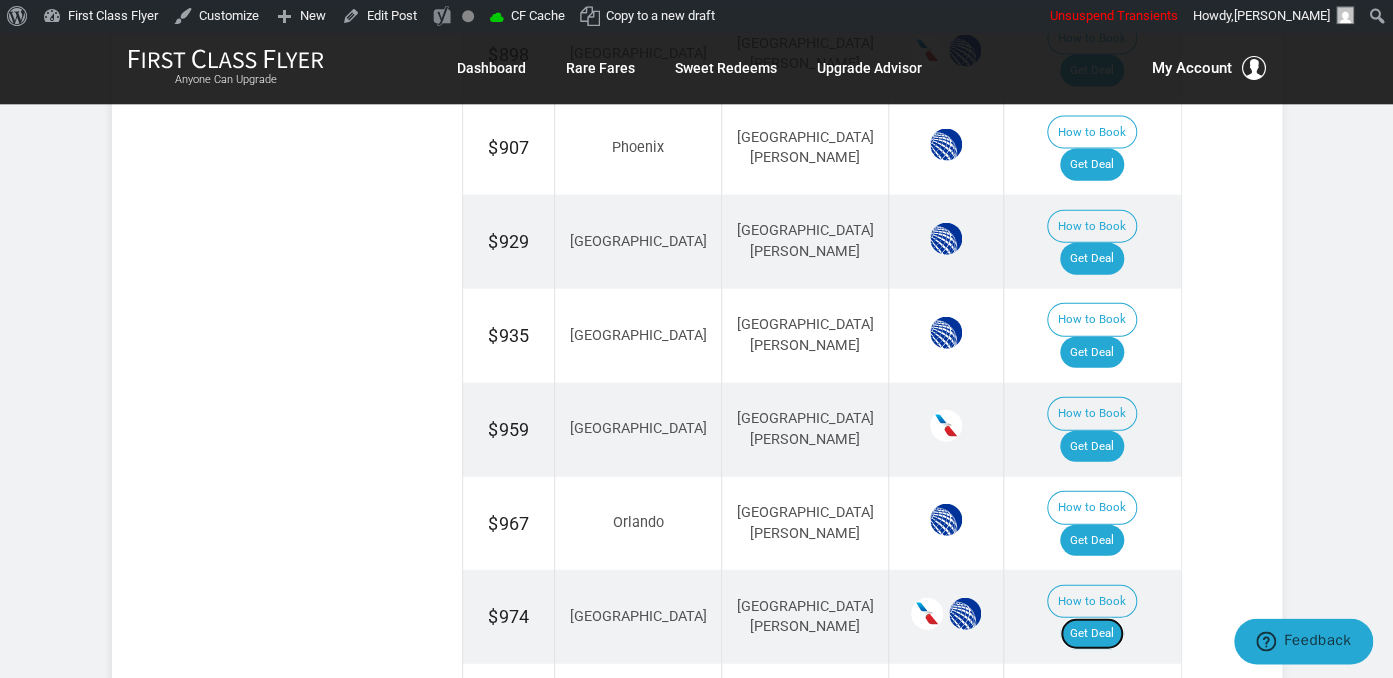 scroll, scrollTop: 1786, scrollLeft: 0, axis: vertical 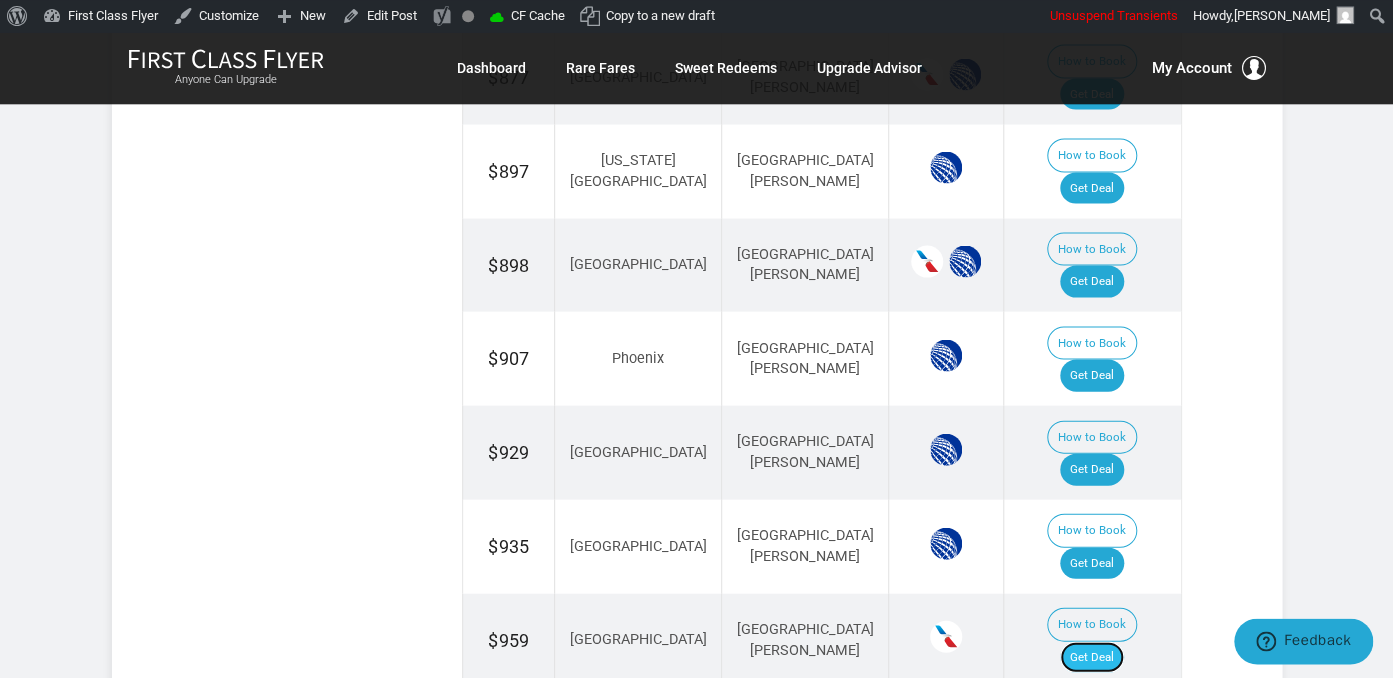 click on "Get Deal" at bounding box center [1092, 657] 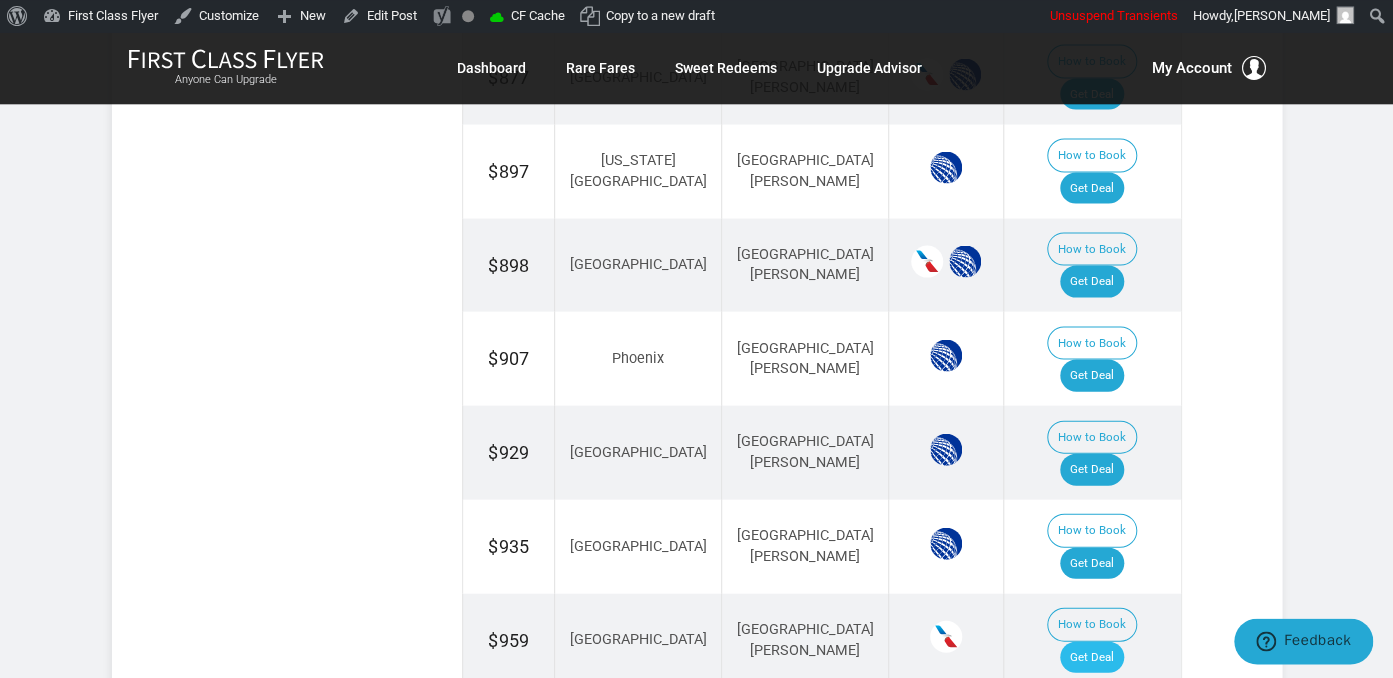 scroll, scrollTop: 1761, scrollLeft: 0, axis: vertical 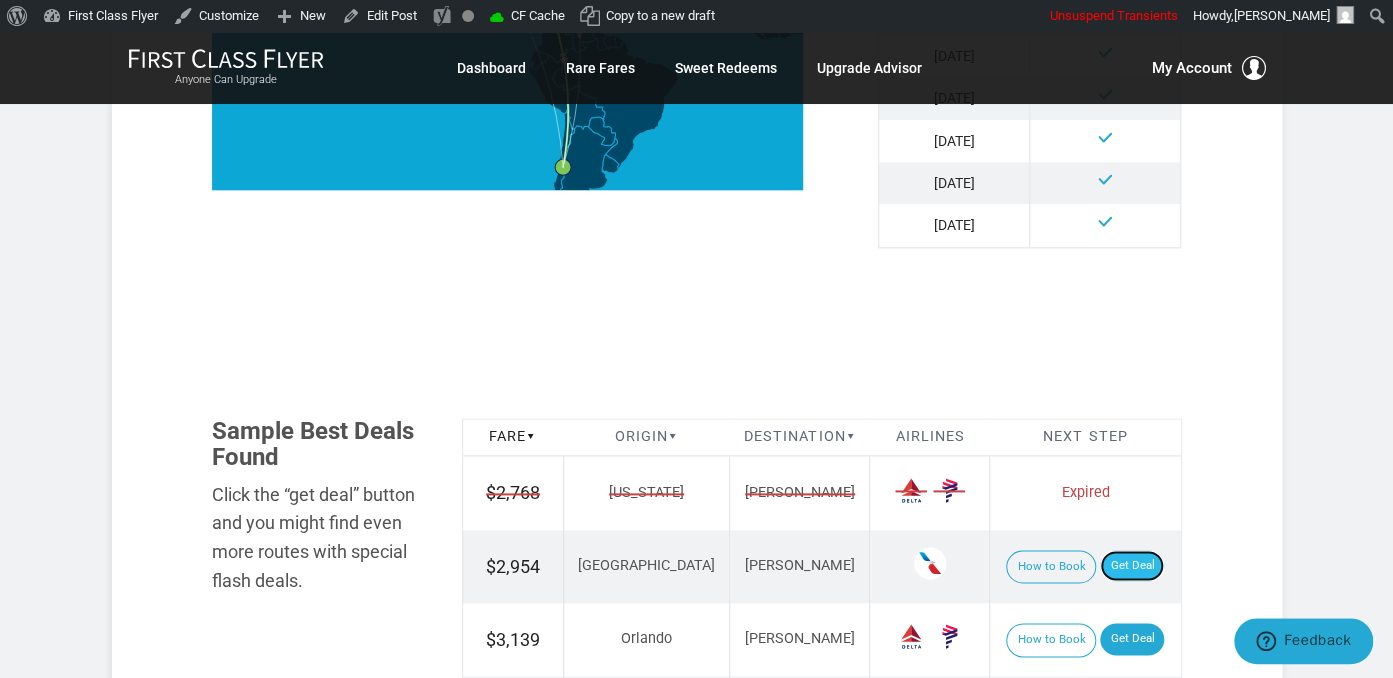 click on "Get Deal" at bounding box center [1132, 566] 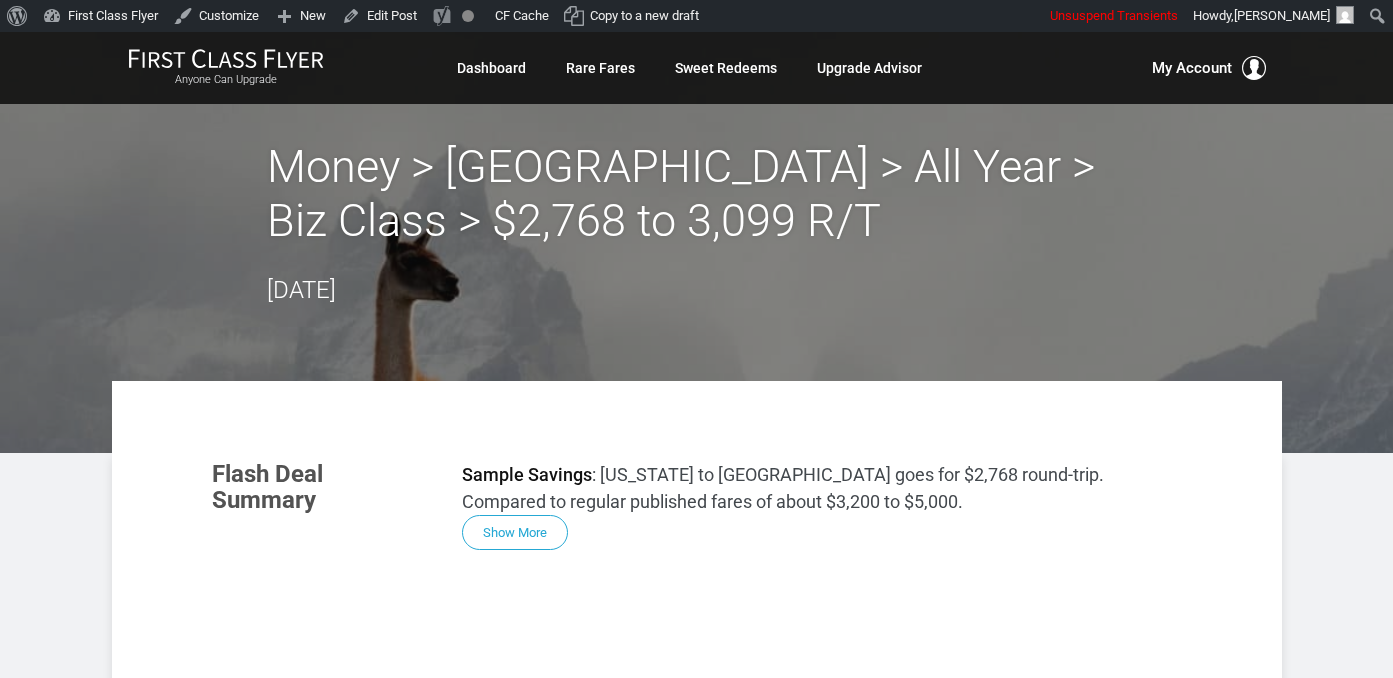 scroll, scrollTop: 0, scrollLeft: 0, axis: both 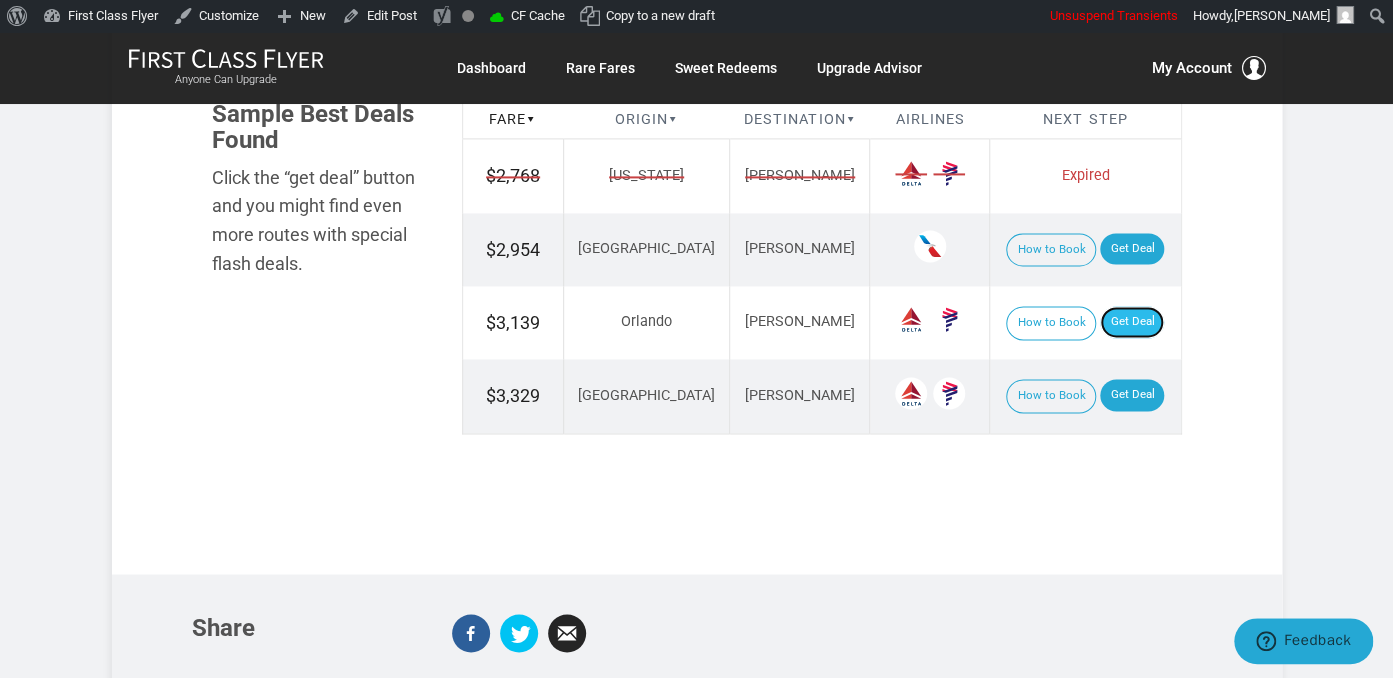 click on "Get Deal" at bounding box center (1132, 322) 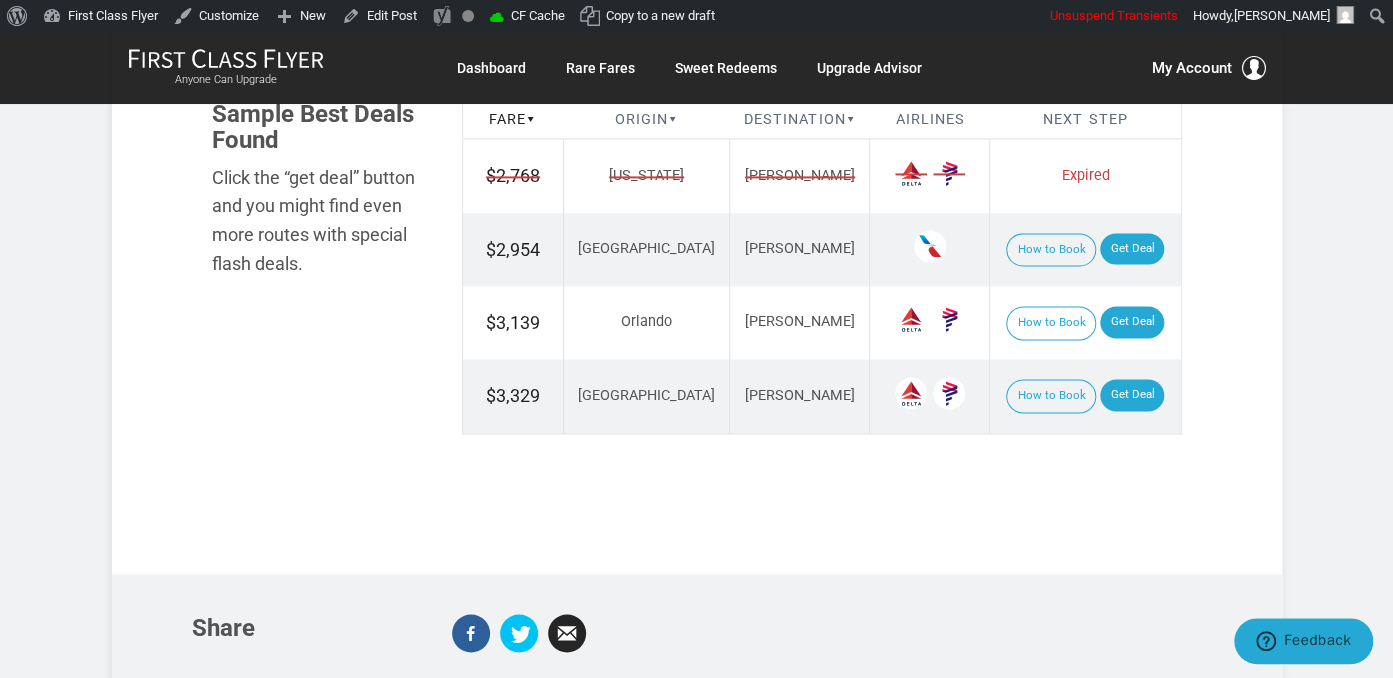 scroll, scrollTop: 1334, scrollLeft: 0, axis: vertical 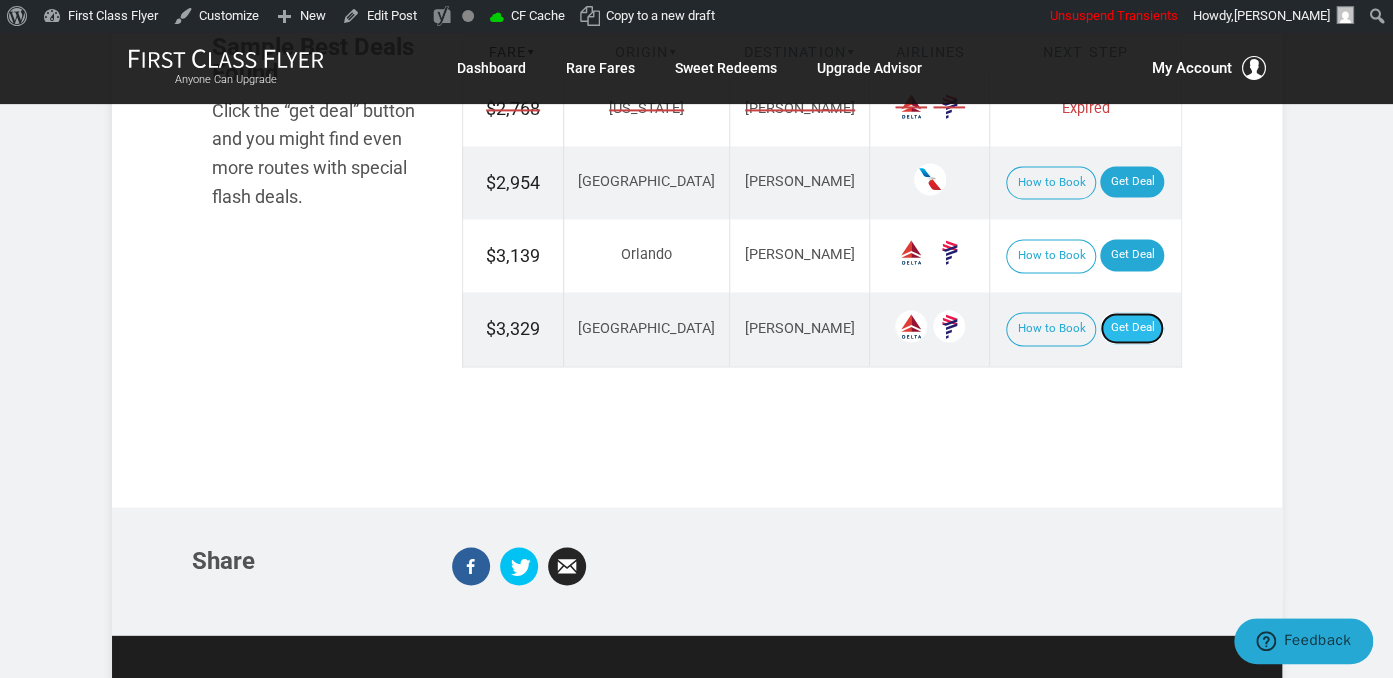 click on "Get Deal" at bounding box center [1132, 328] 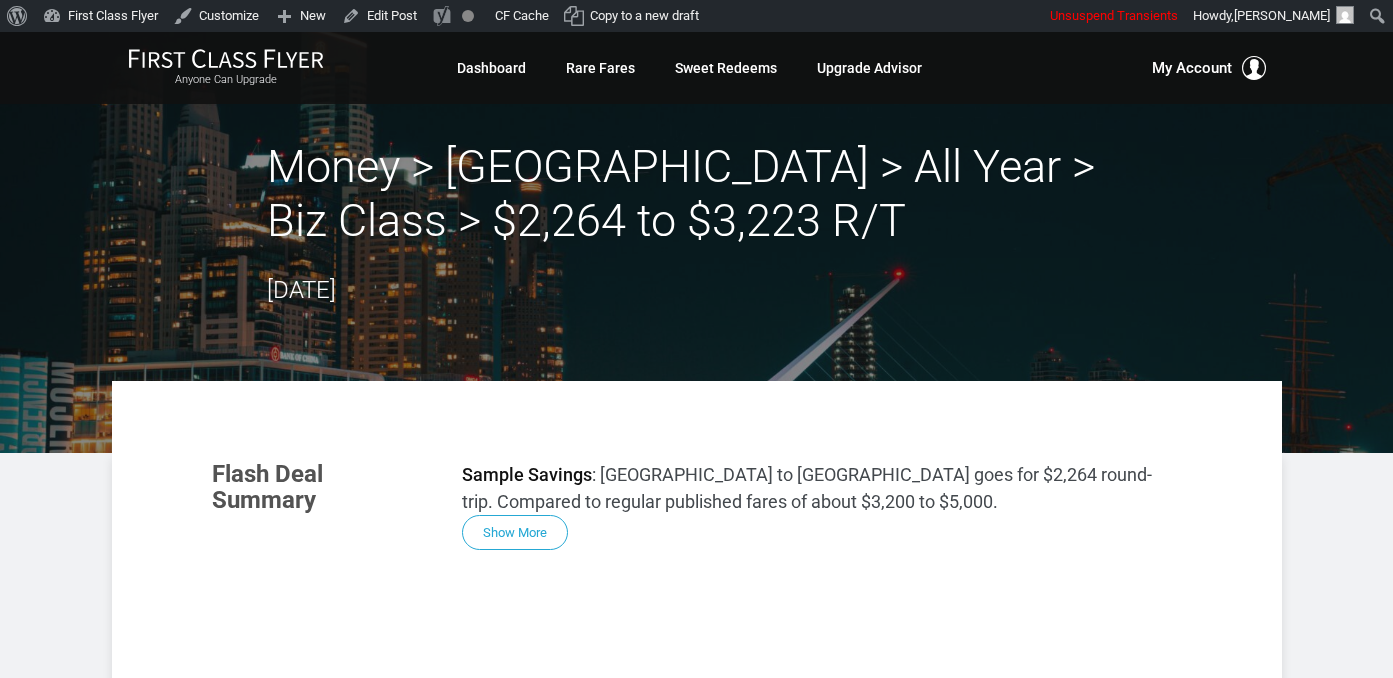 scroll, scrollTop: 0, scrollLeft: 0, axis: both 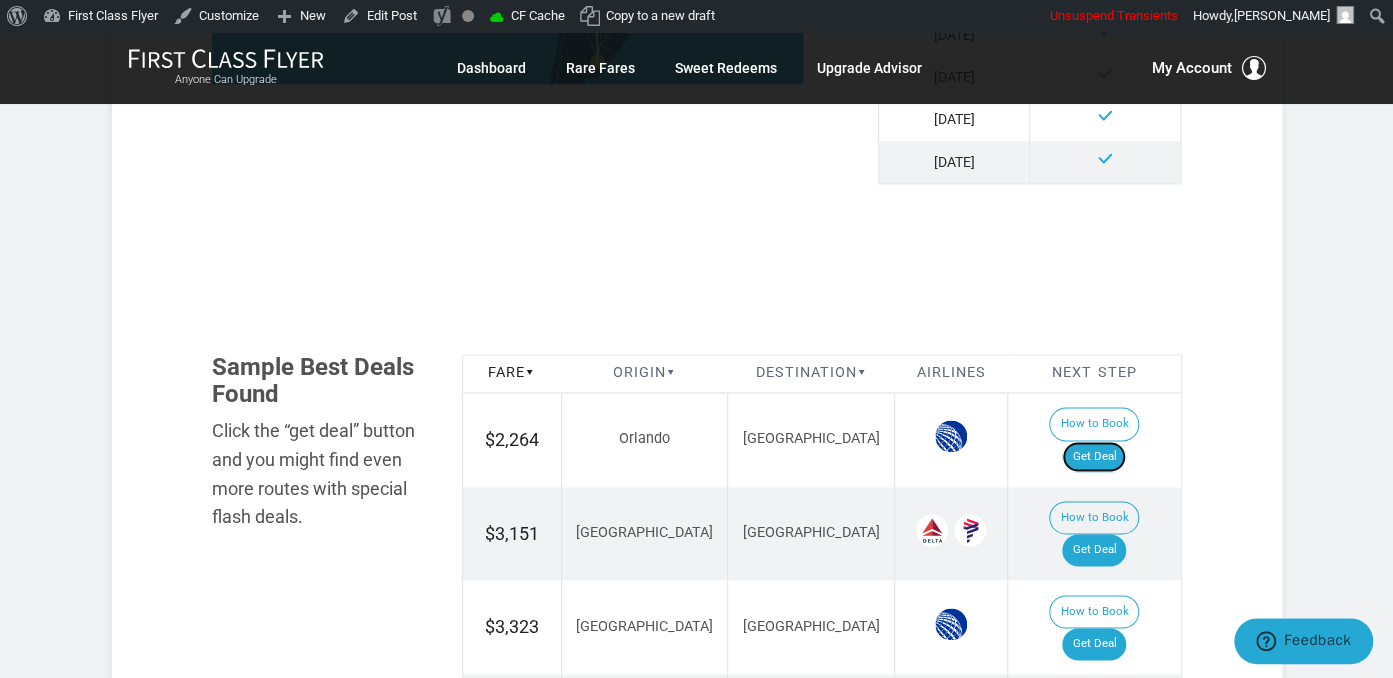 click on "Get Deal" at bounding box center (1094, 457) 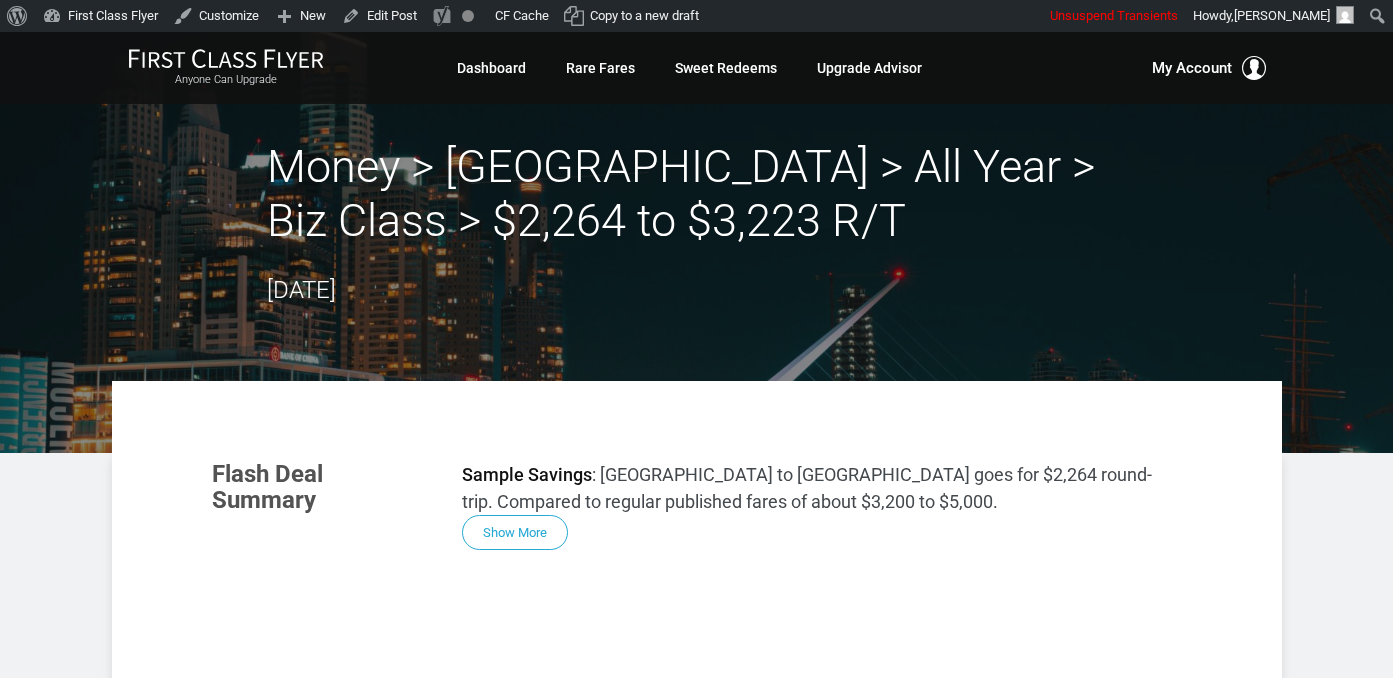 scroll, scrollTop: 0, scrollLeft: 0, axis: both 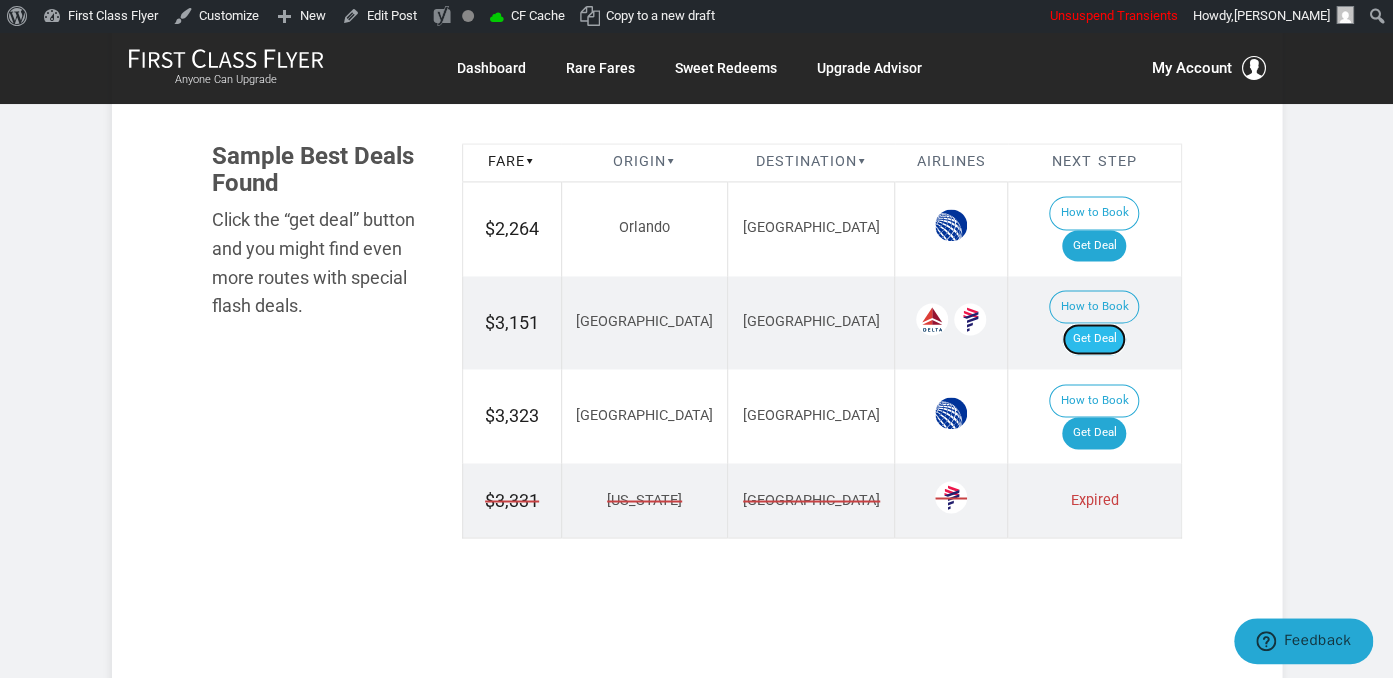 click on "Get Deal" at bounding box center [1094, 339] 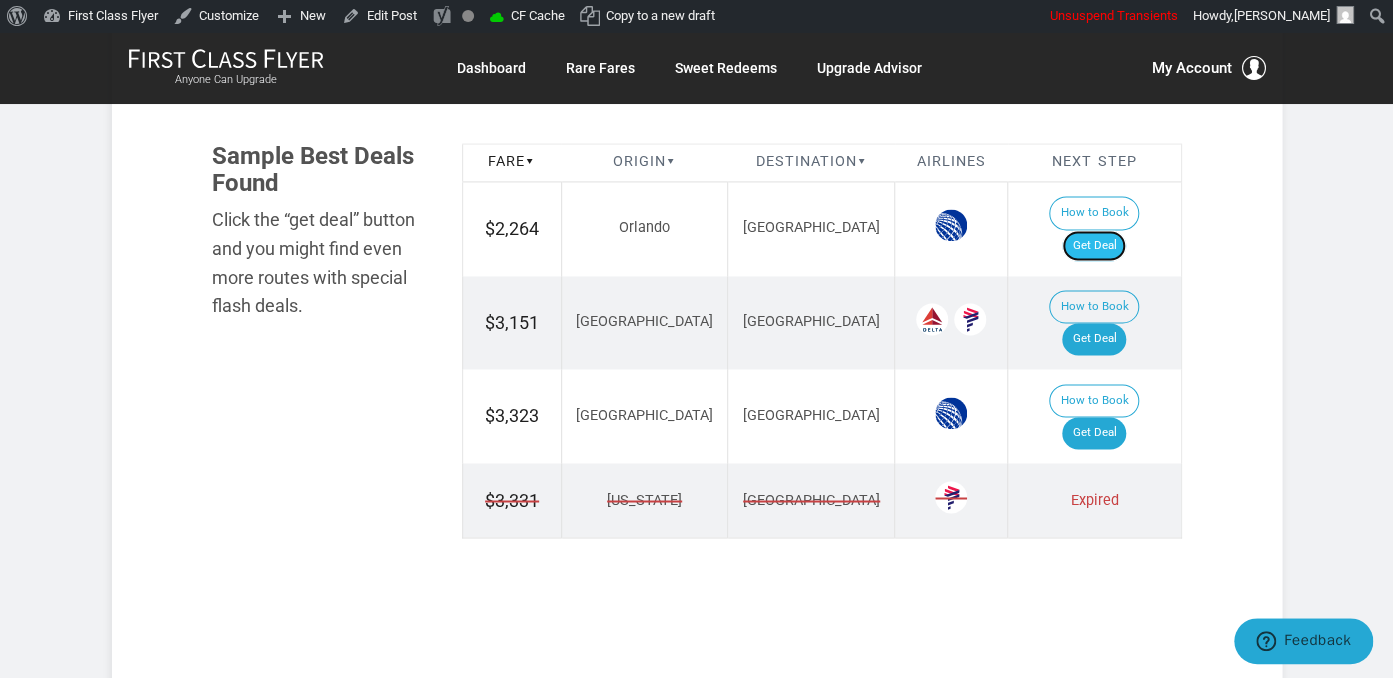 click on "Get Deal" at bounding box center (1094, 246) 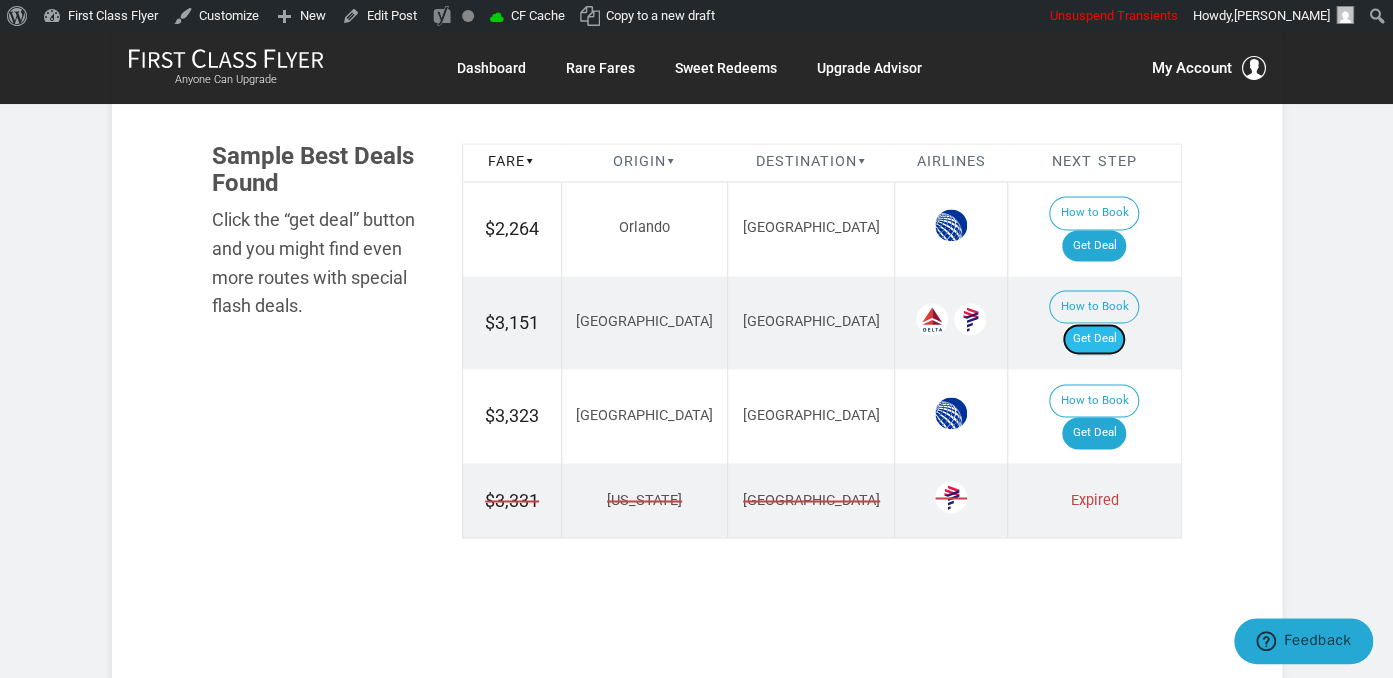 click on "Get Deal" at bounding box center (1094, 339) 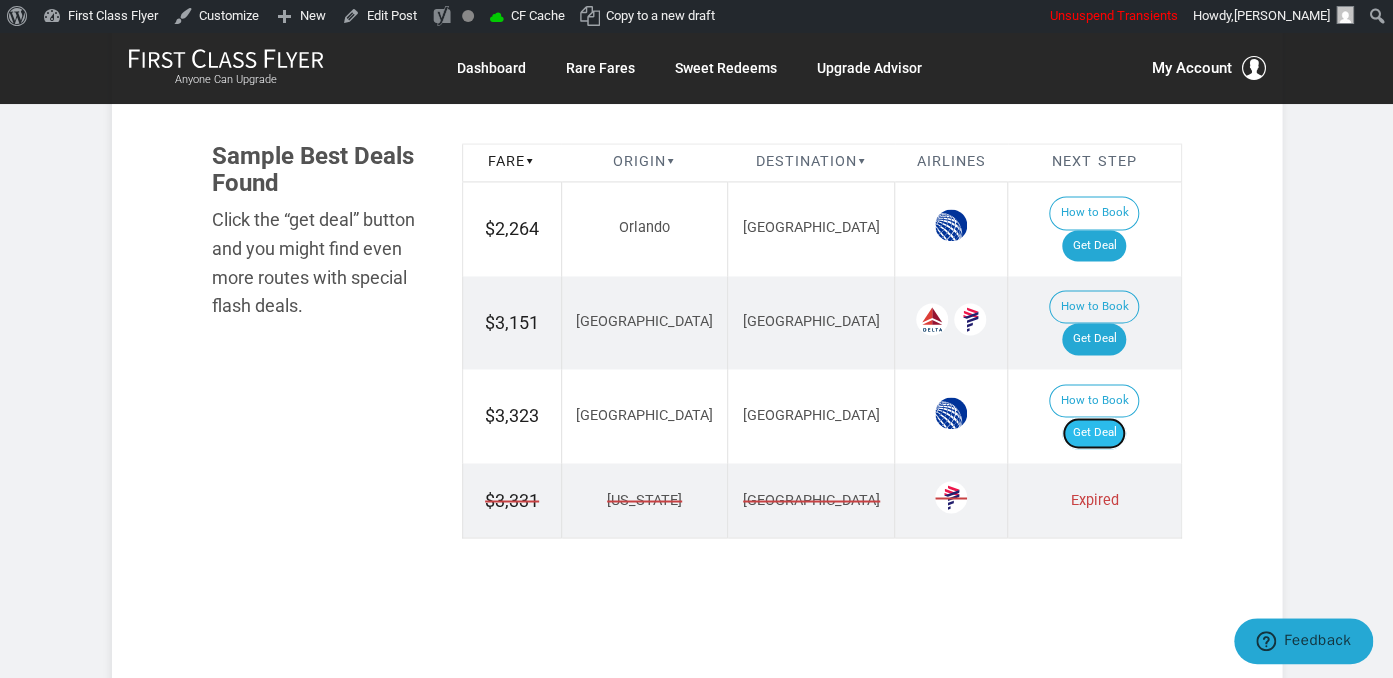 click on "Get Deal" at bounding box center [1094, 433] 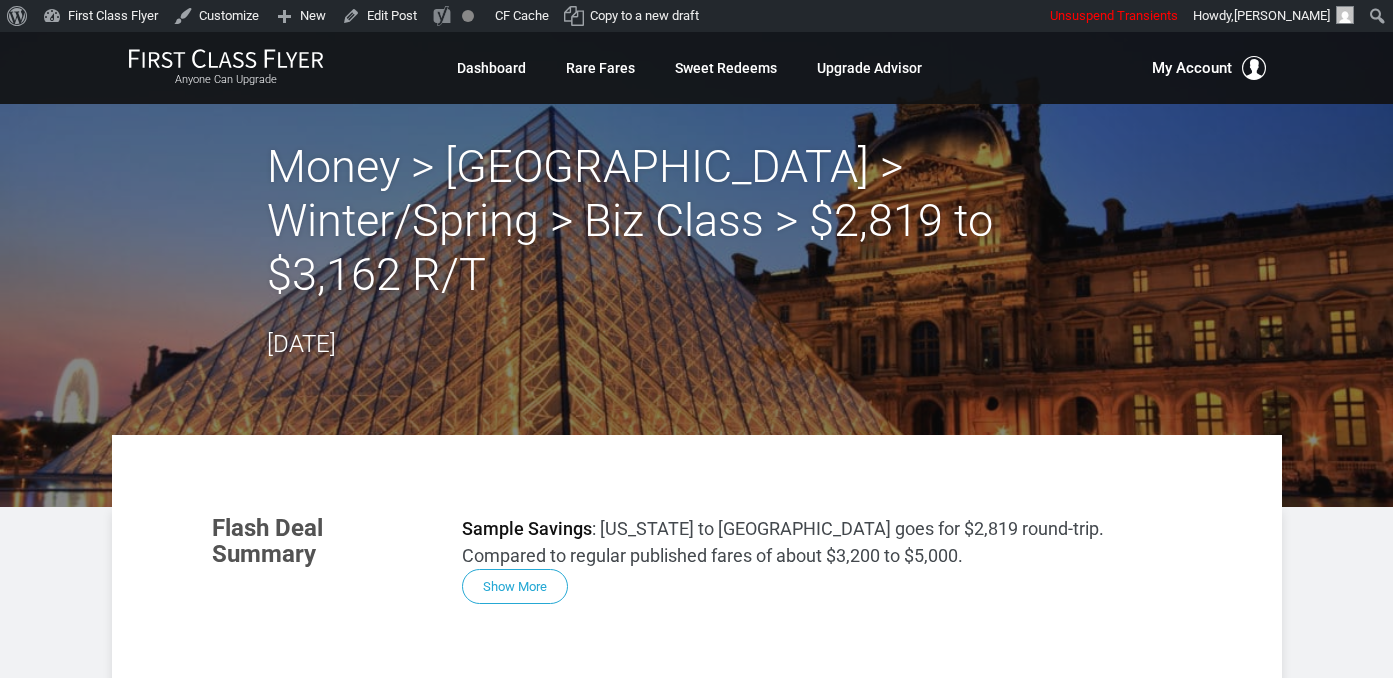 scroll, scrollTop: 0, scrollLeft: 0, axis: both 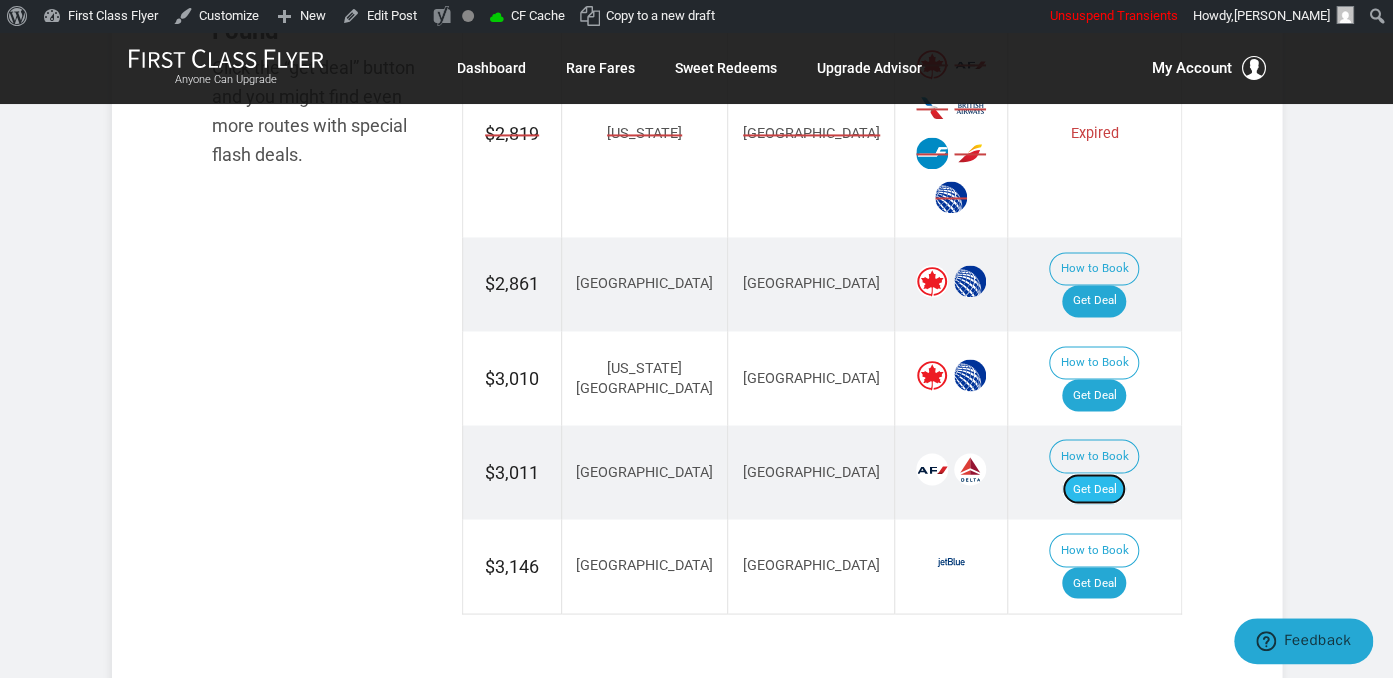click on "Get Deal" at bounding box center (1094, 489) 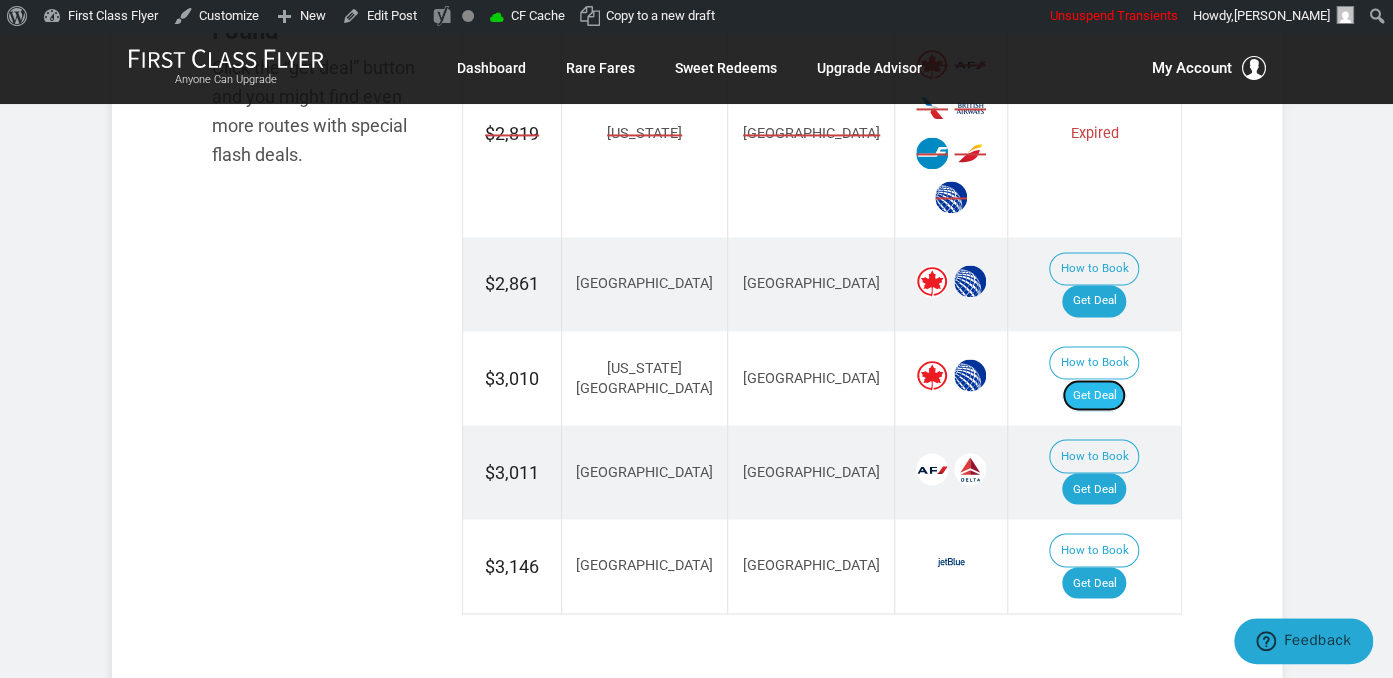 click on "Get Deal" at bounding box center (1094, 395) 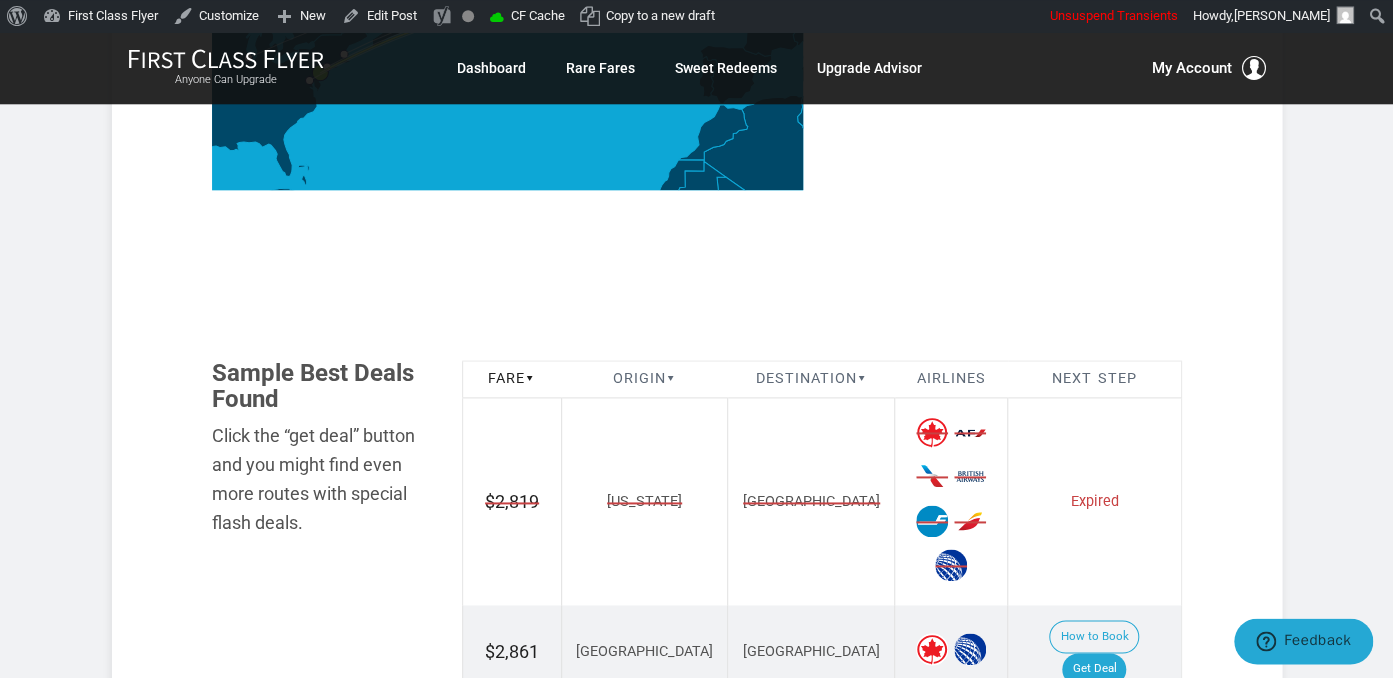 scroll, scrollTop: 1372, scrollLeft: 0, axis: vertical 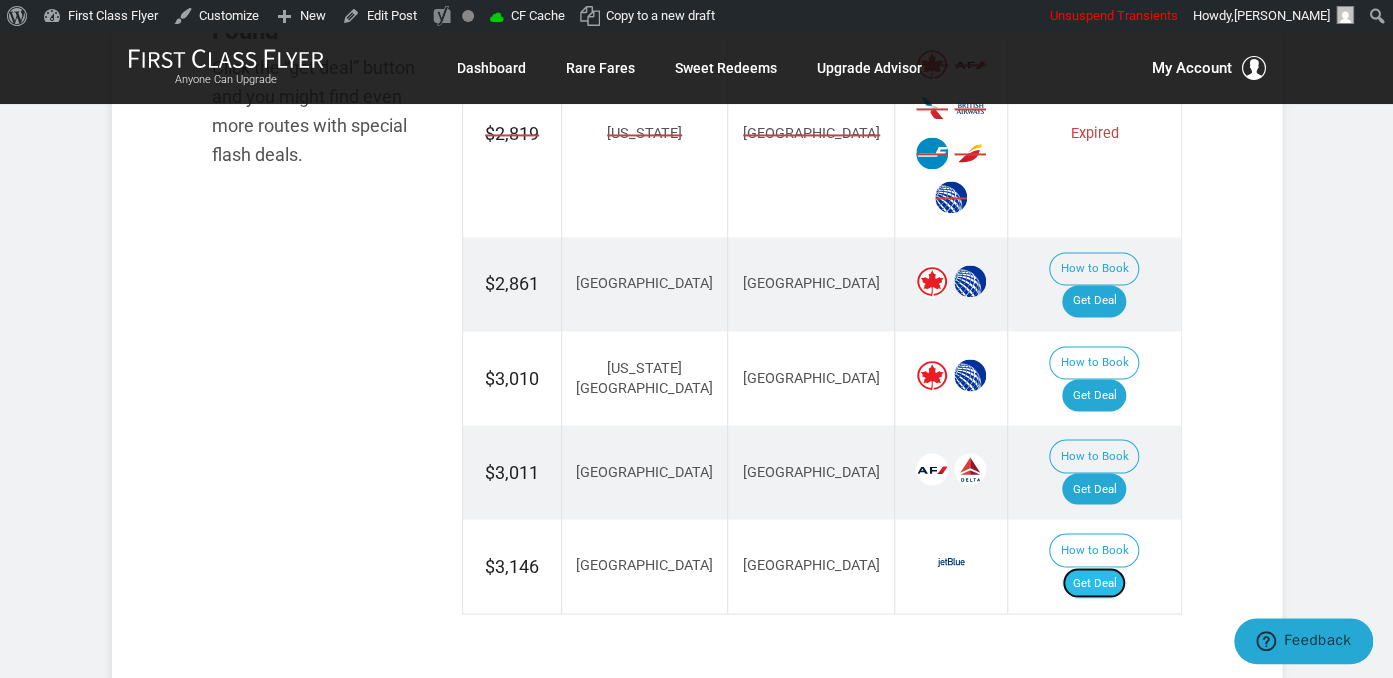 click on "Get Deal" at bounding box center [1094, 583] 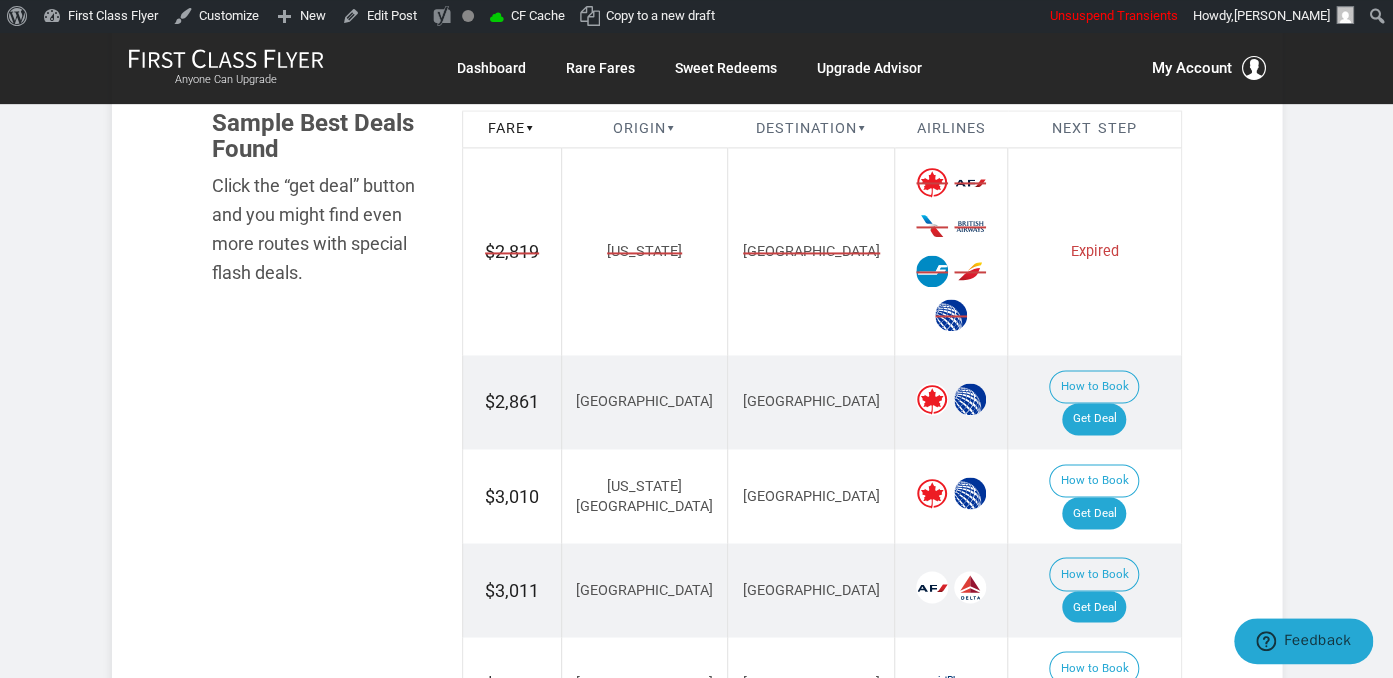 scroll, scrollTop: 1228, scrollLeft: 0, axis: vertical 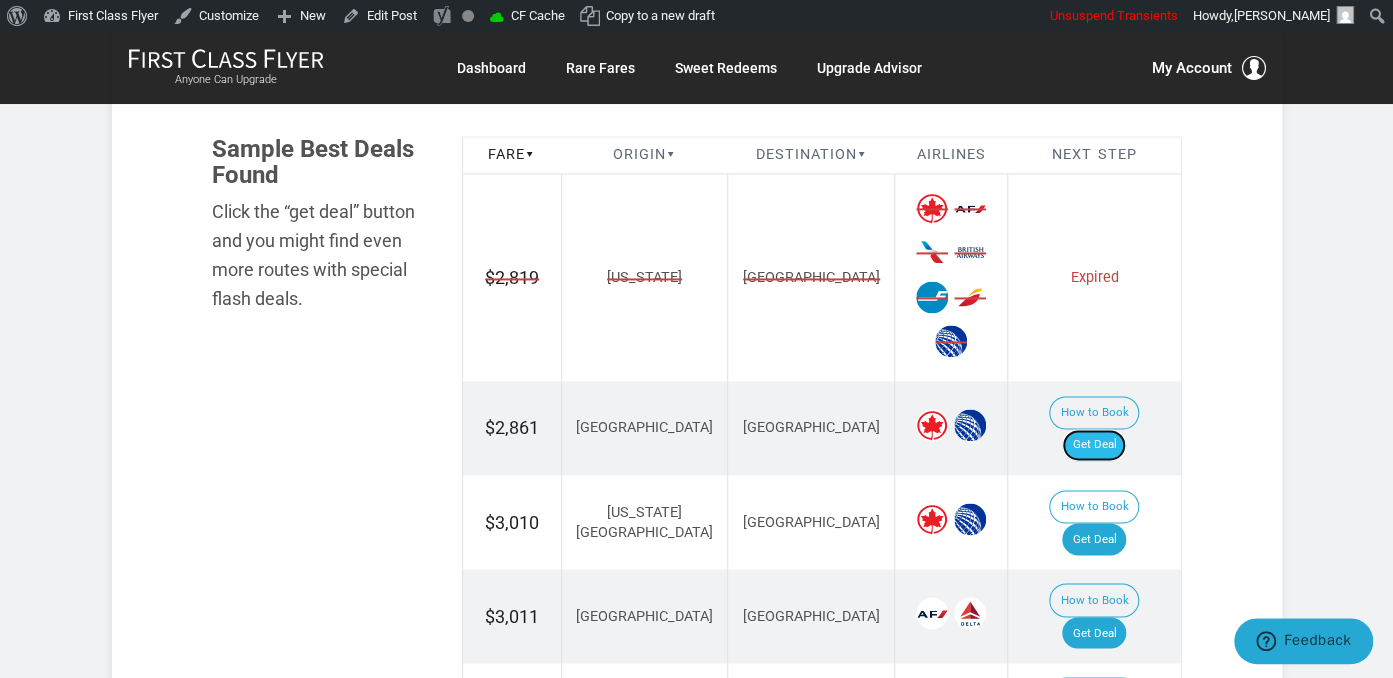 click on "Get Deal" at bounding box center (1094, 445) 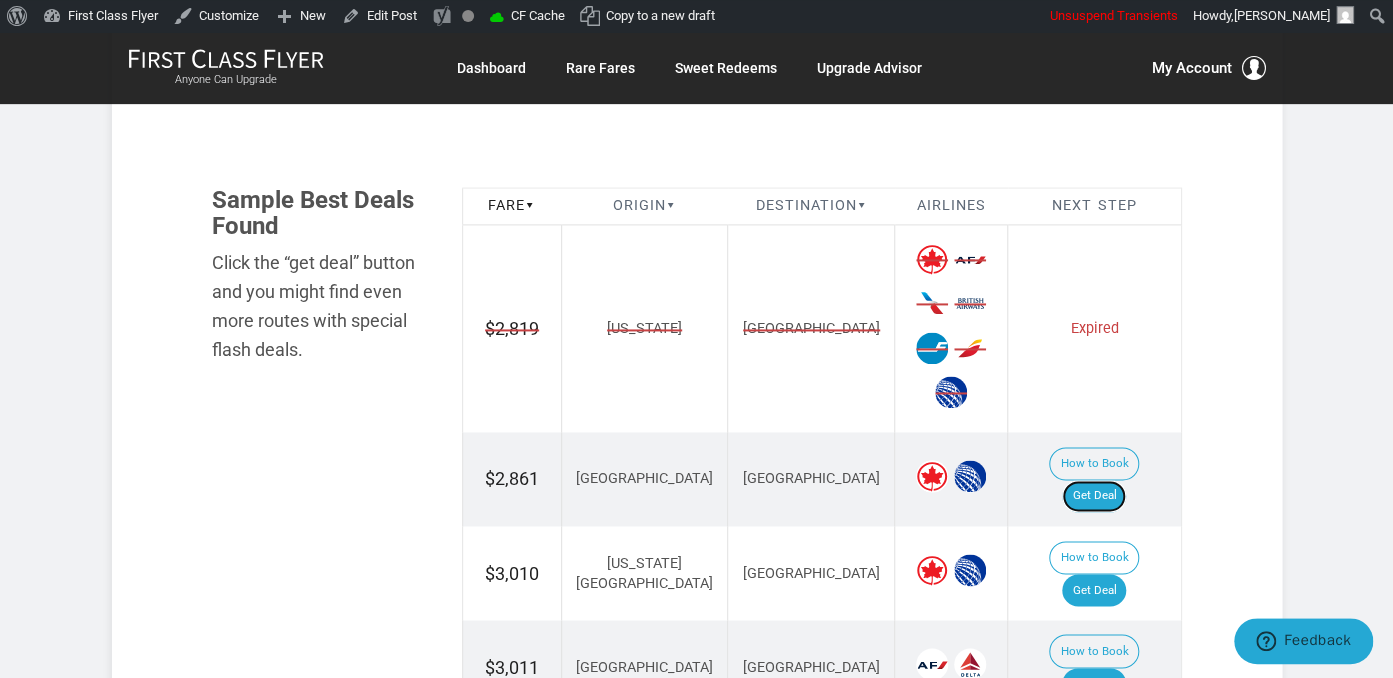 scroll, scrollTop: 1311, scrollLeft: 0, axis: vertical 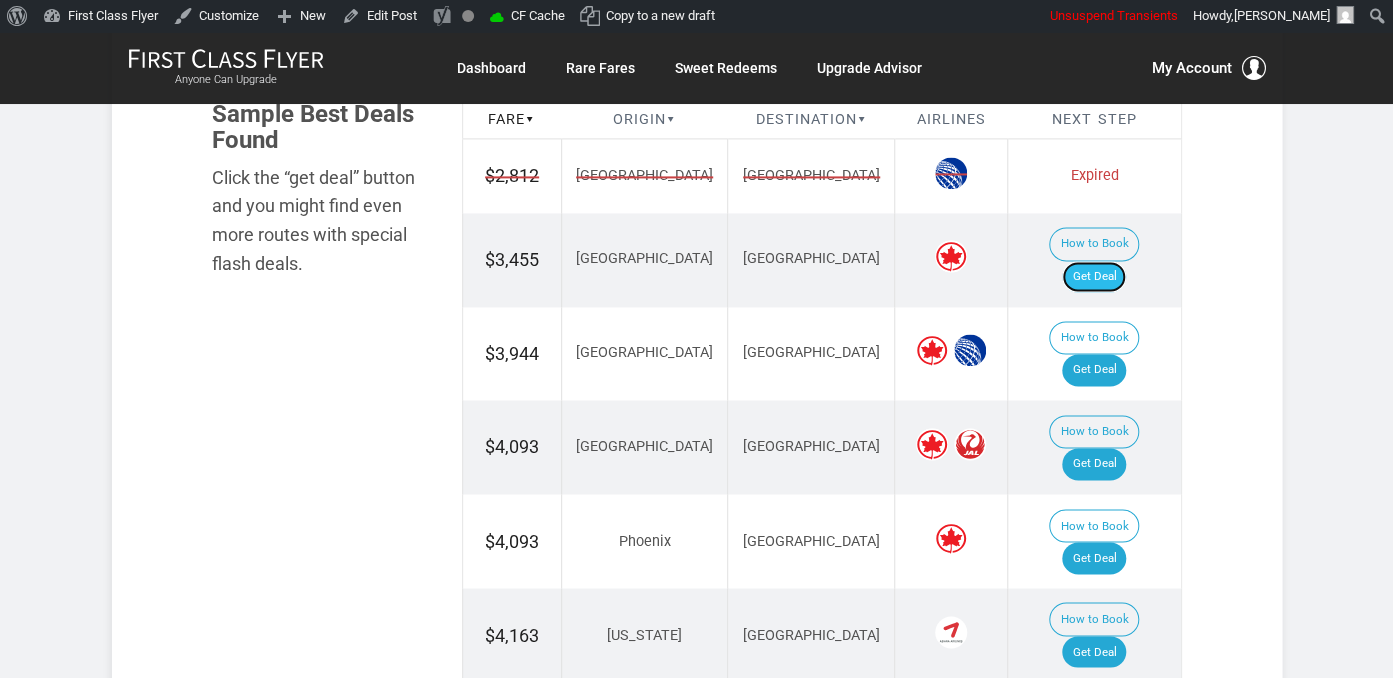 click on "Get Deal" at bounding box center (1094, 277) 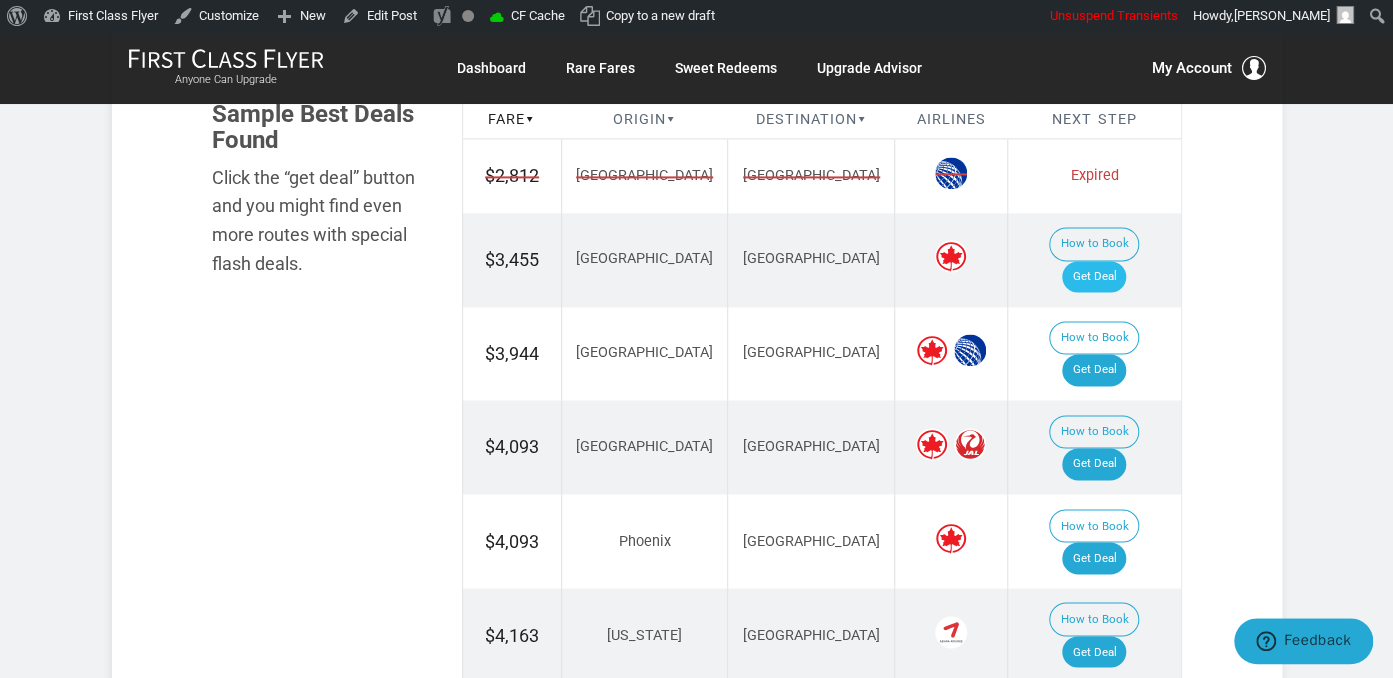 scroll, scrollTop: 0, scrollLeft: 0, axis: both 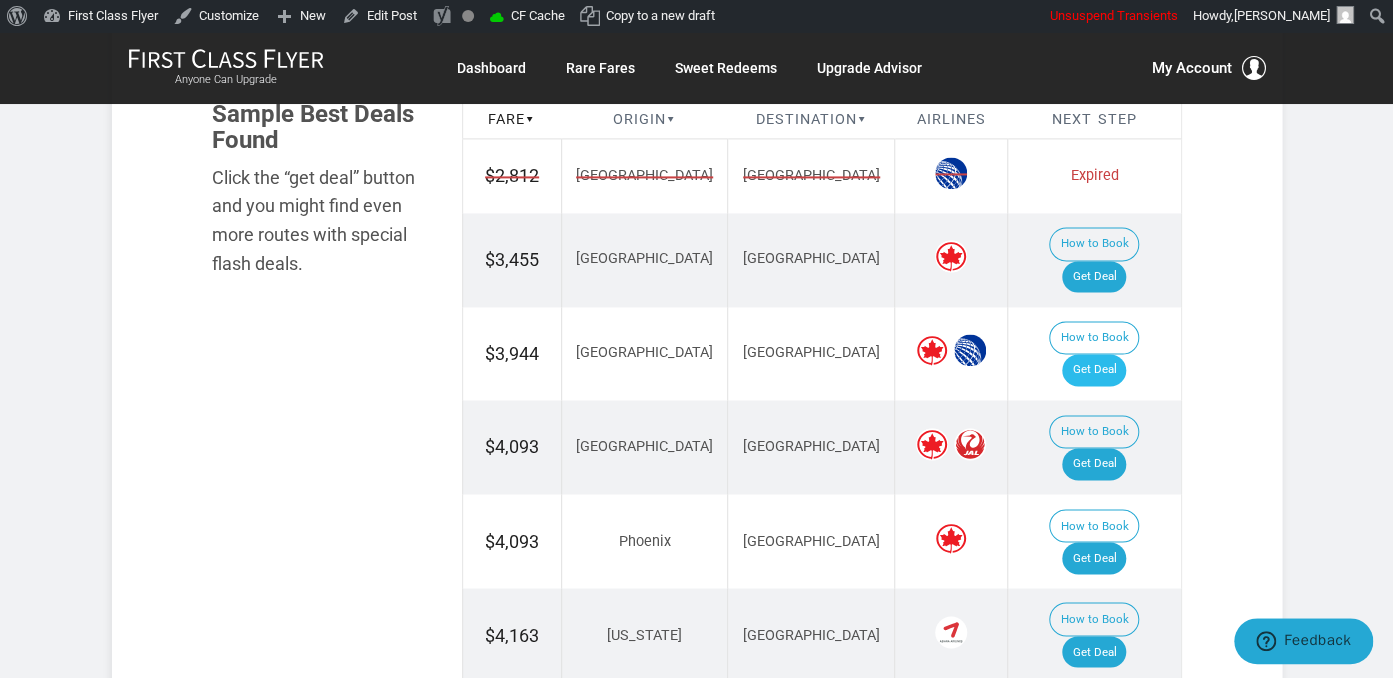click on "How to Book   Get Deal" at bounding box center [1094, 354] 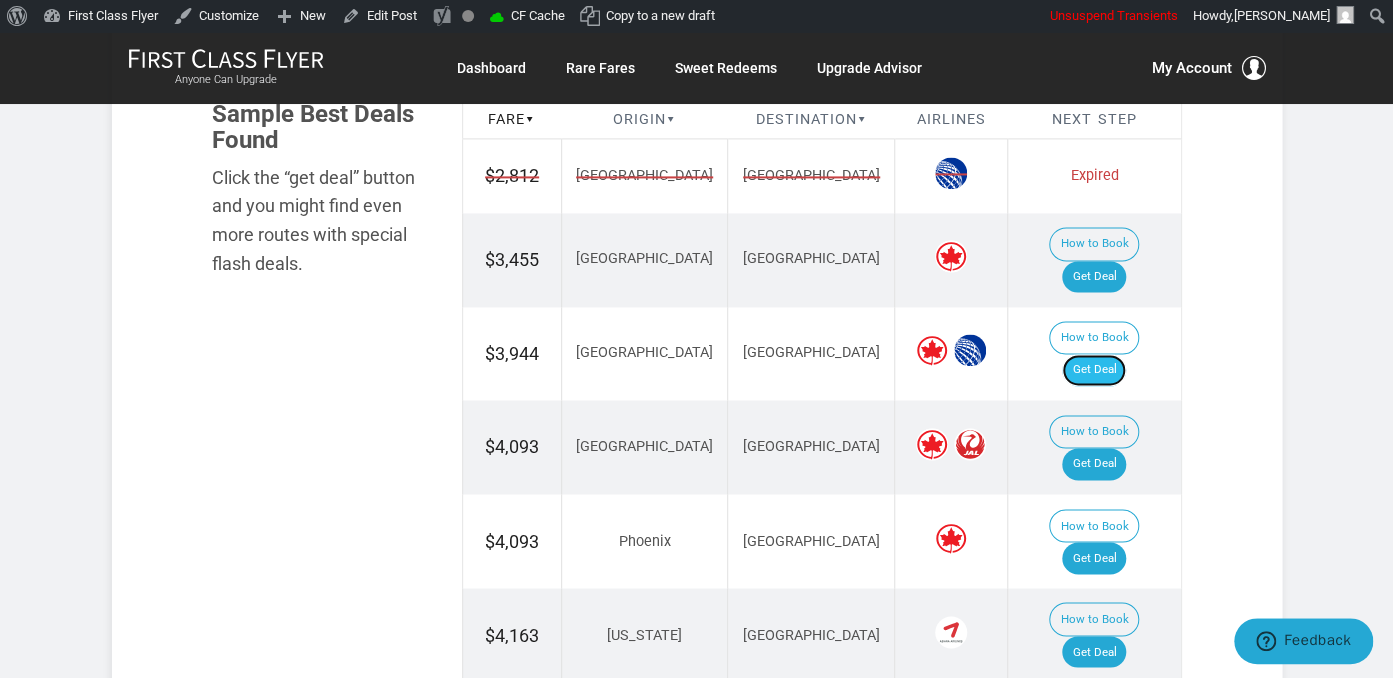 click on "Get Deal" at bounding box center (1094, 370) 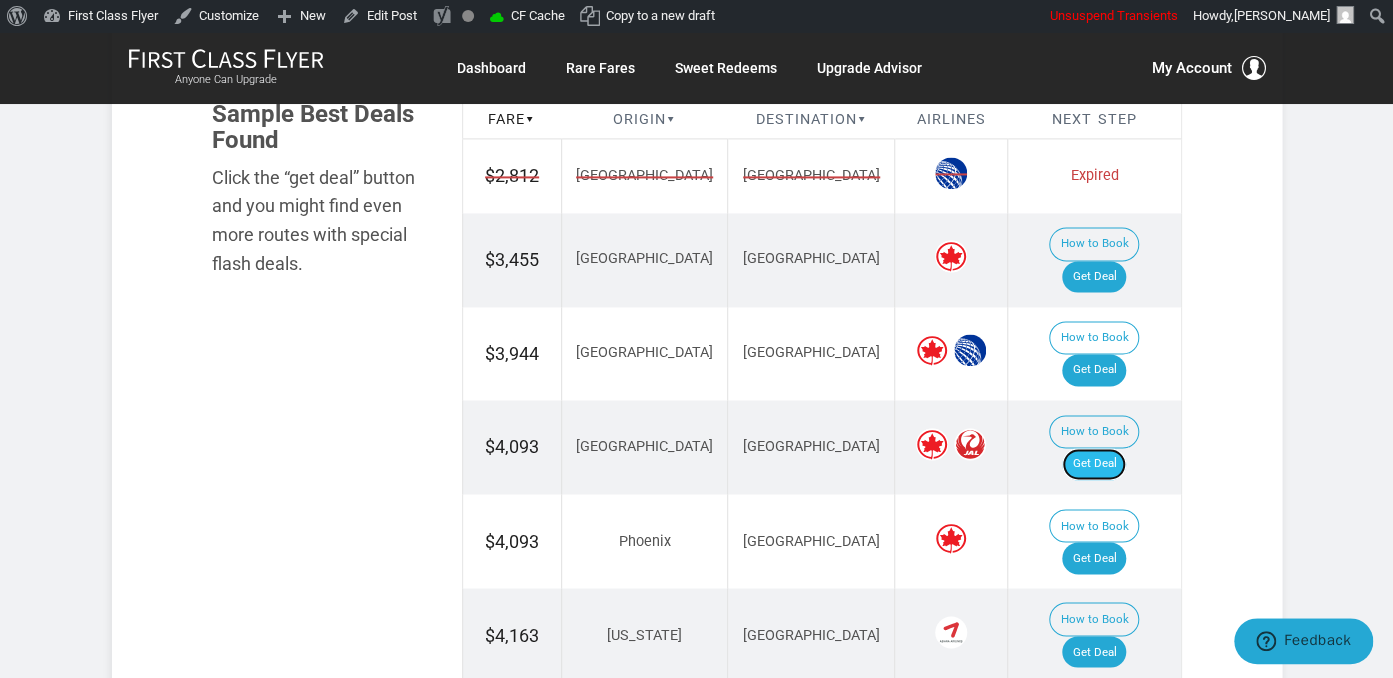 click on "Get Deal" at bounding box center [1094, 464] 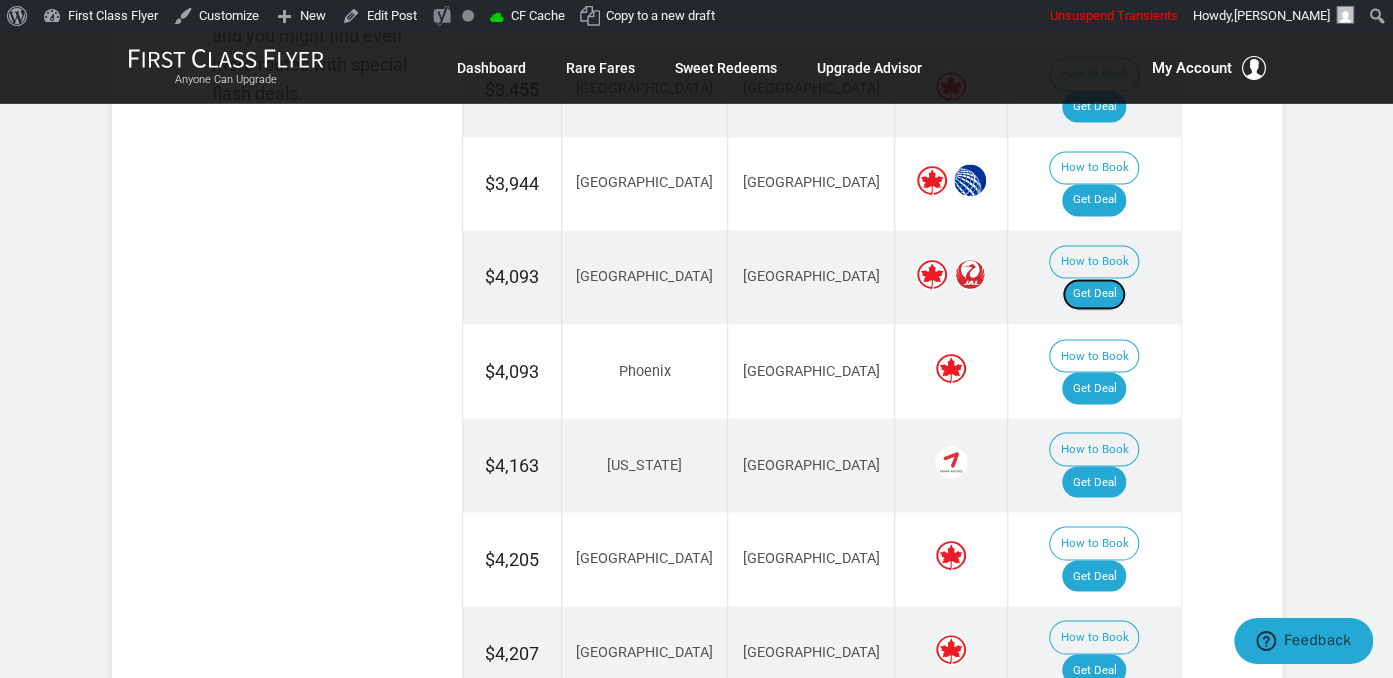 scroll, scrollTop: 1584, scrollLeft: 0, axis: vertical 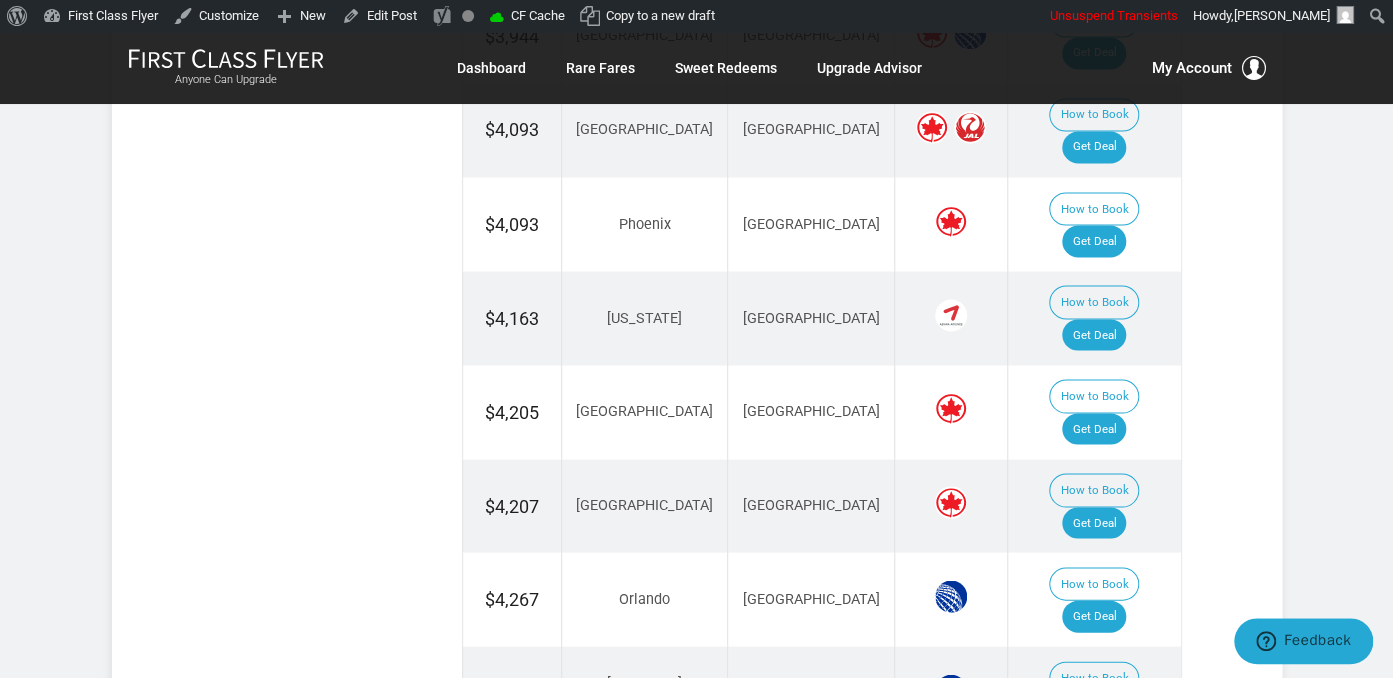 click on "Get Deal" at bounding box center [1094, 710] 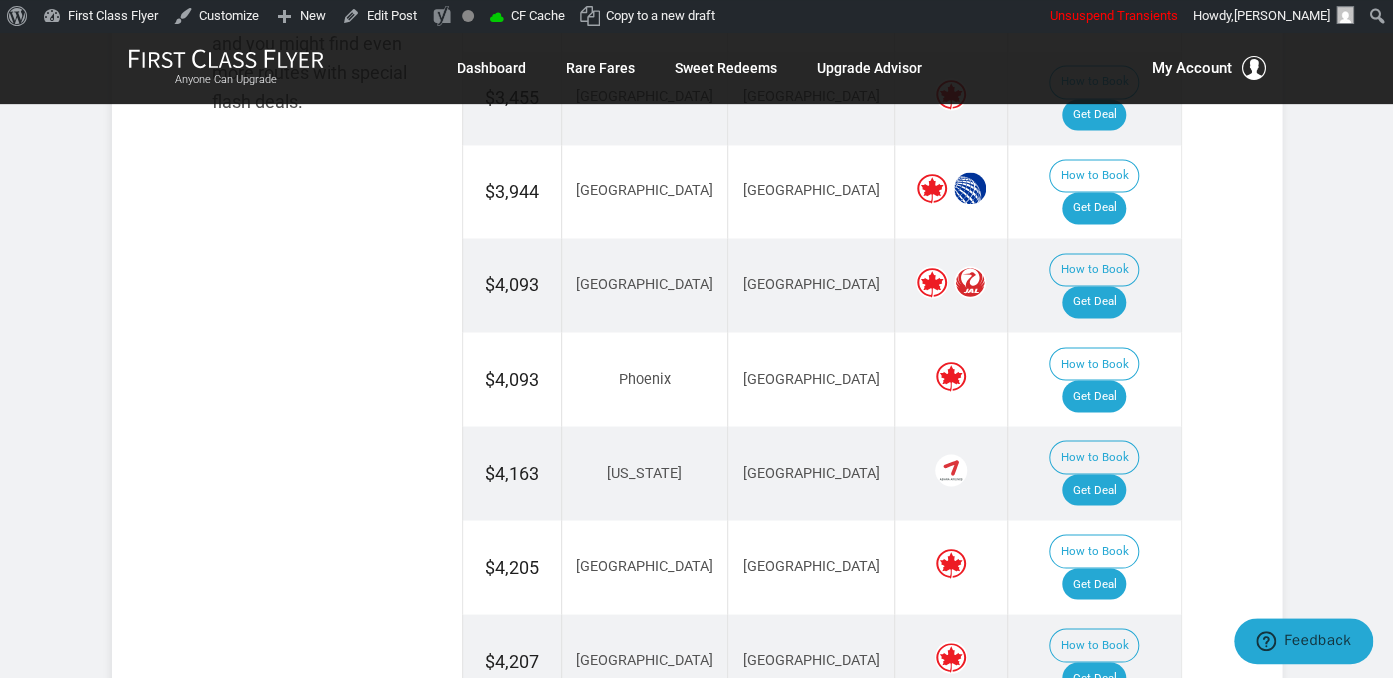 scroll, scrollTop: 1372, scrollLeft: 0, axis: vertical 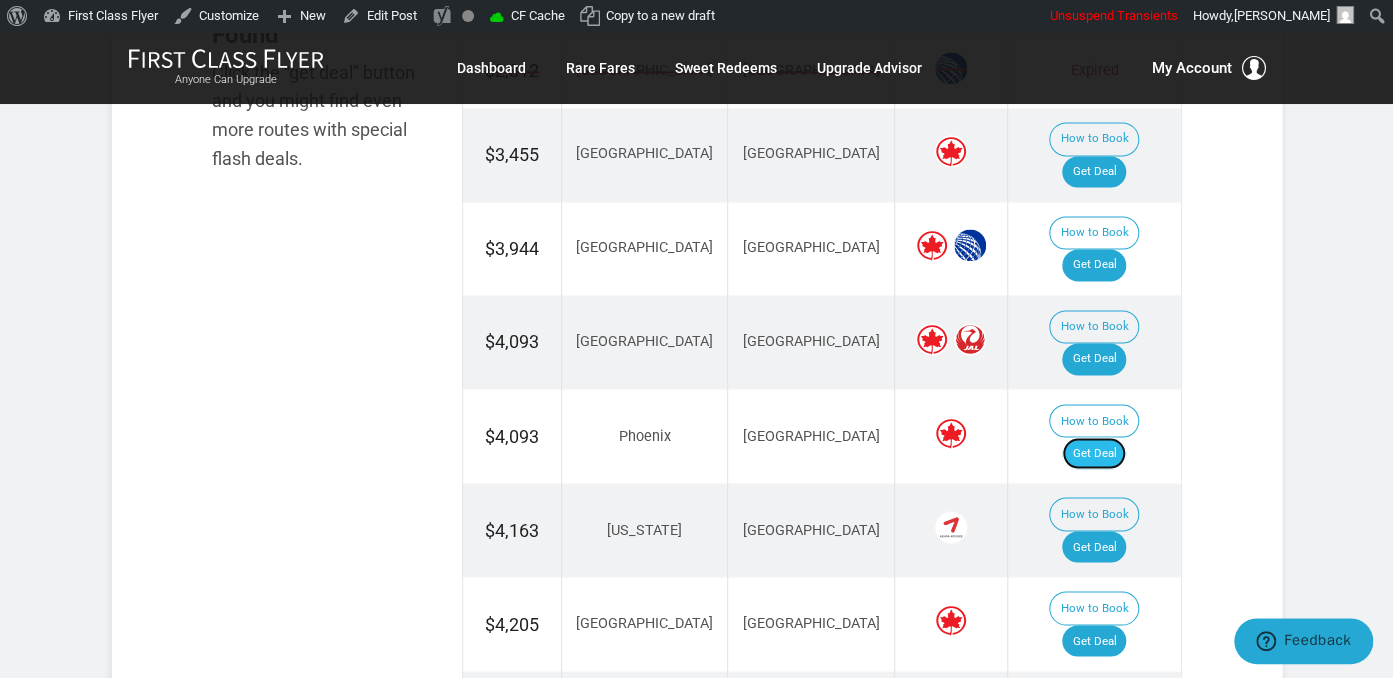 click on "Get Deal" at bounding box center (1094, 453) 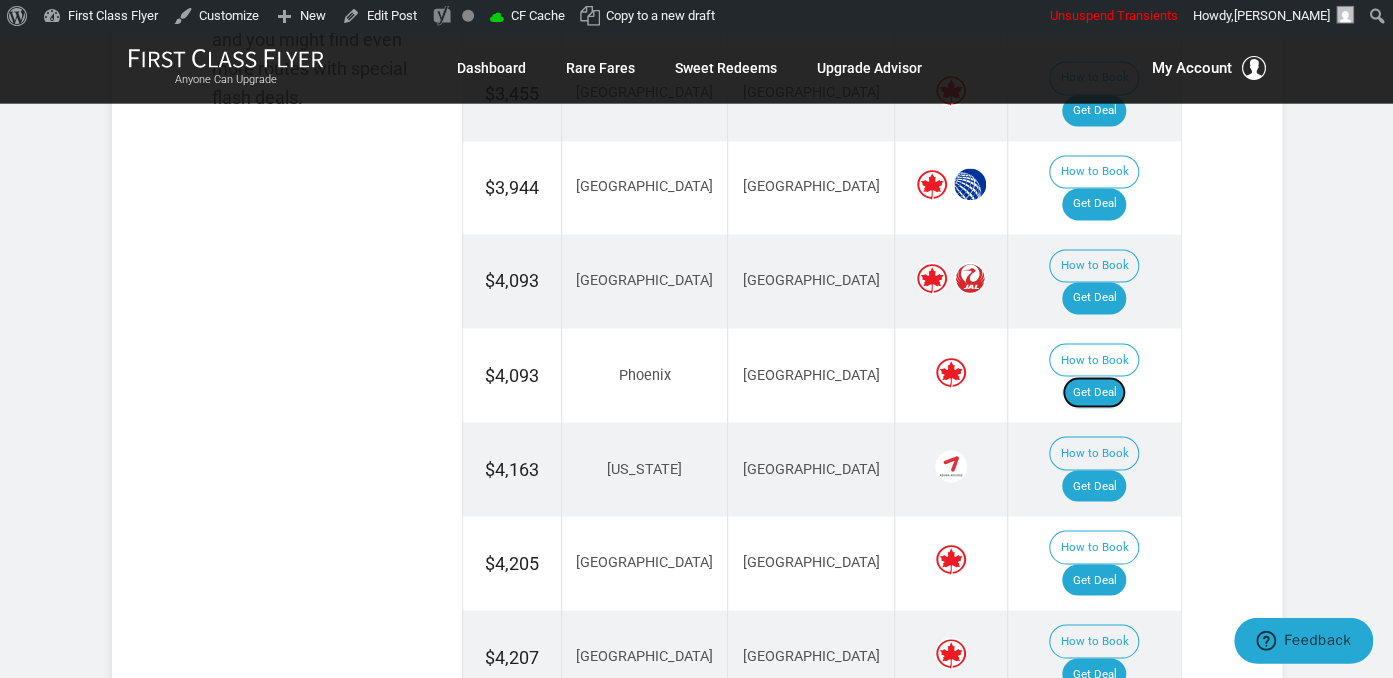 scroll, scrollTop: 1478, scrollLeft: 0, axis: vertical 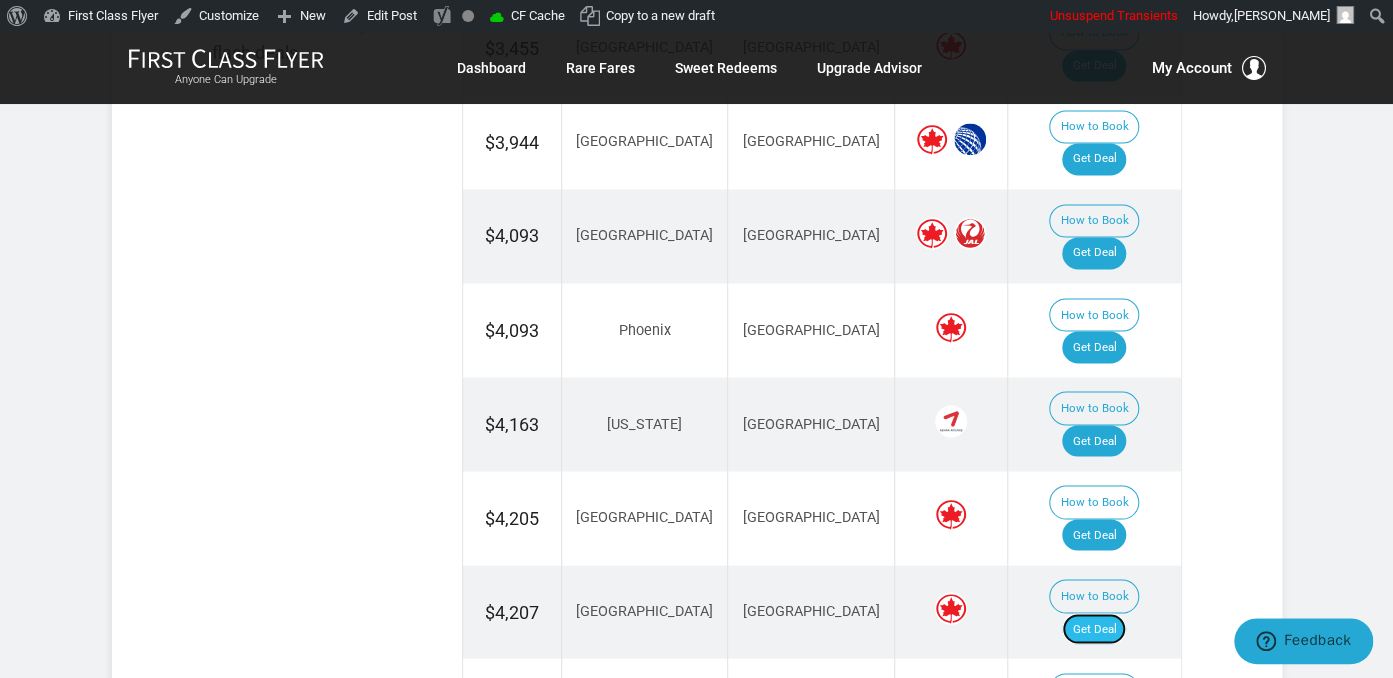 click on "Get Deal" at bounding box center (1094, 629) 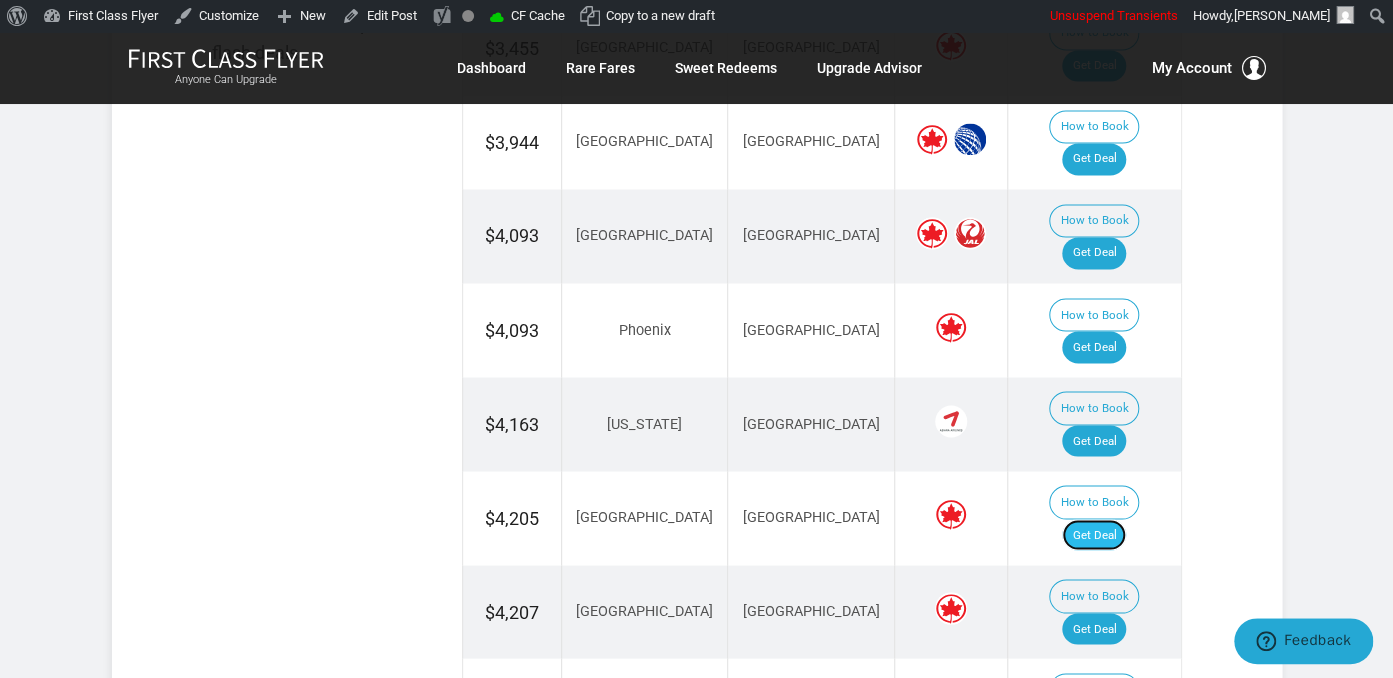 click on "Get Deal" at bounding box center [1094, 535] 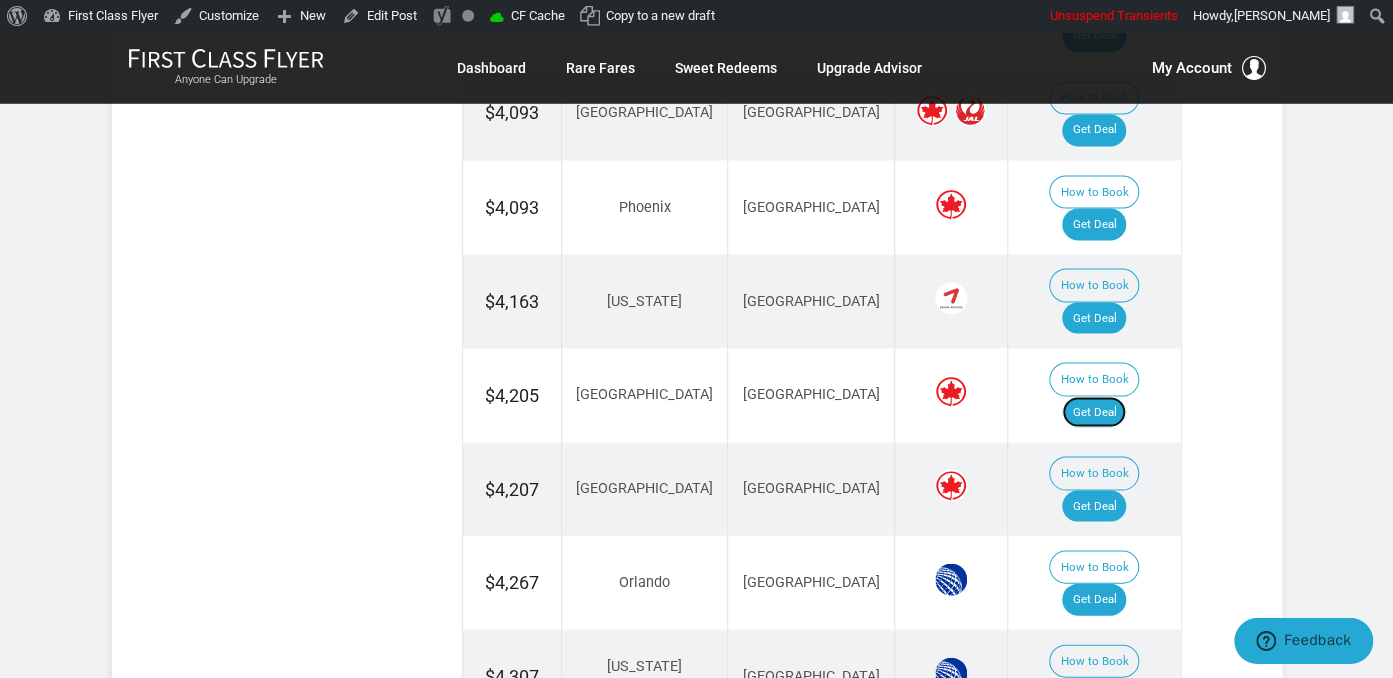 scroll, scrollTop: 1689, scrollLeft: 0, axis: vertical 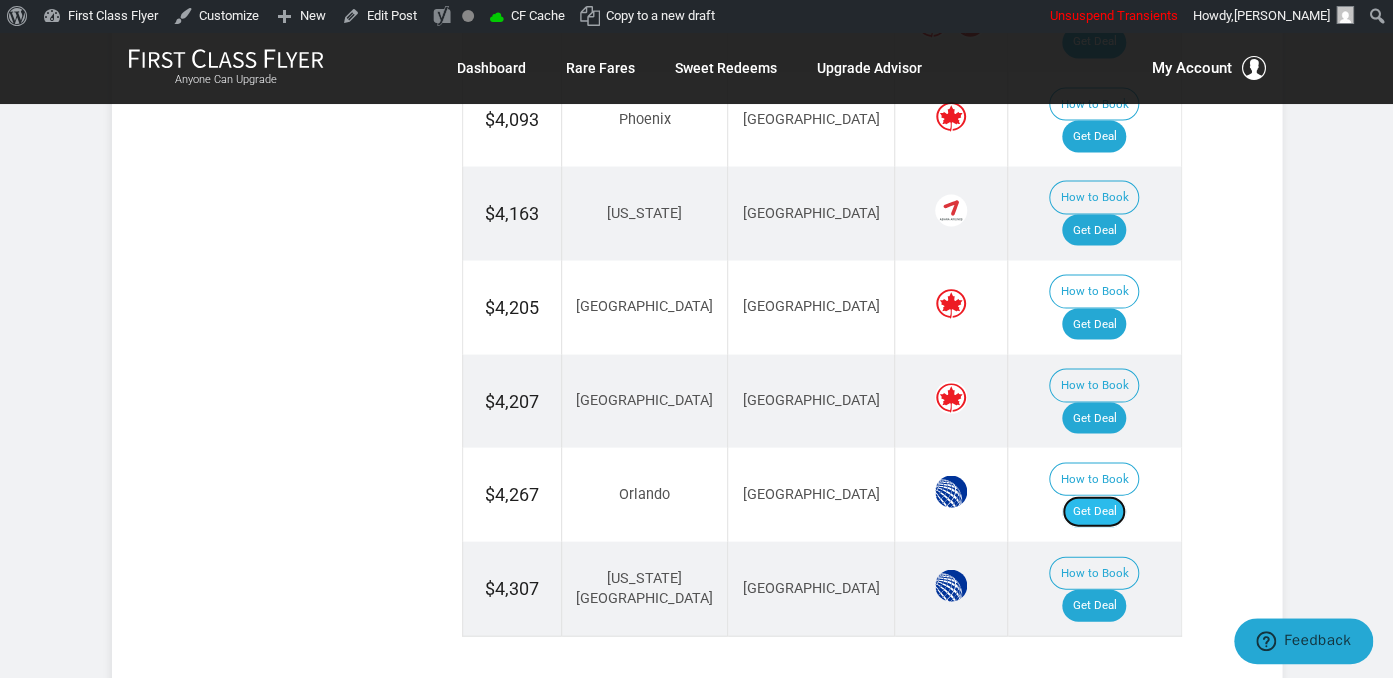 click on "Get Deal" at bounding box center [1094, 511] 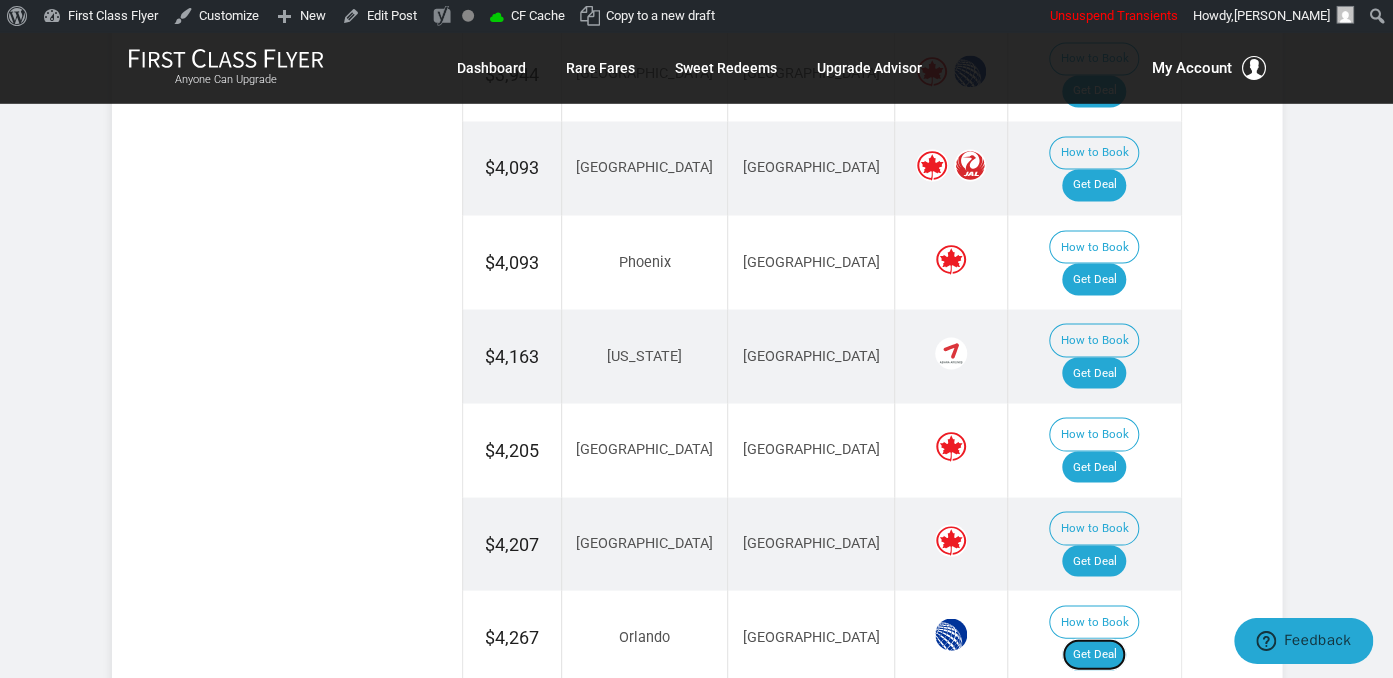 scroll, scrollTop: 1478, scrollLeft: 0, axis: vertical 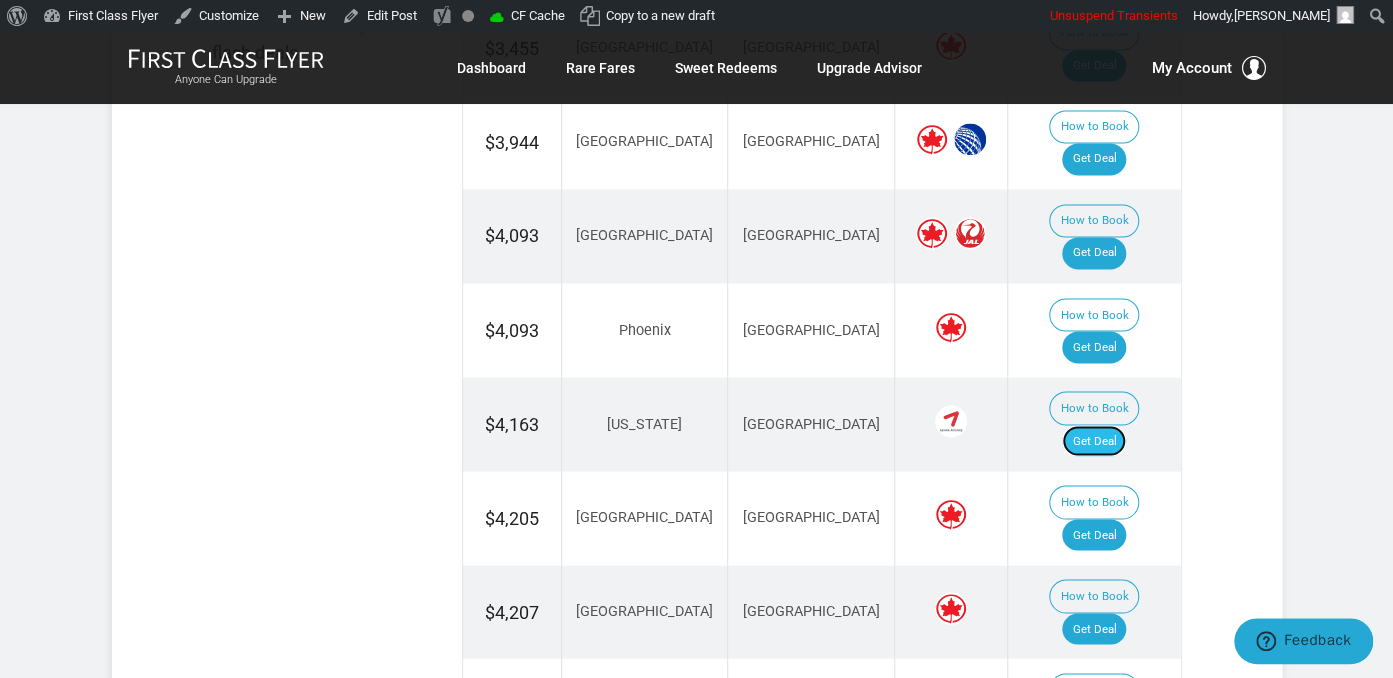 click on "Get Deal" at bounding box center [1094, 441] 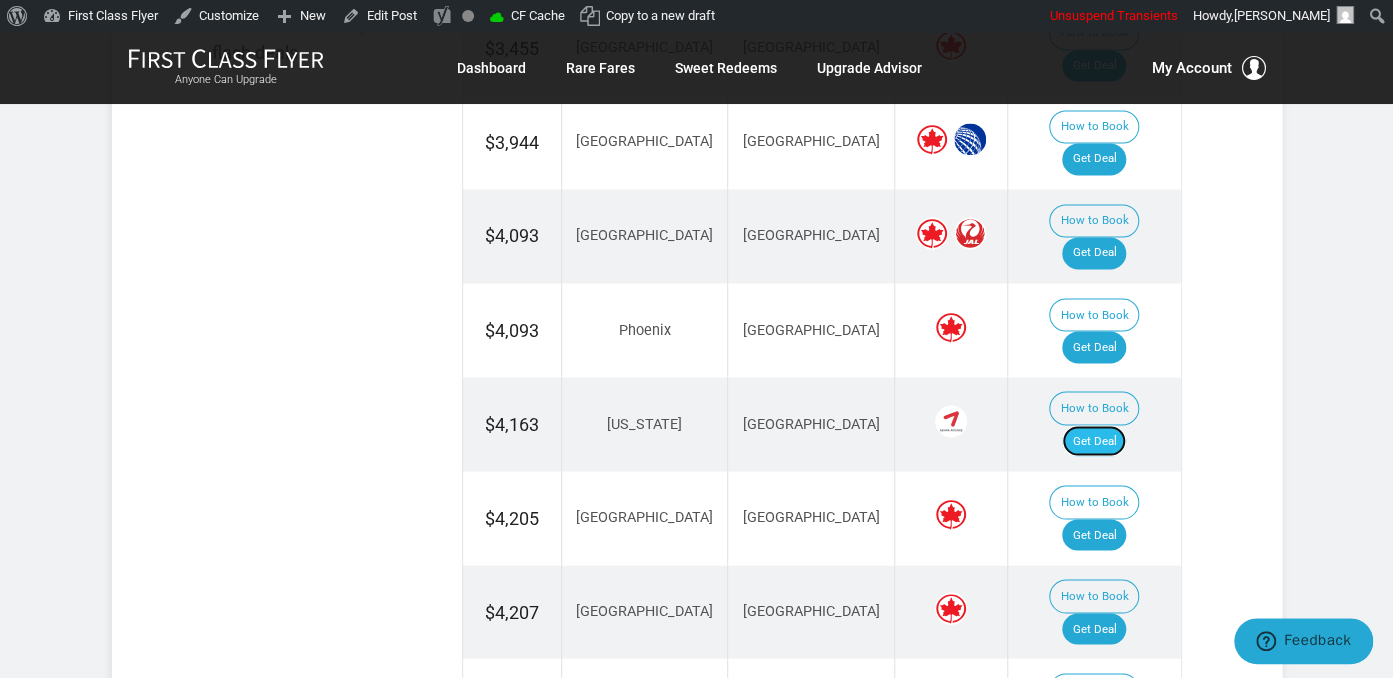 drag, startPoint x: 1097, startPoint y: 340, endPoint x: 1112, endPoint y: 337, distance: 15.297058 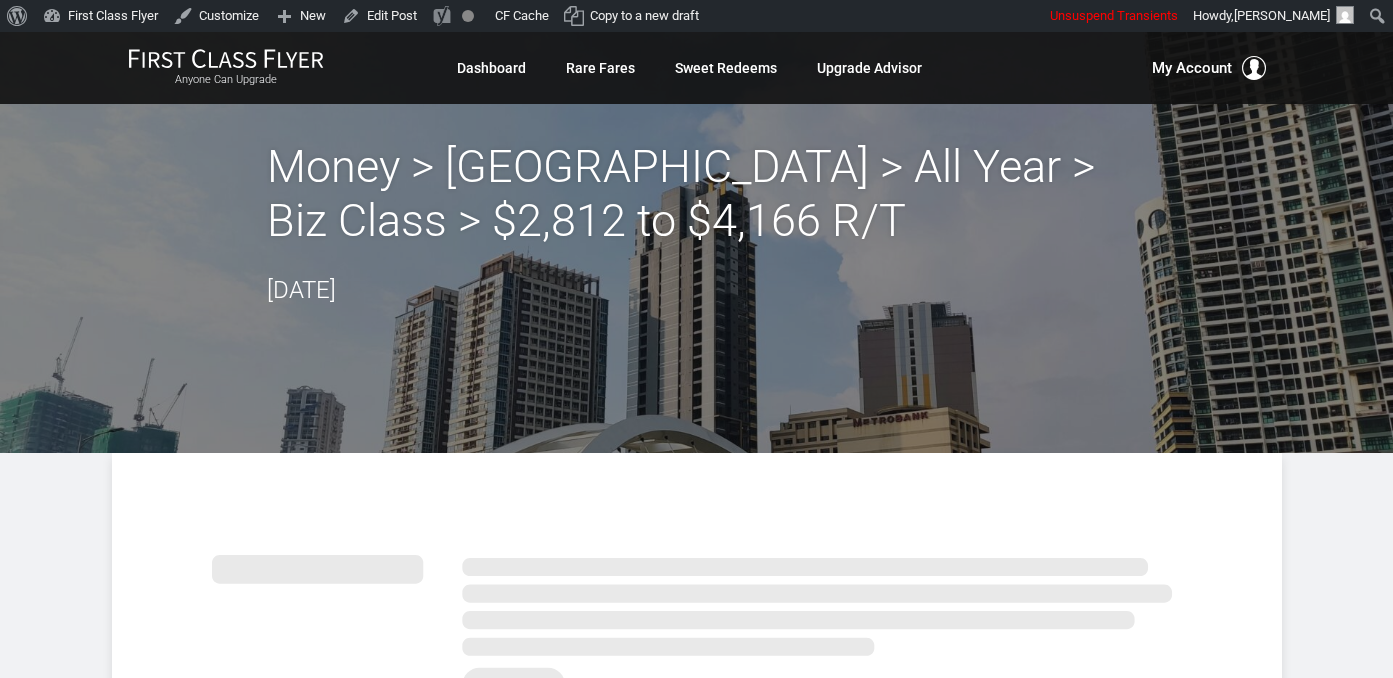 scroll, scrollTop: 0, scrollLeft: 0, axis: both 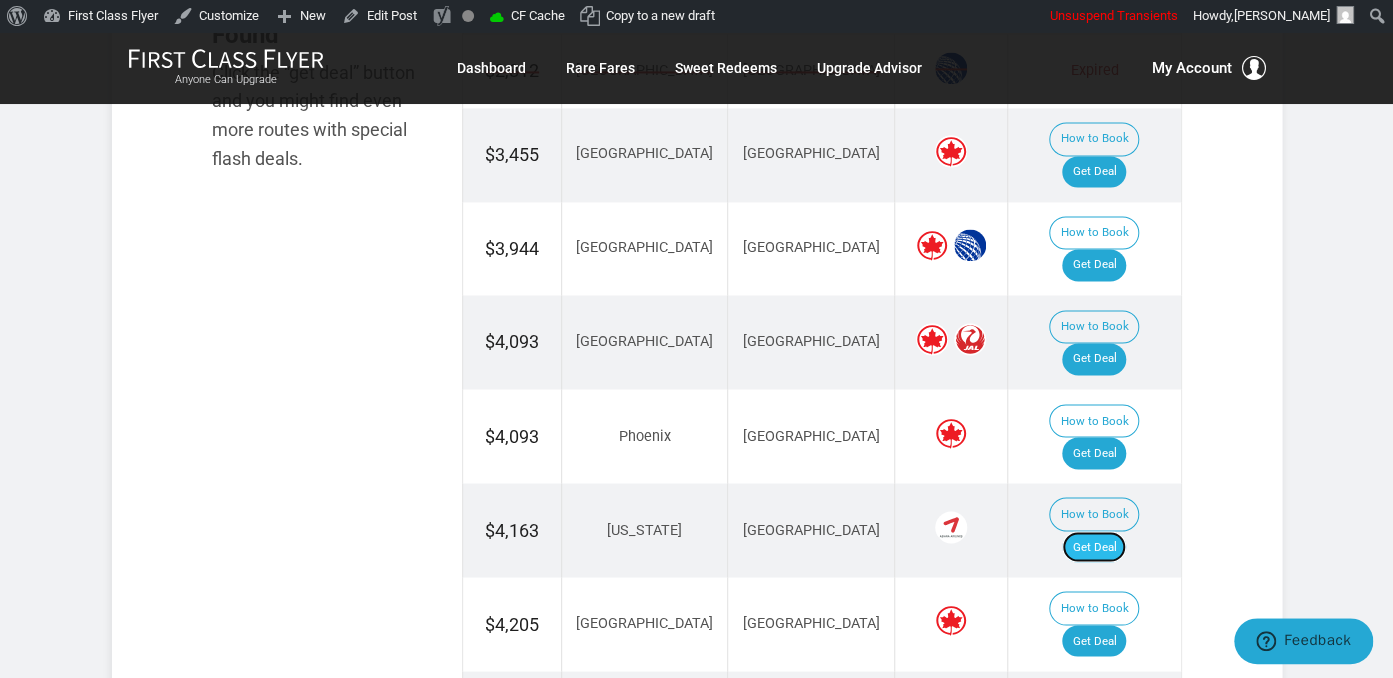 click on "Get Deal" at bounding box center [1094, 547] 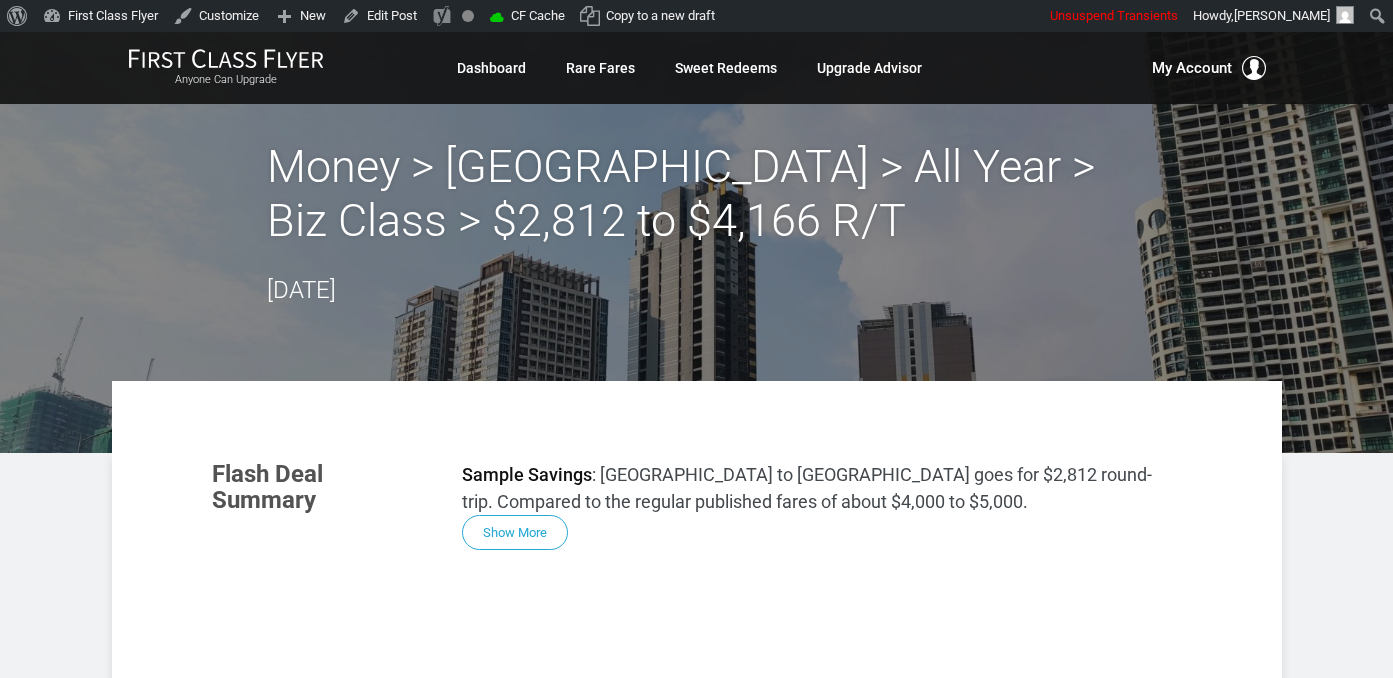 scroll, scrollTop: 0, scrollLeft: 0, axis: both 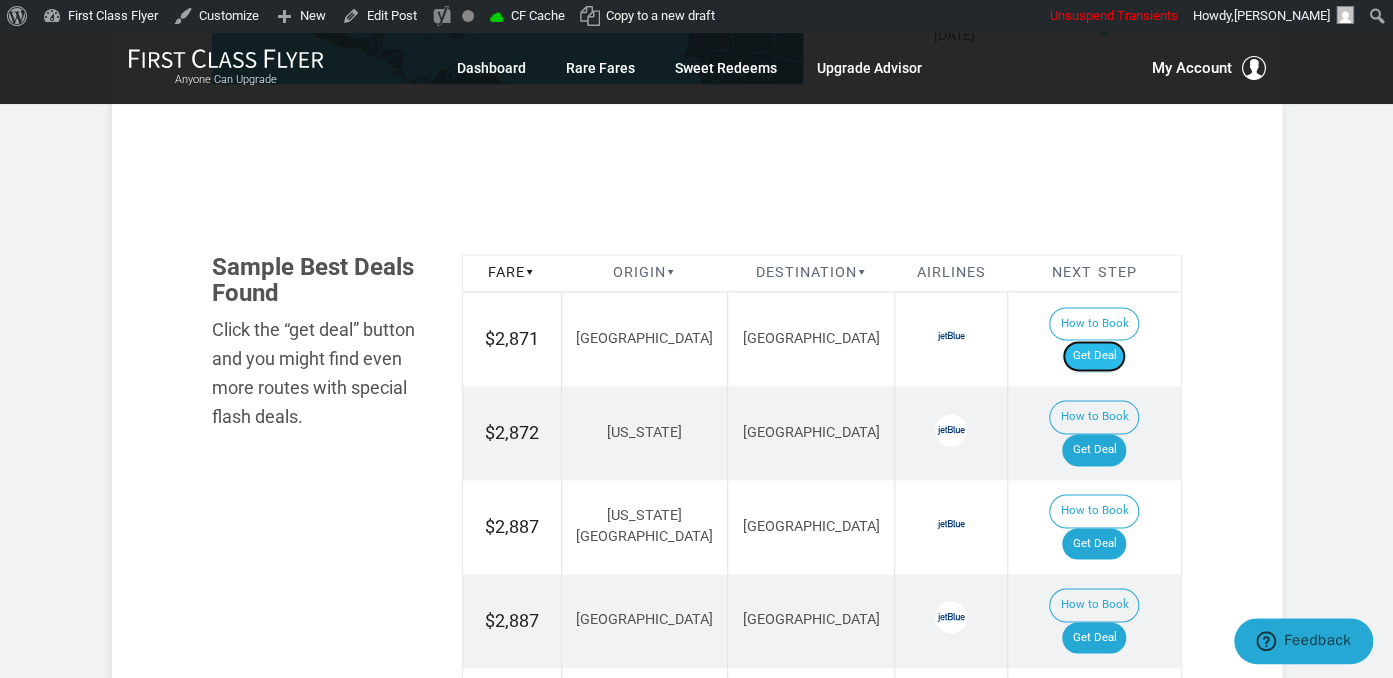 click on "Get Deal" at bounding box center [1094, 356] 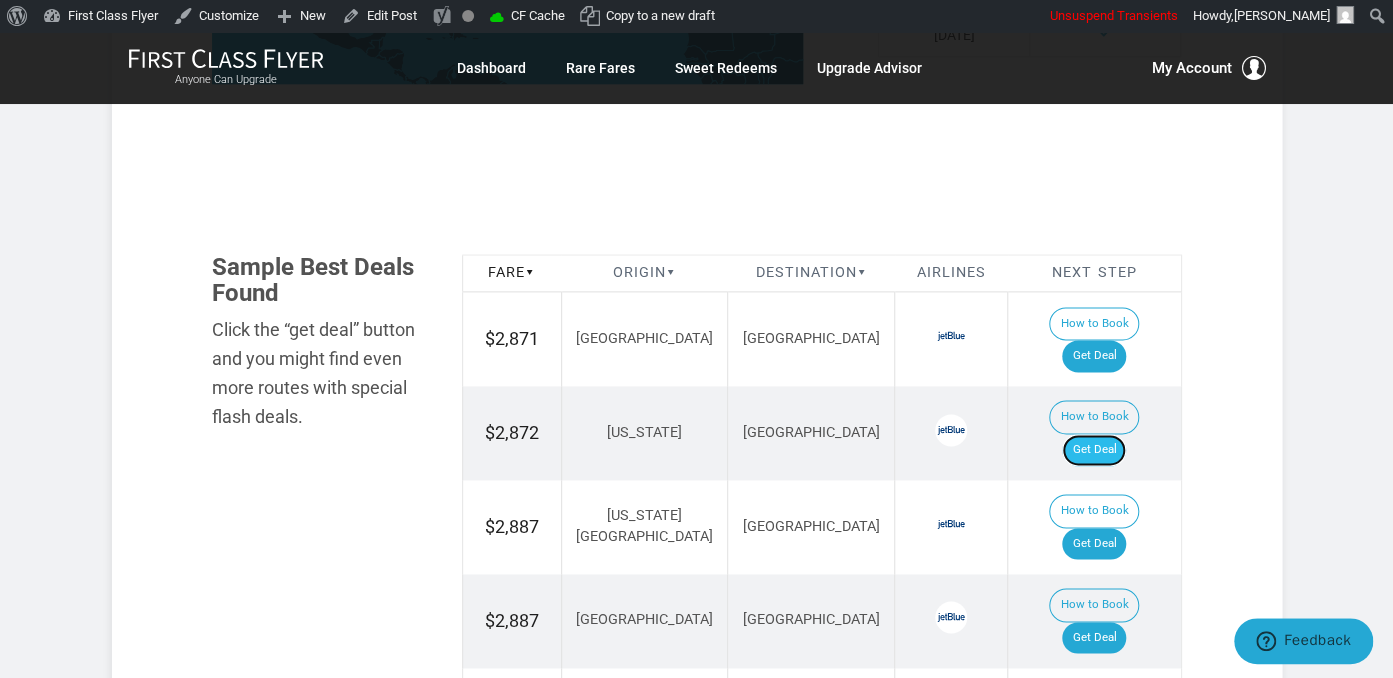 click on "Get Deal" at bounding box center [1094, 450] 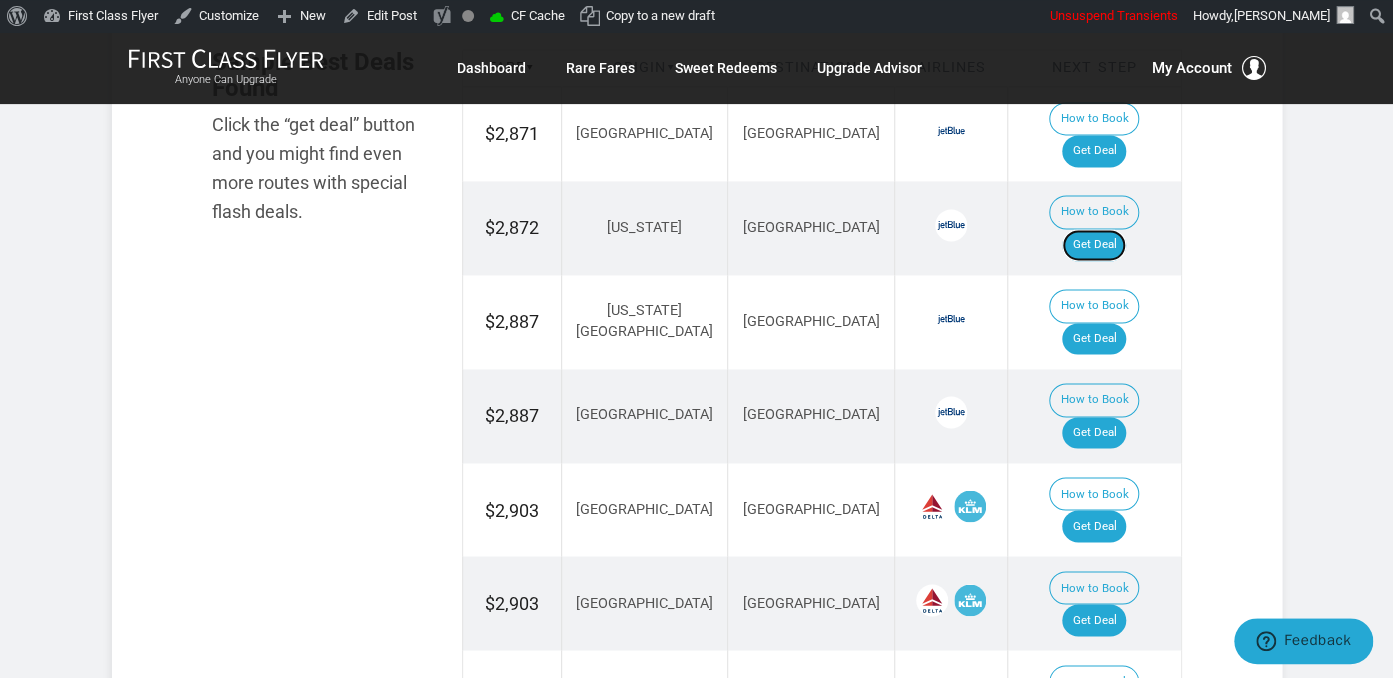 scroll, scrollTop: 1267, scrollLeft: 0, axis: vertical 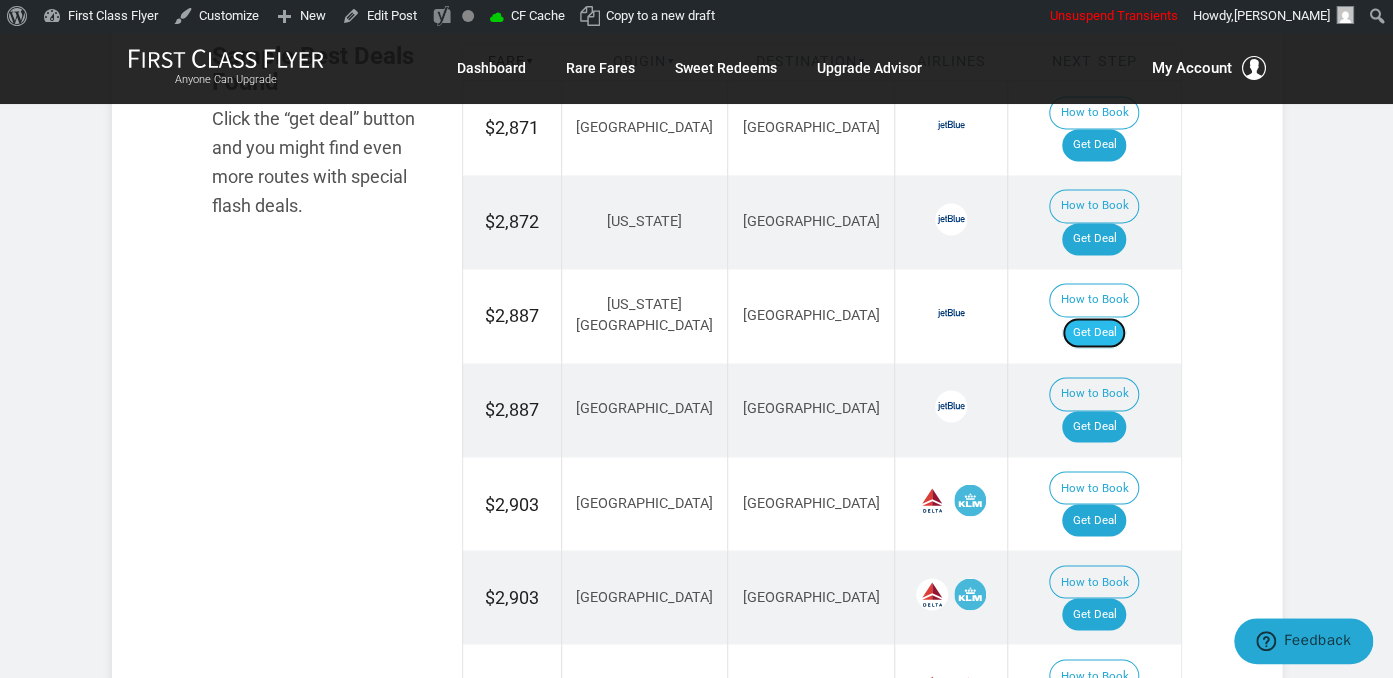 click on "Get Deal" at bounding box center [1094, 333] 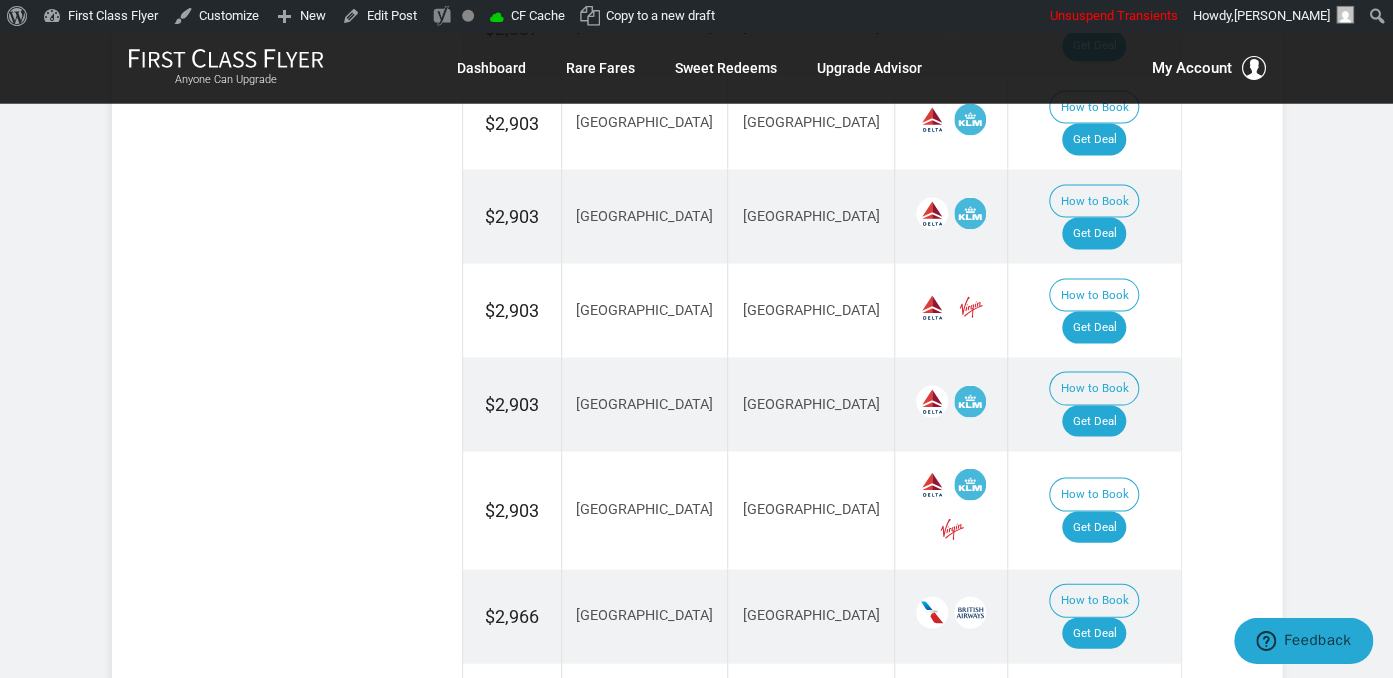 scroll, scrollTop: 1689, scrollLeft: 0, axis: vertical 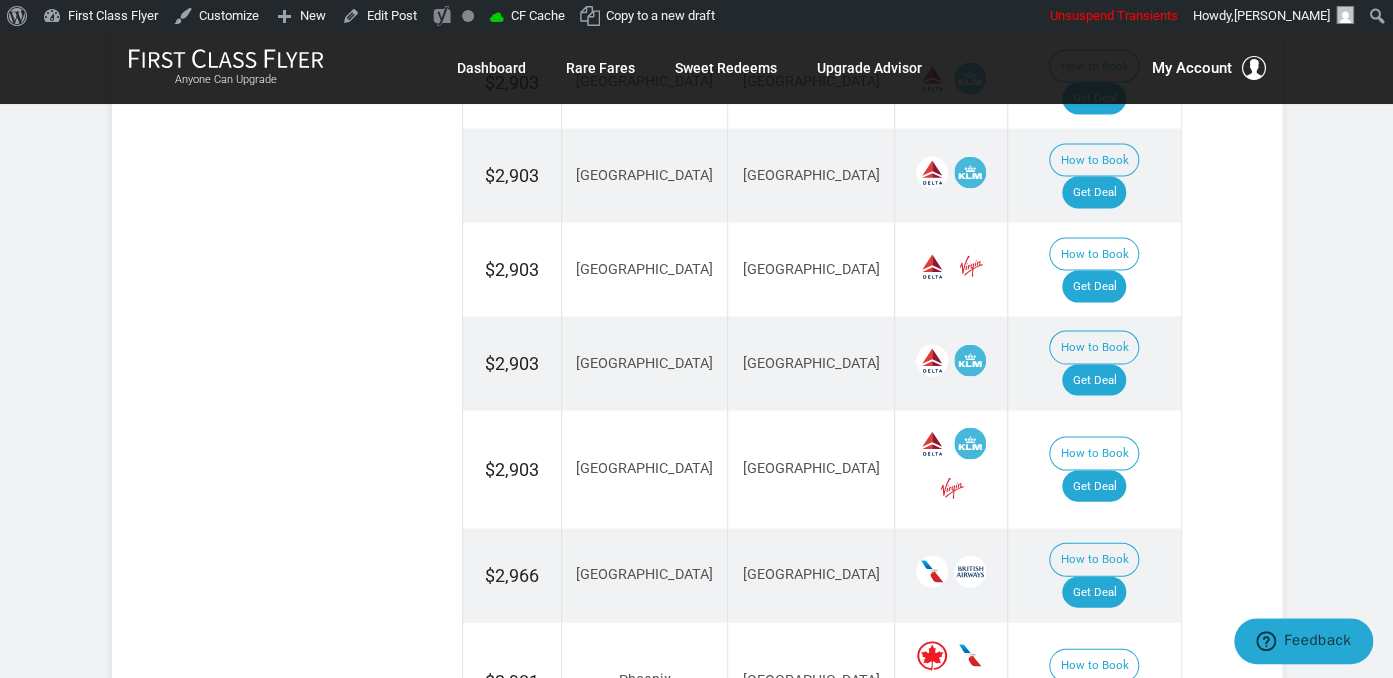 click on "Get Deal" at bounding box center [1094, 698] 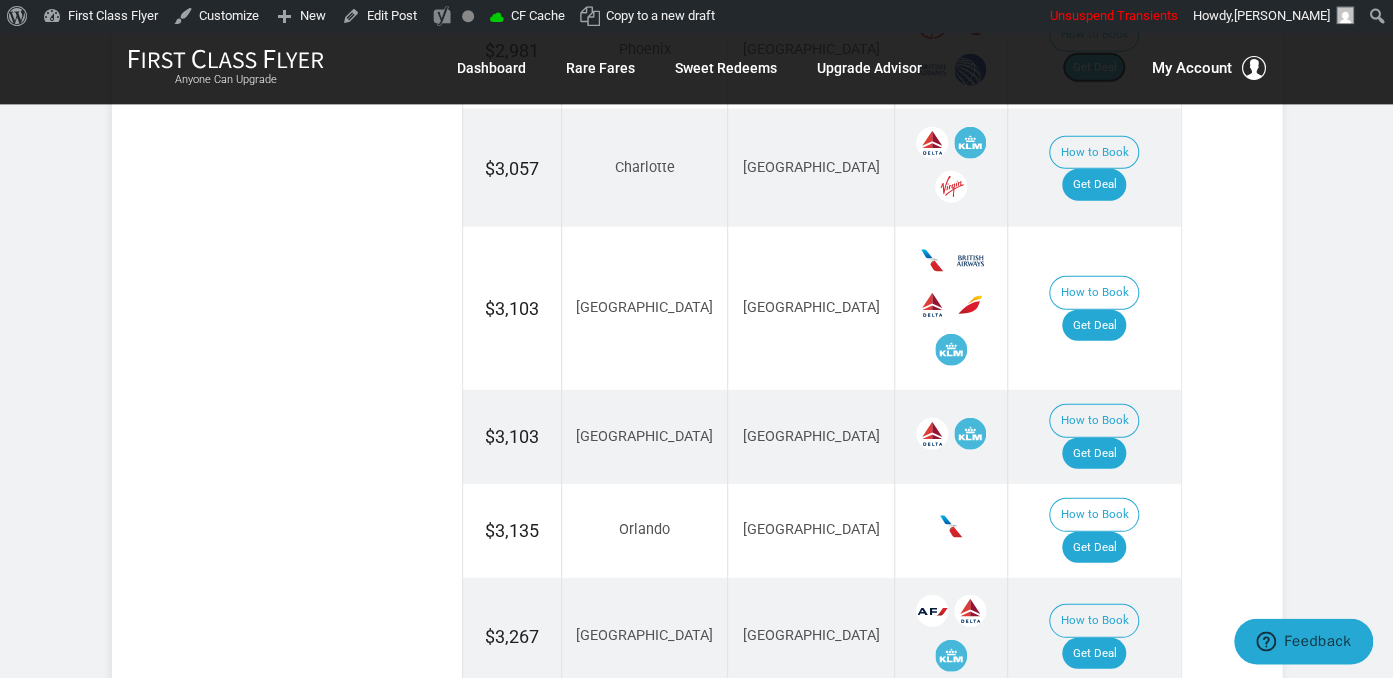 scroll, scrollTop: 2323, scrollLeft: 0, axis: vertical 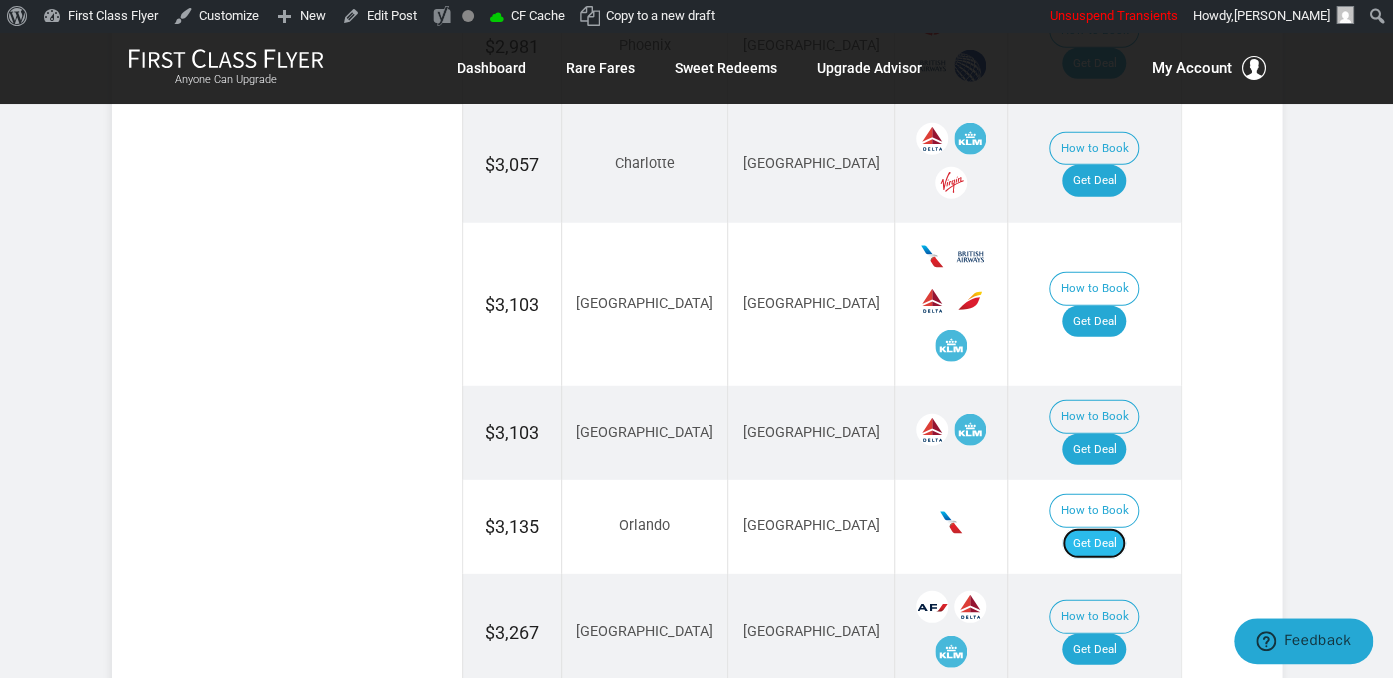 click on "Get Deal" at bounding box center [1094, 544] 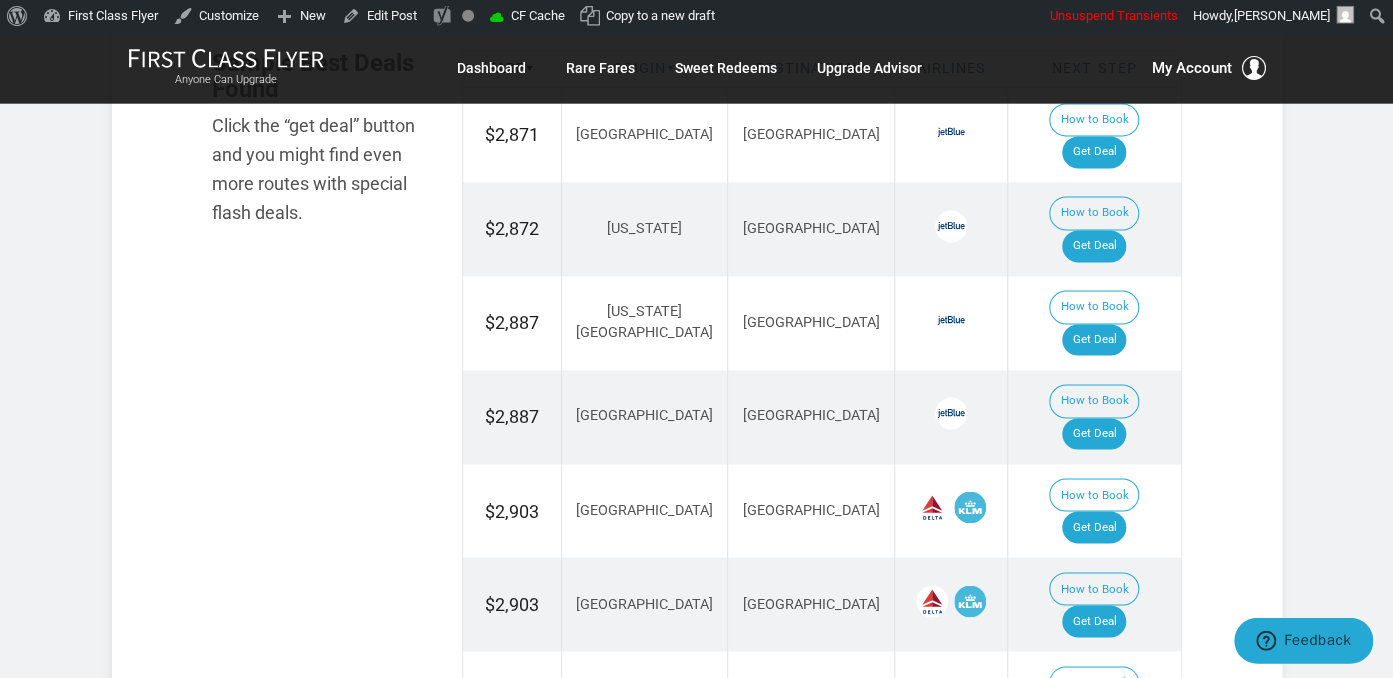 scroll, scrollTop: 1689, scrollLeft: 0, axis: vertical 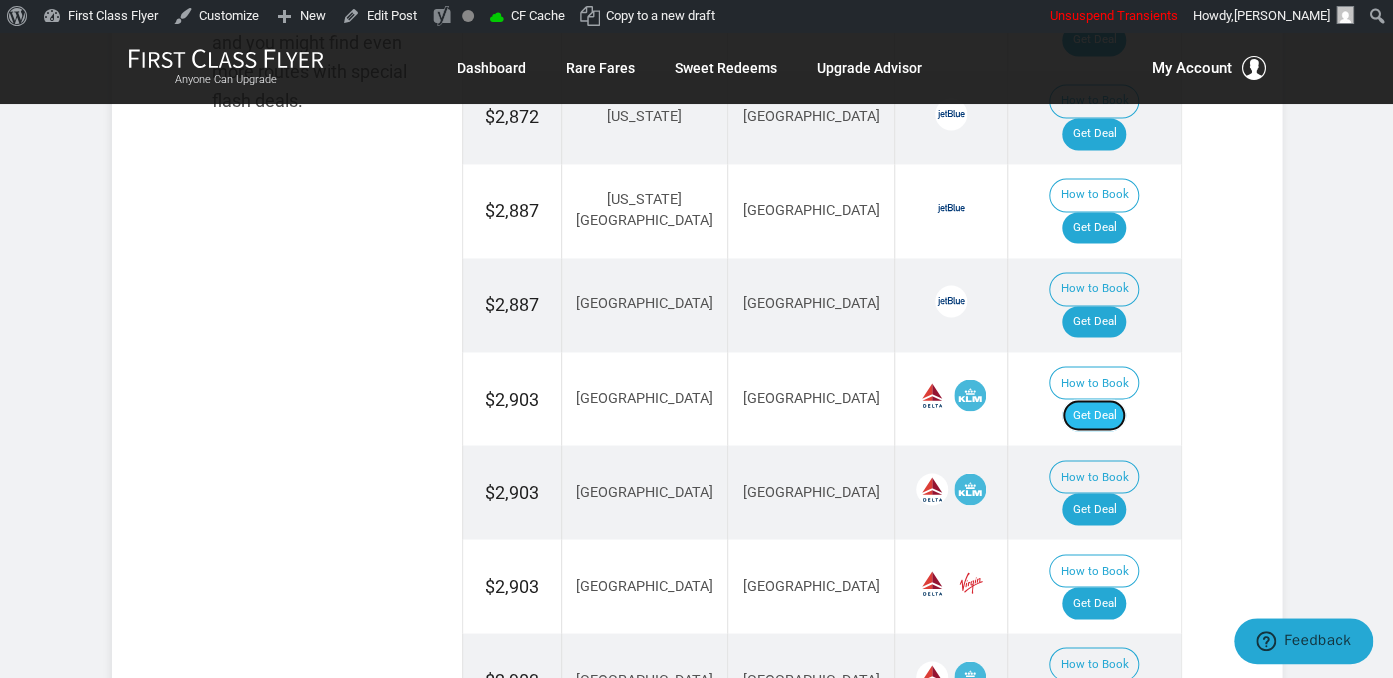 click on "Get Deal" at bounding box center [1094, 415] 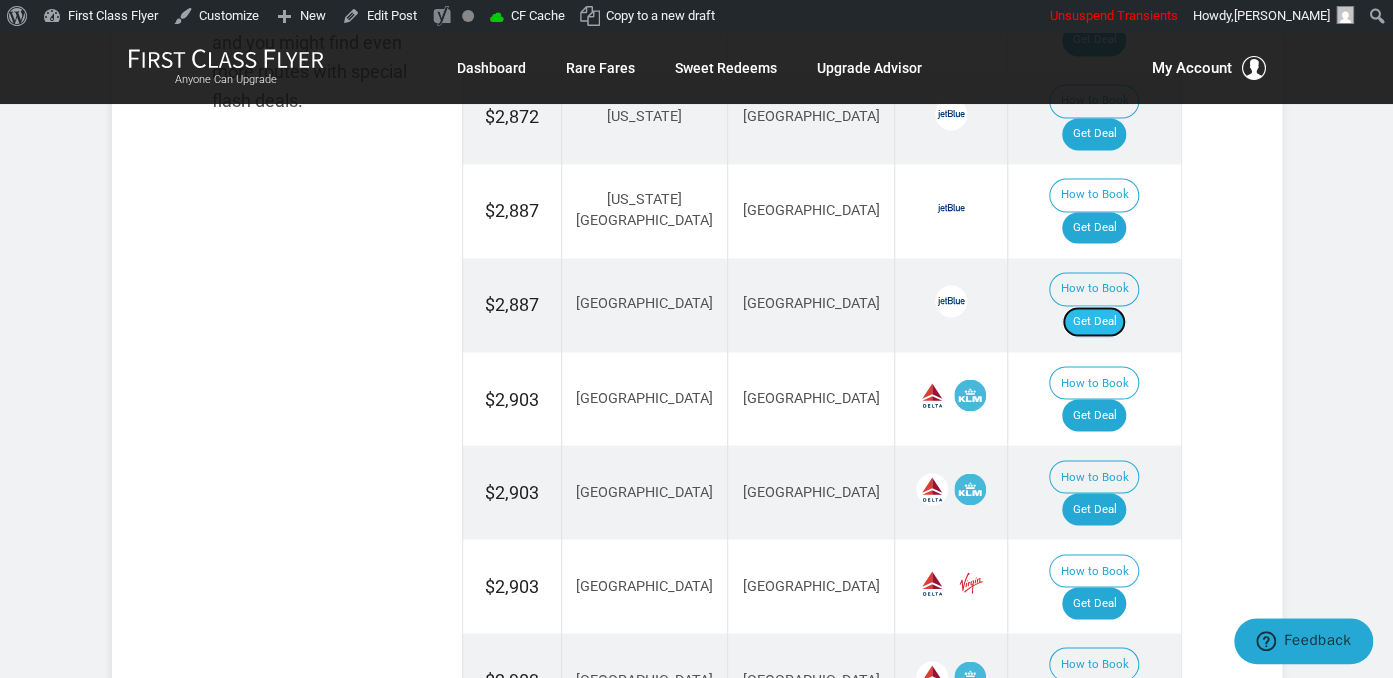 click on "Get Deal" at bounding box center [1094, 322] 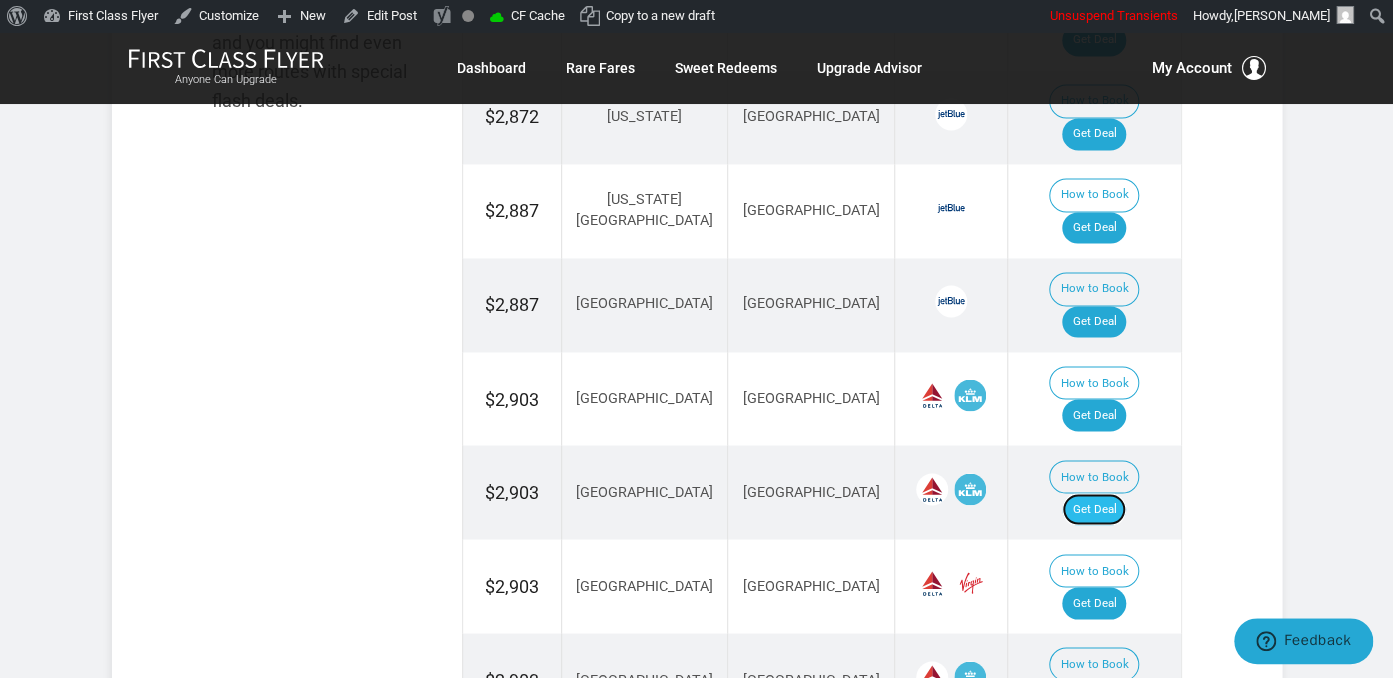 click on "Get Deal" at bounding box center [1094, 509] 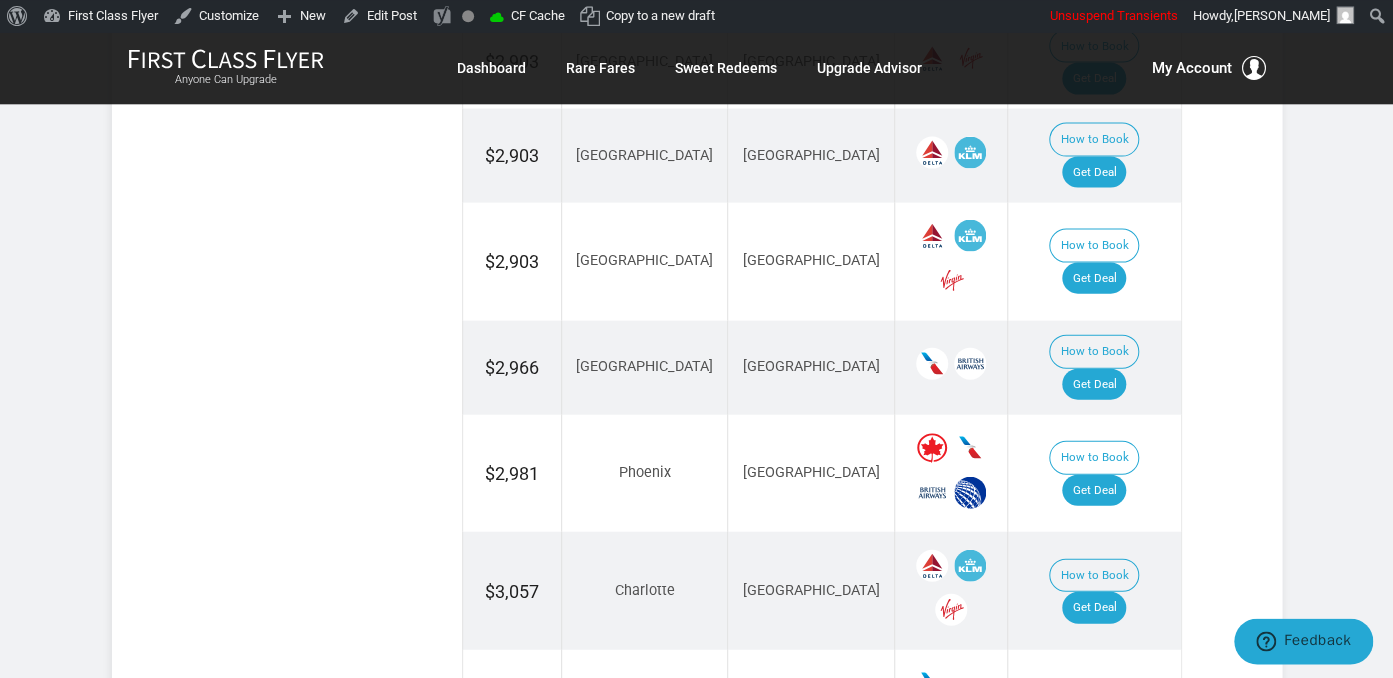 scroll, scrollTop: 1900, scrollLeft: 0, axis: vertical 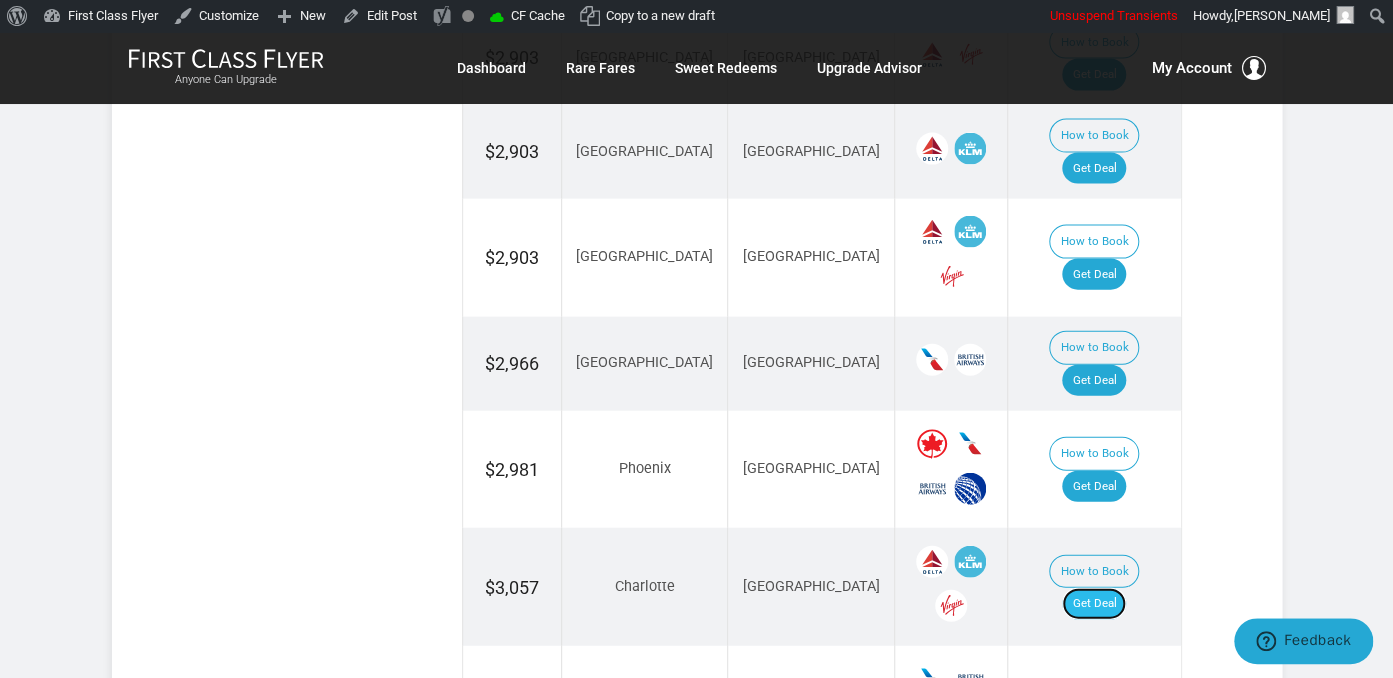 click on "Get Deal" at bounding box center (1094, 604) 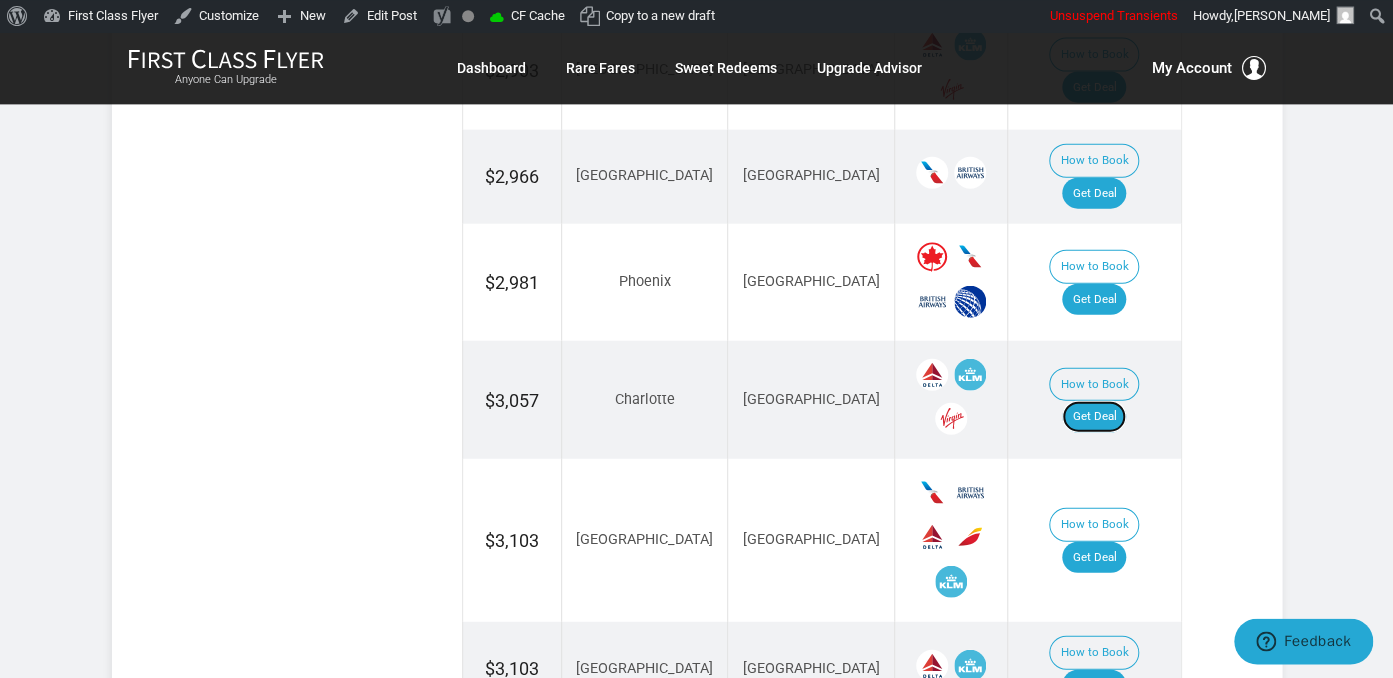 scroll, scrollTop: 2112, scrollLeft: 0, axis: vertical 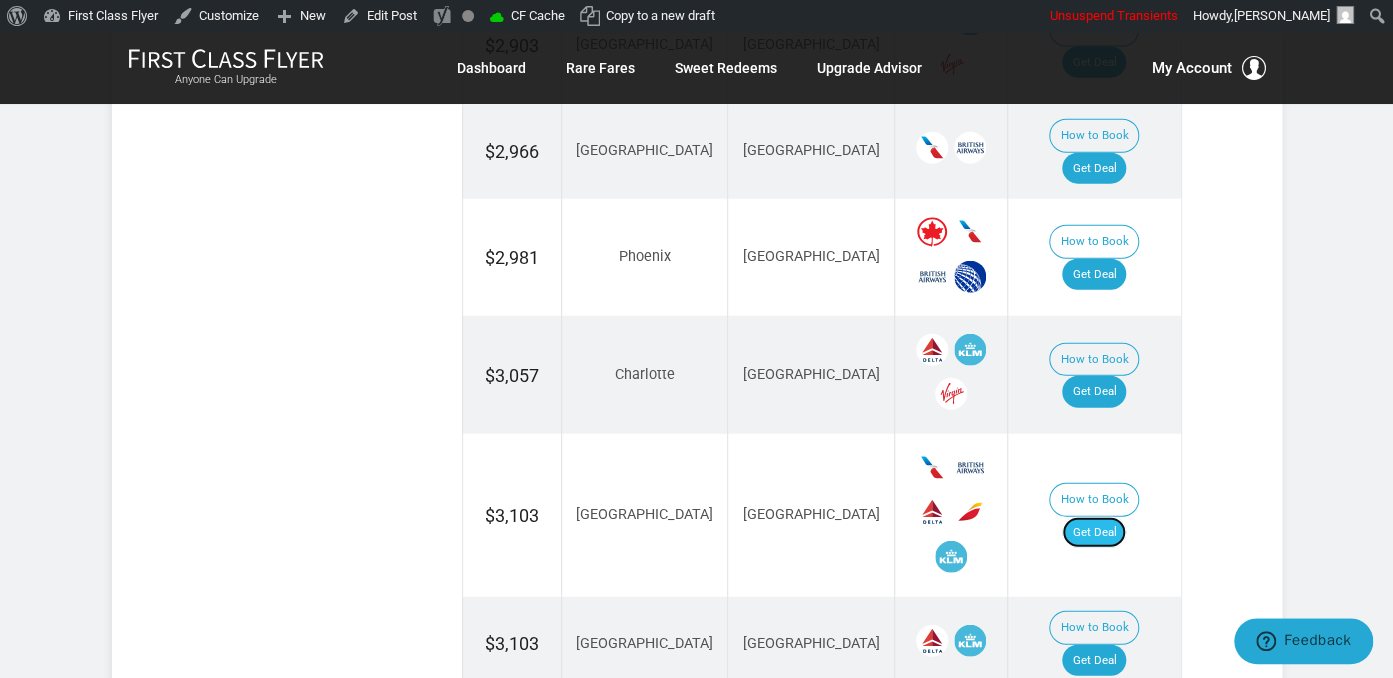 click on "Get Deal" at bounding box center [1094, 533] 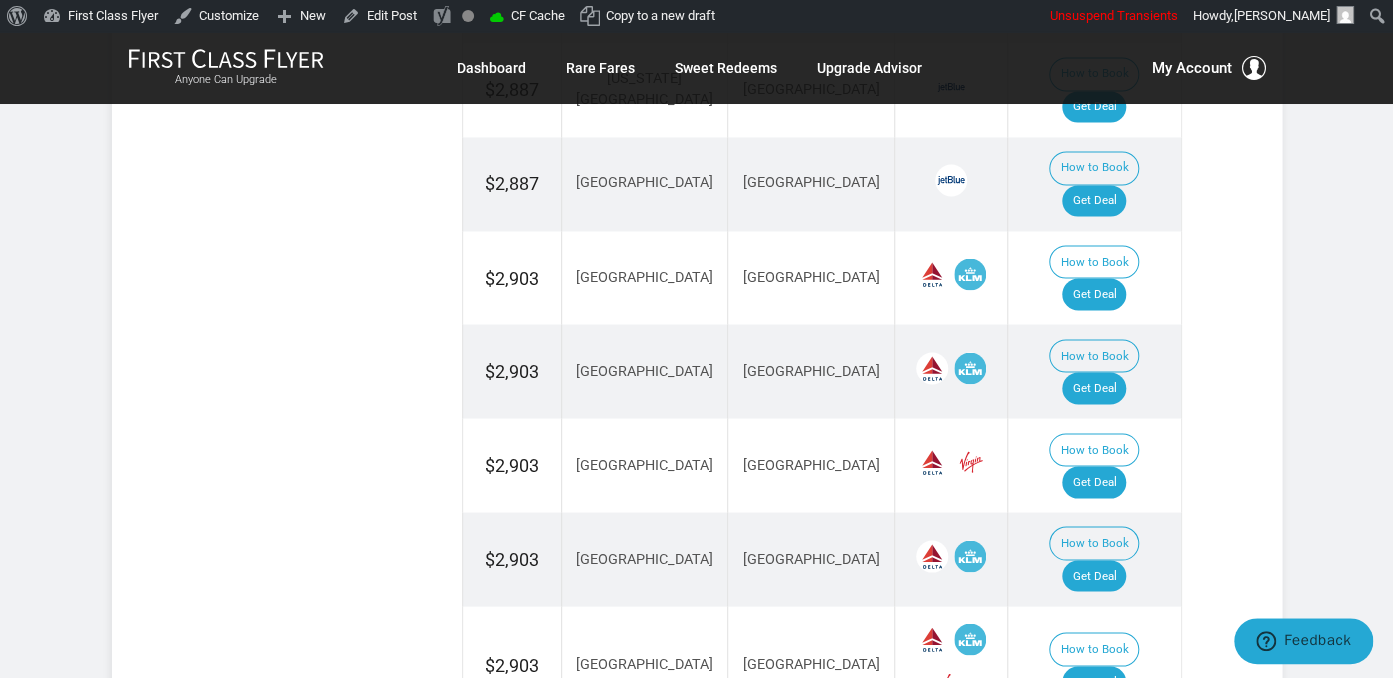 scroll, scrollTop: 1478, scrollLeft: 0, axis: vertical 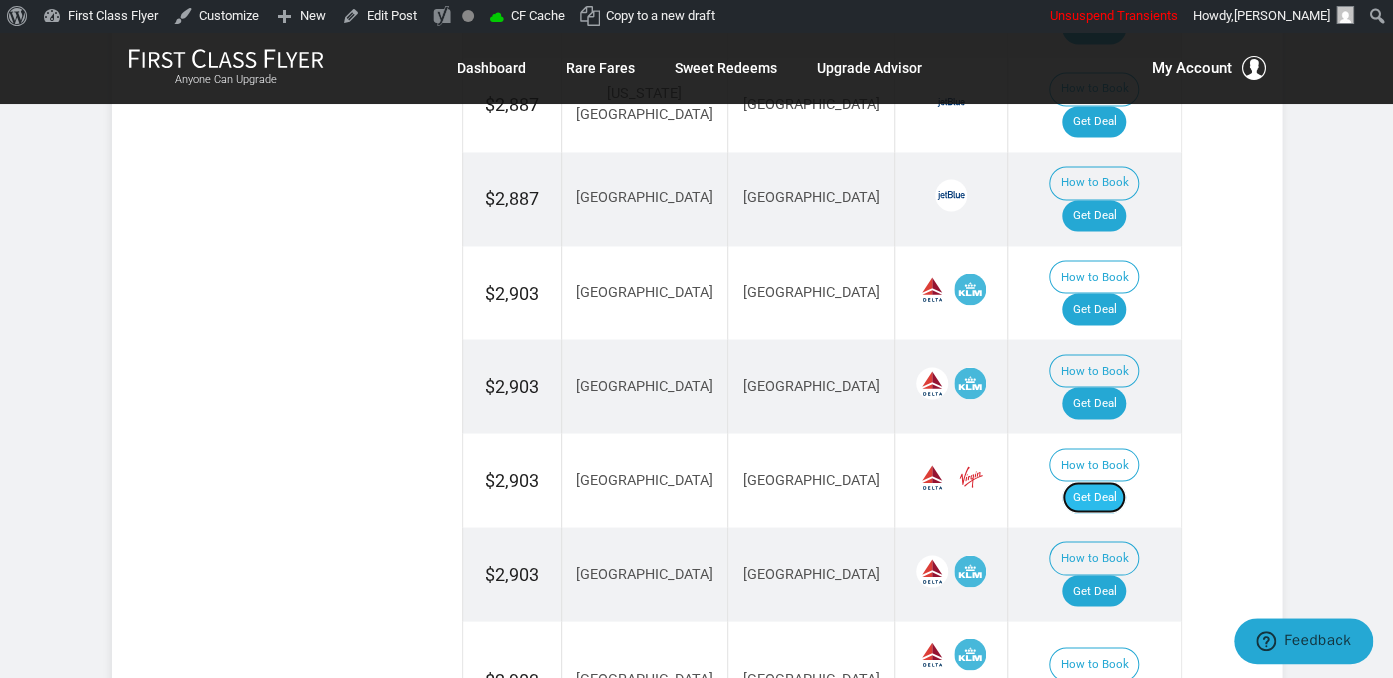 click on "Get Deal" at bounding box center (1094, 497) 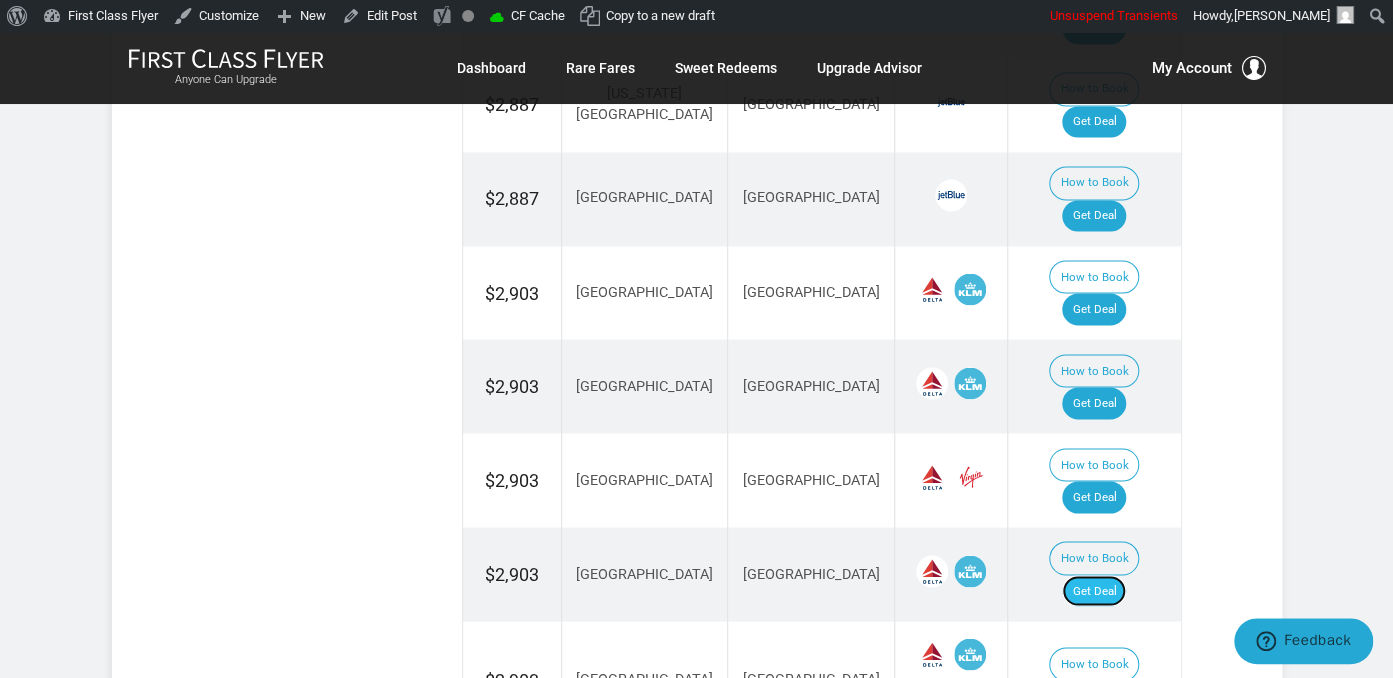 click on "Get Deal" at bounding box center (1094, 591) 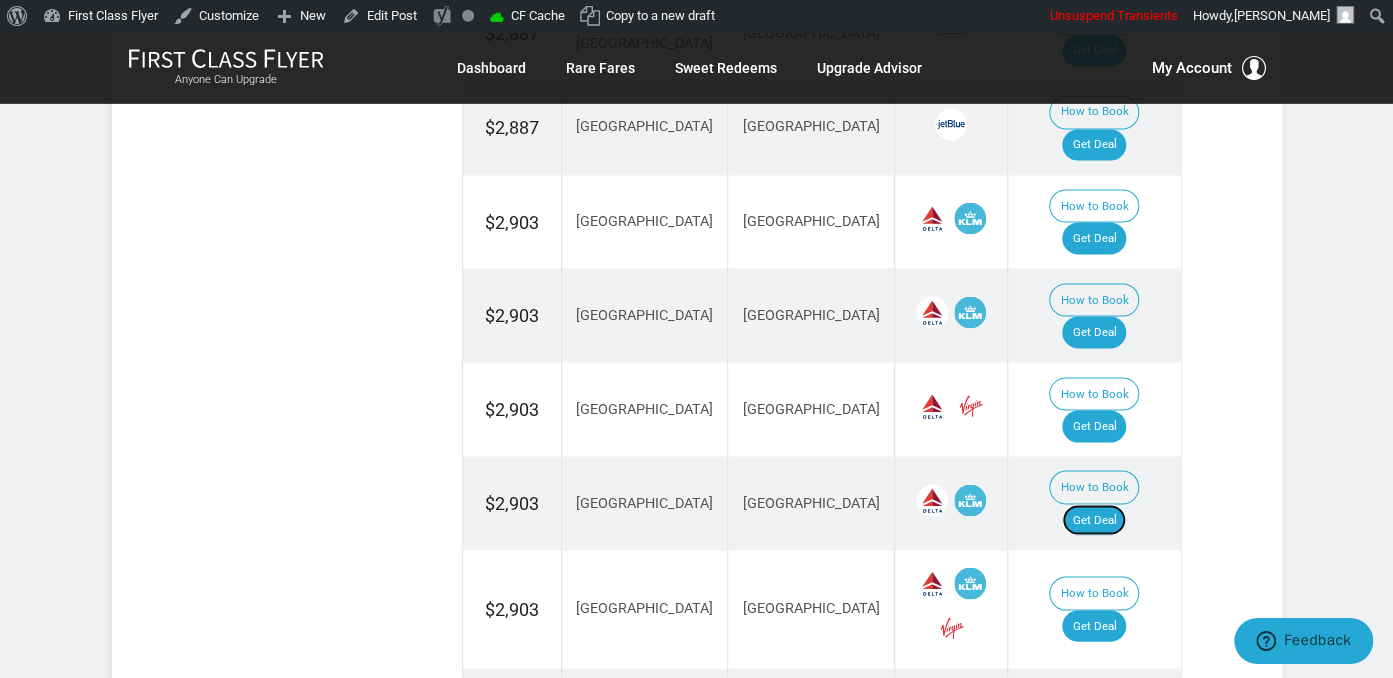scroll, scrollTop: 1584, scrollLeft: 0, axis: vertical 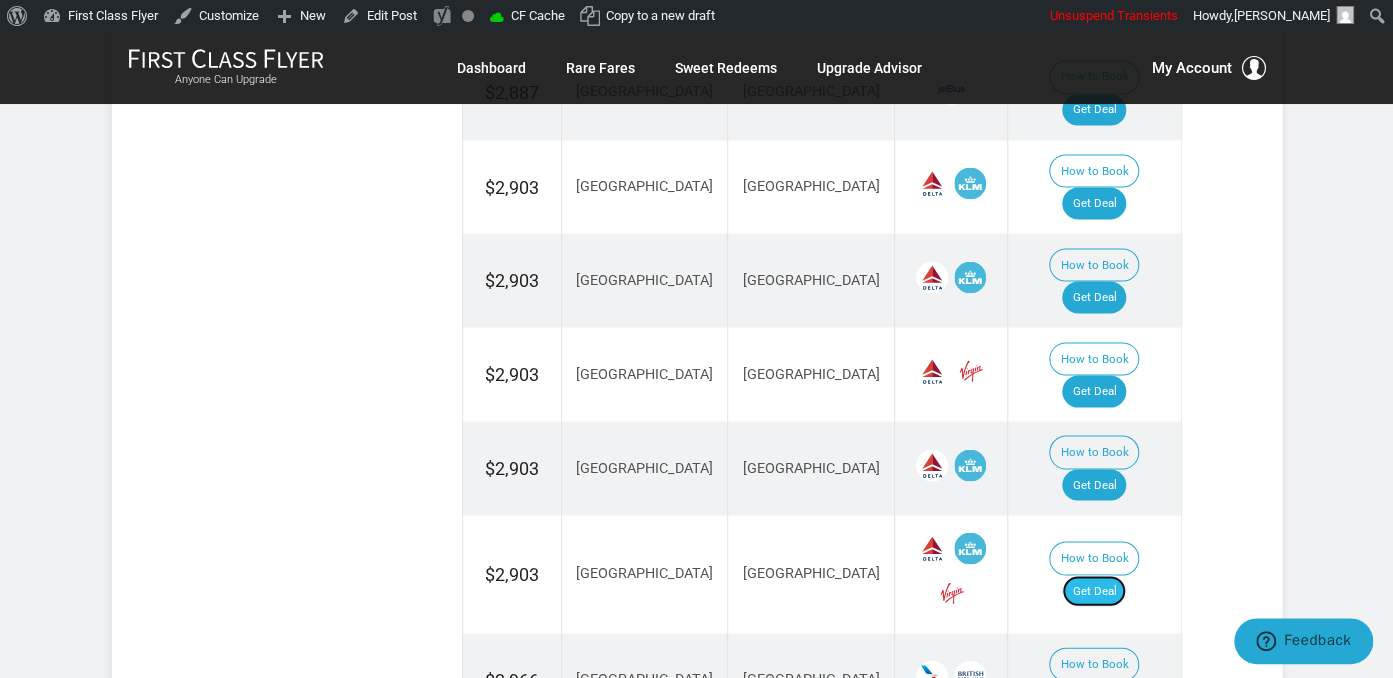 click on "Get Deal" at bounding box center (1094, 591) 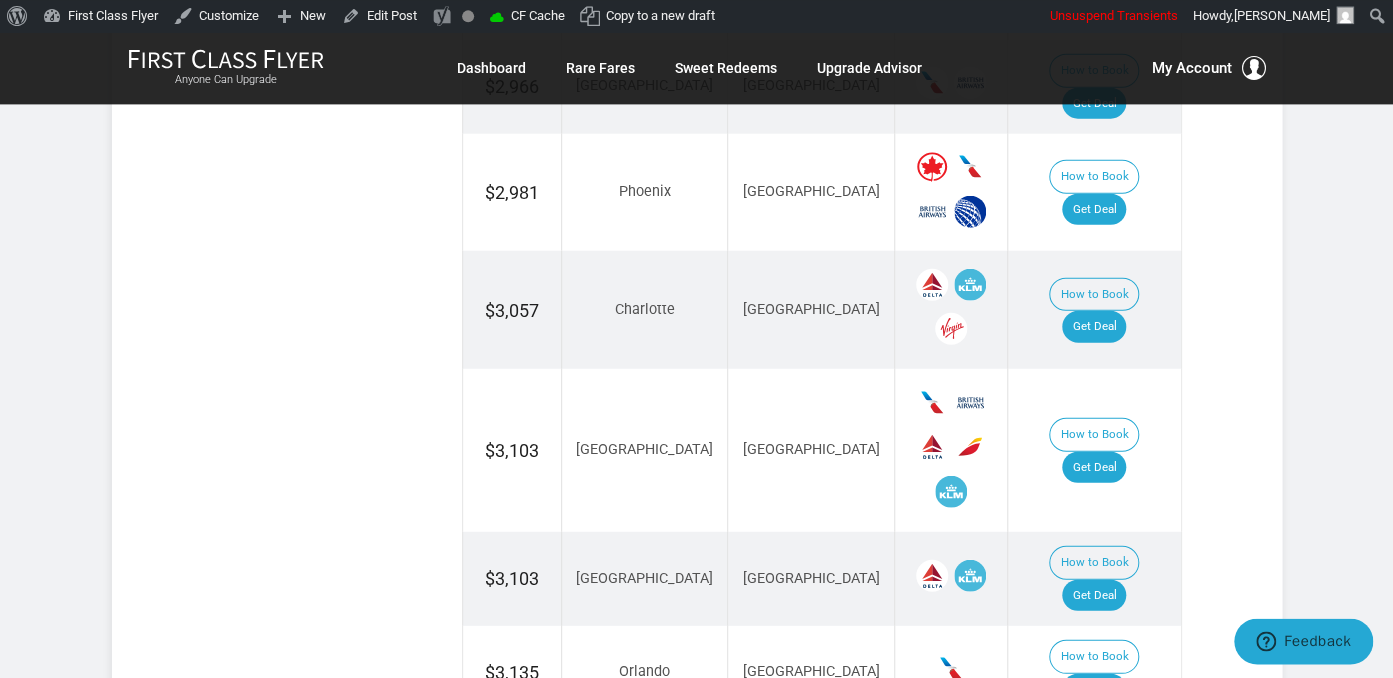 scroll, scrollTop: 2217, scrollLeft: 0, axis: vertical 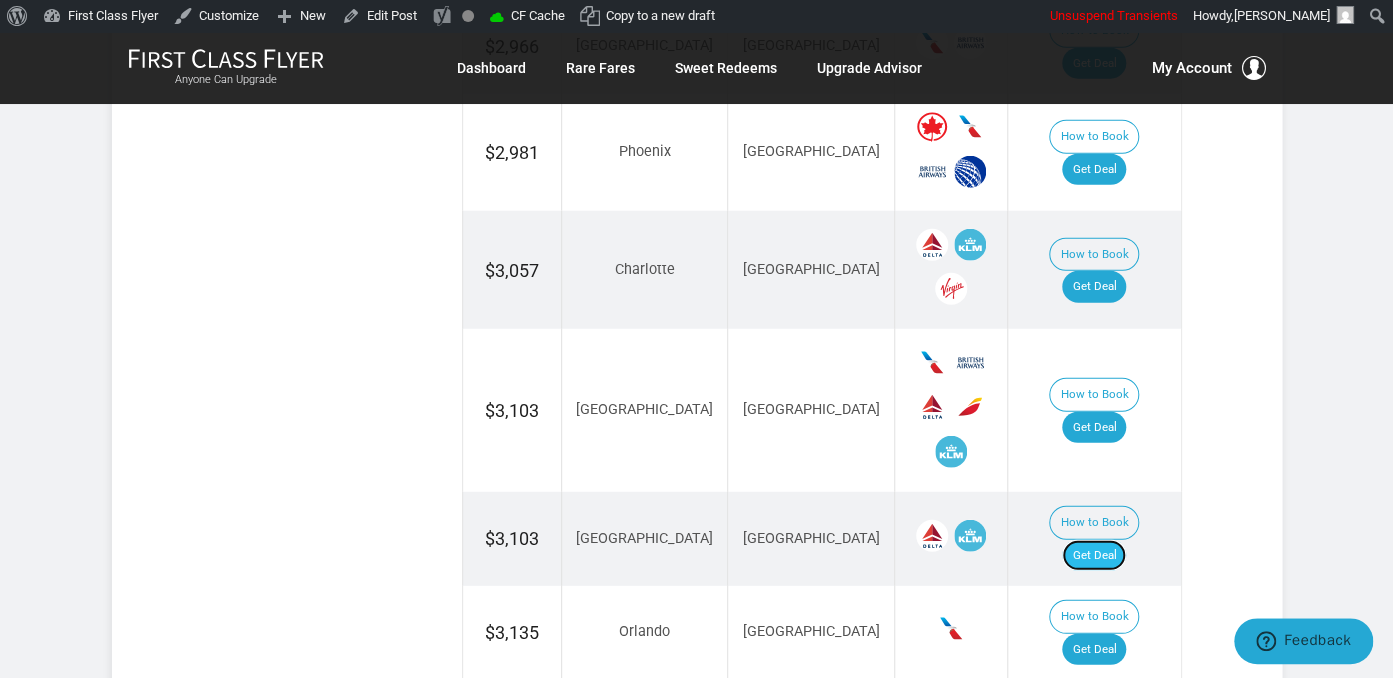 click on "Get Deal" at bounding box center [1094, 556] 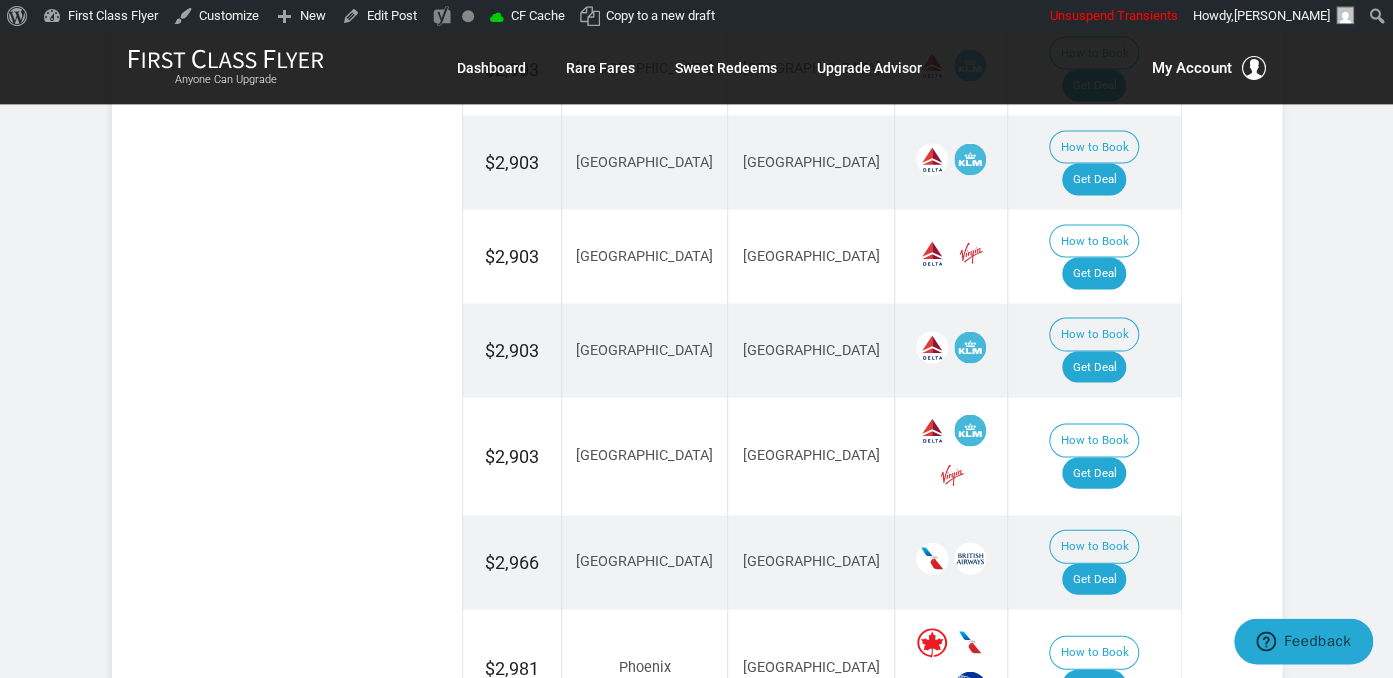 scroll, scrollTop: 1689, scrollLeft: 0, axis: vertical 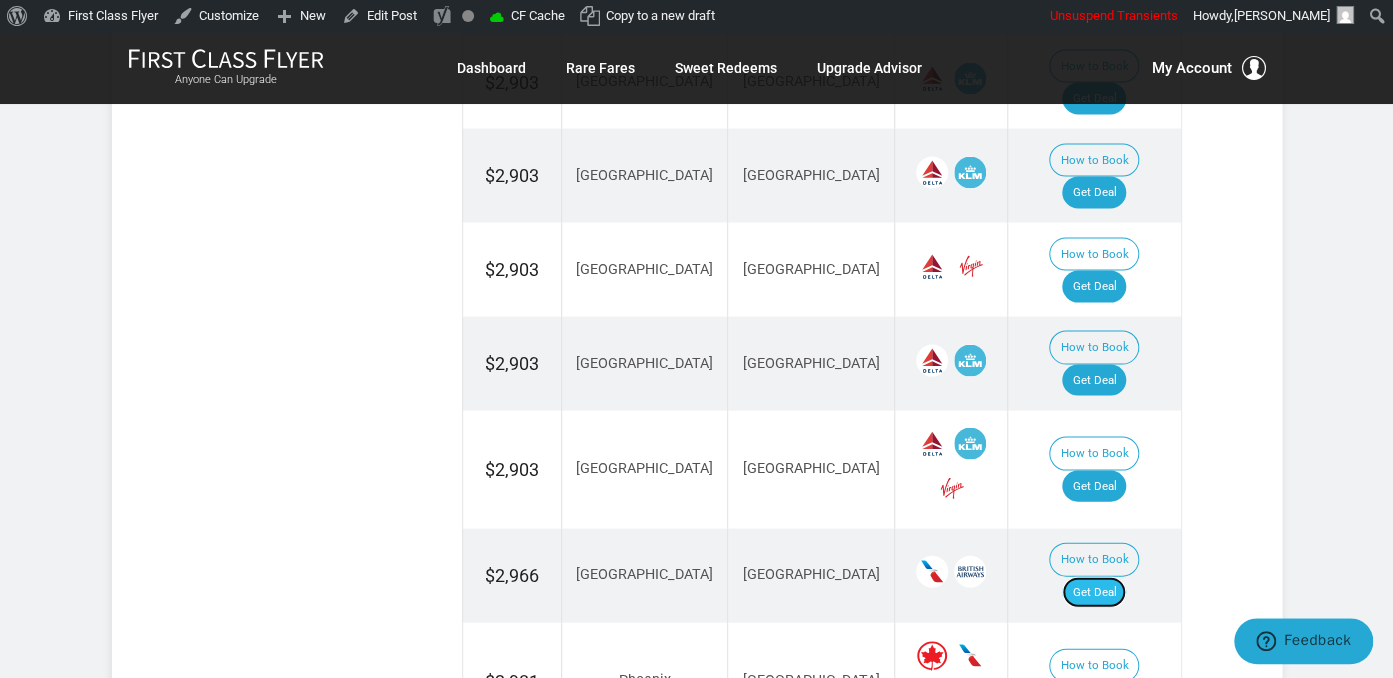 click on "Get Deal" at bounding box center [1094, 592] 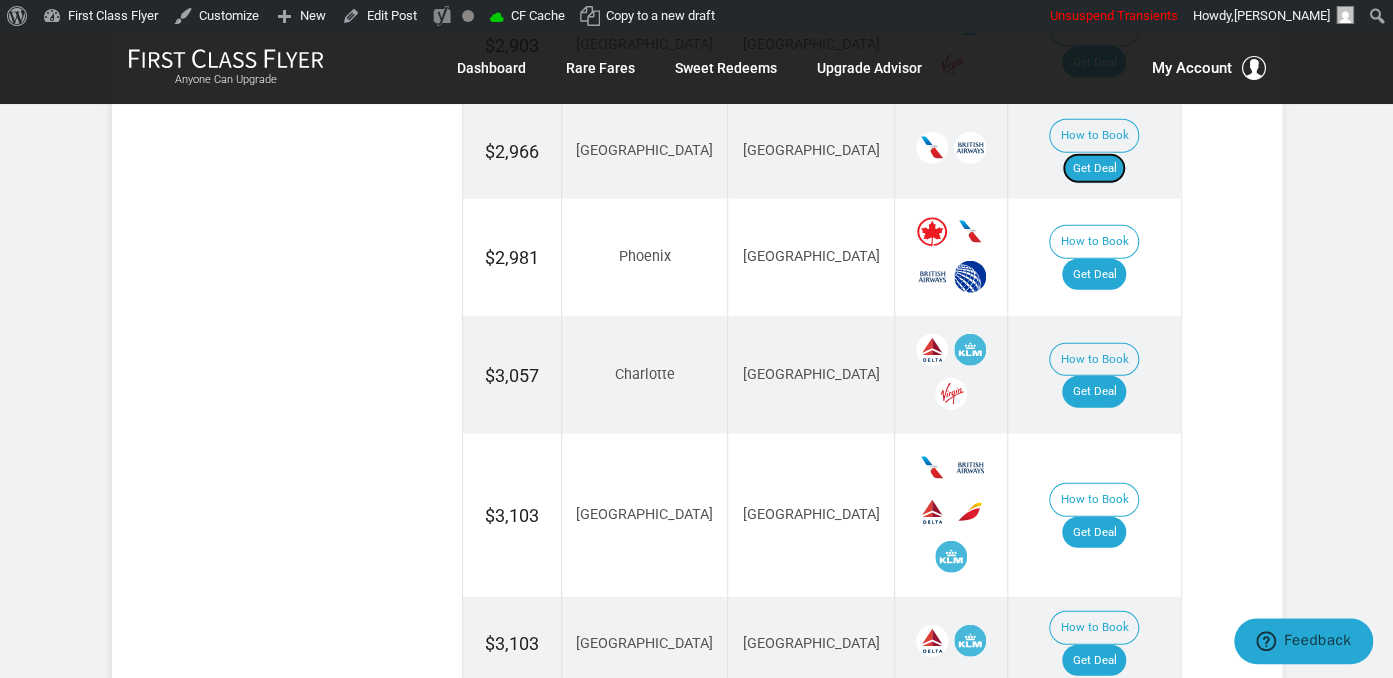 scroll, scrollTop: 2323, scrollLeft: 0, axis: vertical 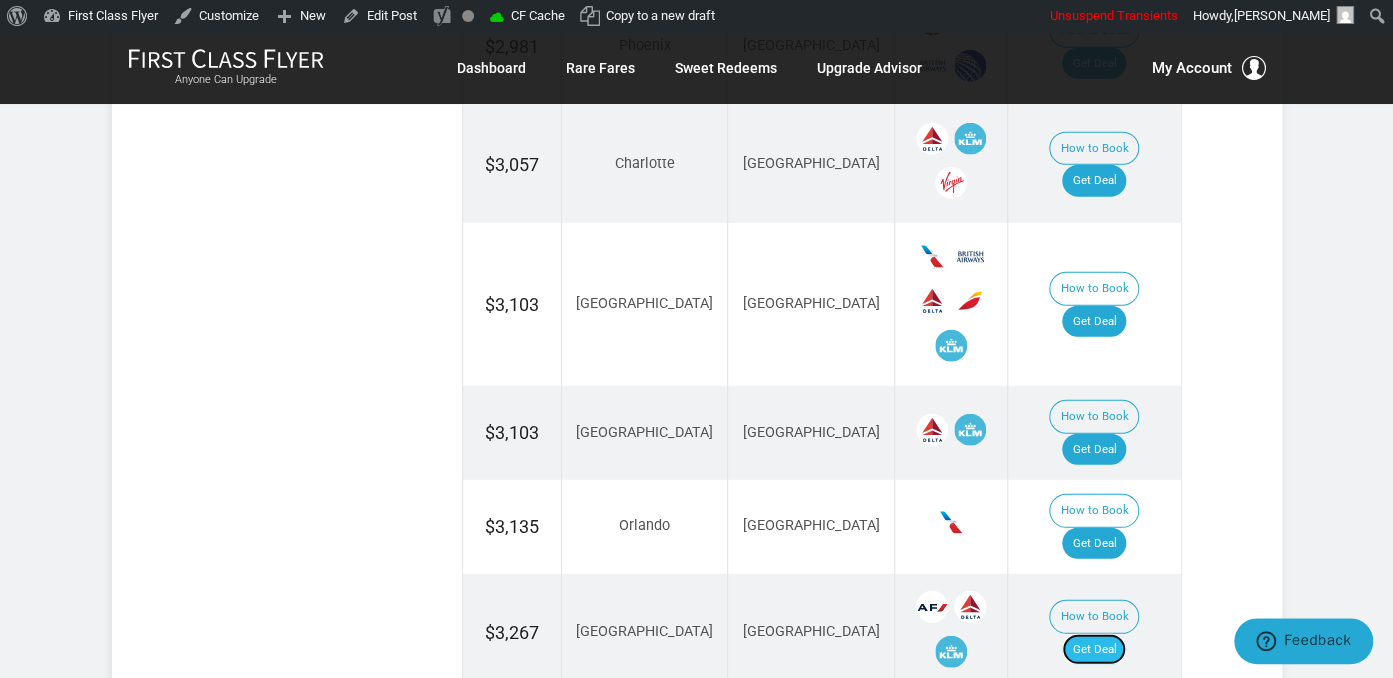 click on "Get Deal" at bounding box center [1094, 650] 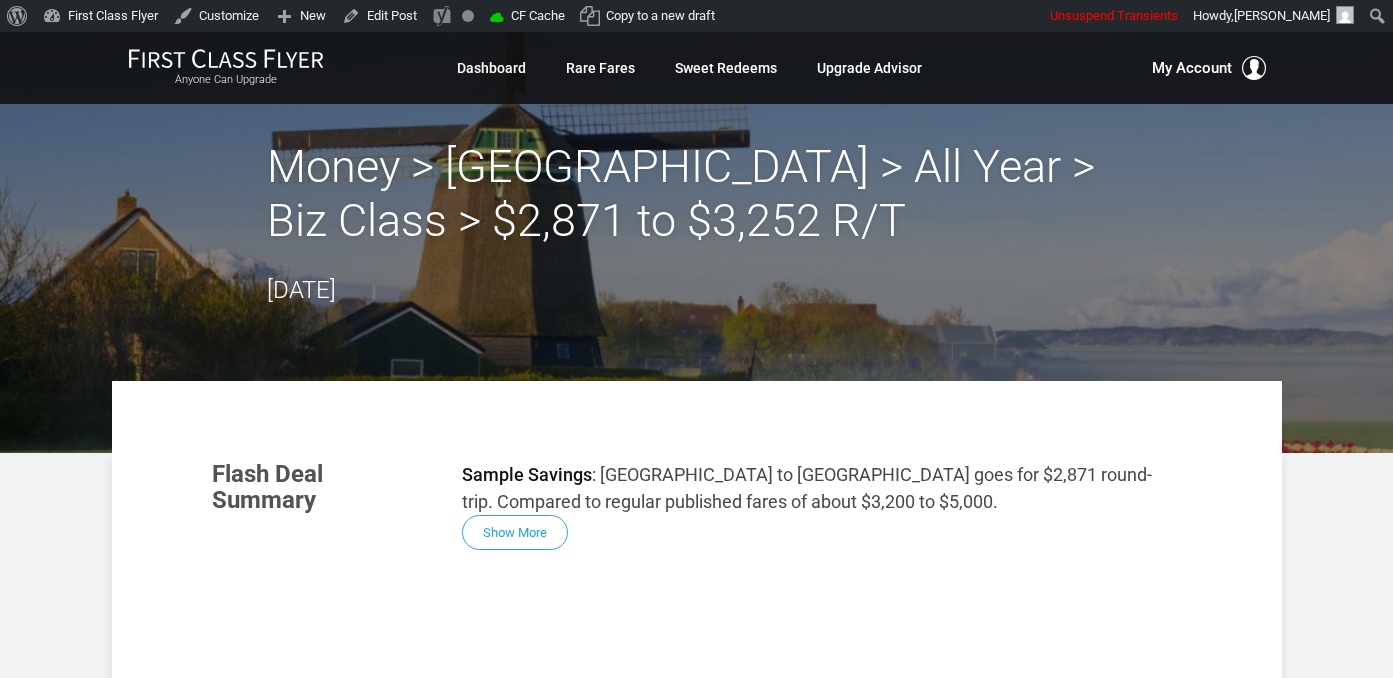 scroll, scrollTop: 0, scrollLeft: 0, axis: both 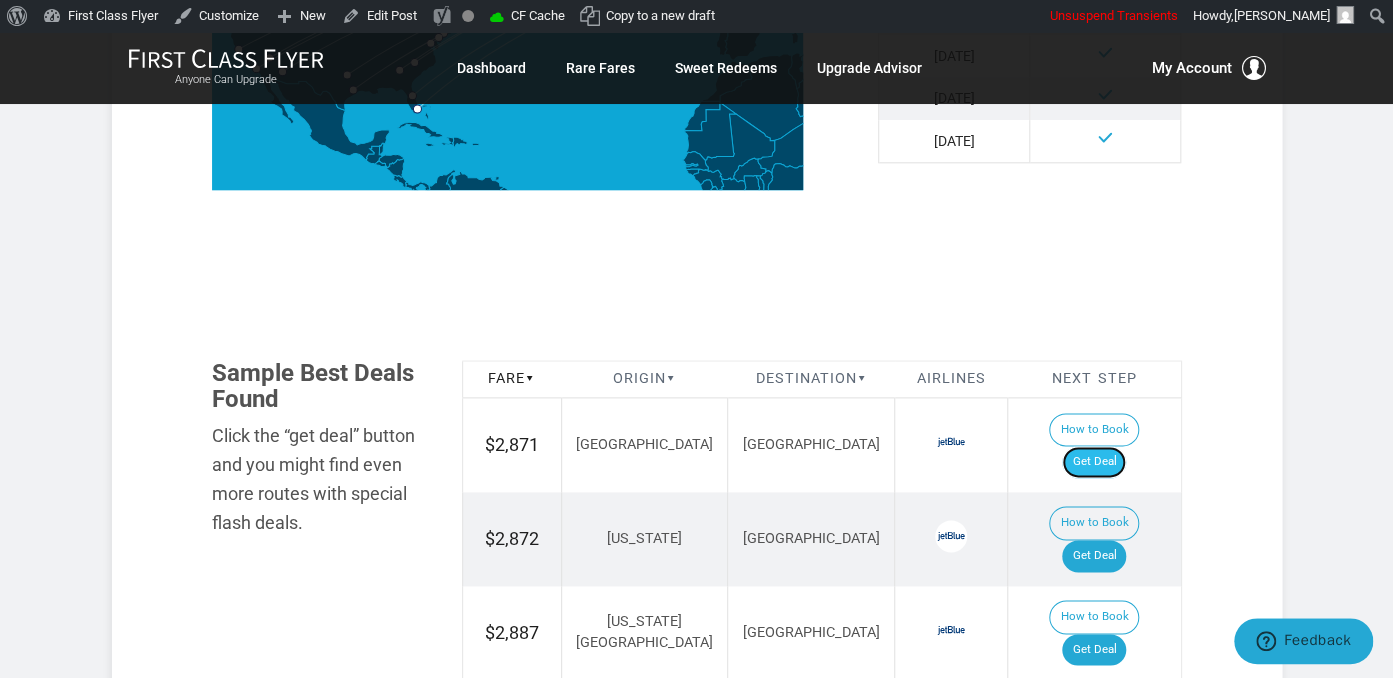 click on "Get Deal" at bounding box center [1094, 462] 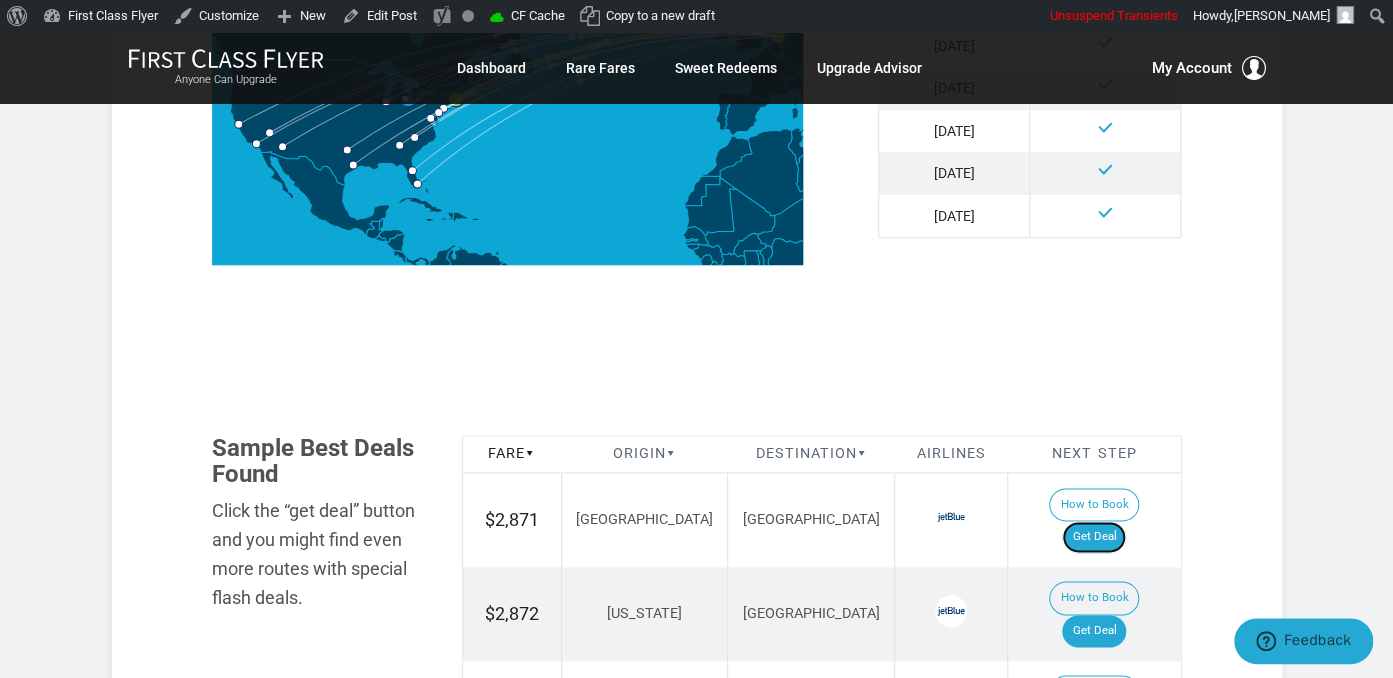 scroll, scrollTop: 844, scrollLeft: 0, axis: vertical 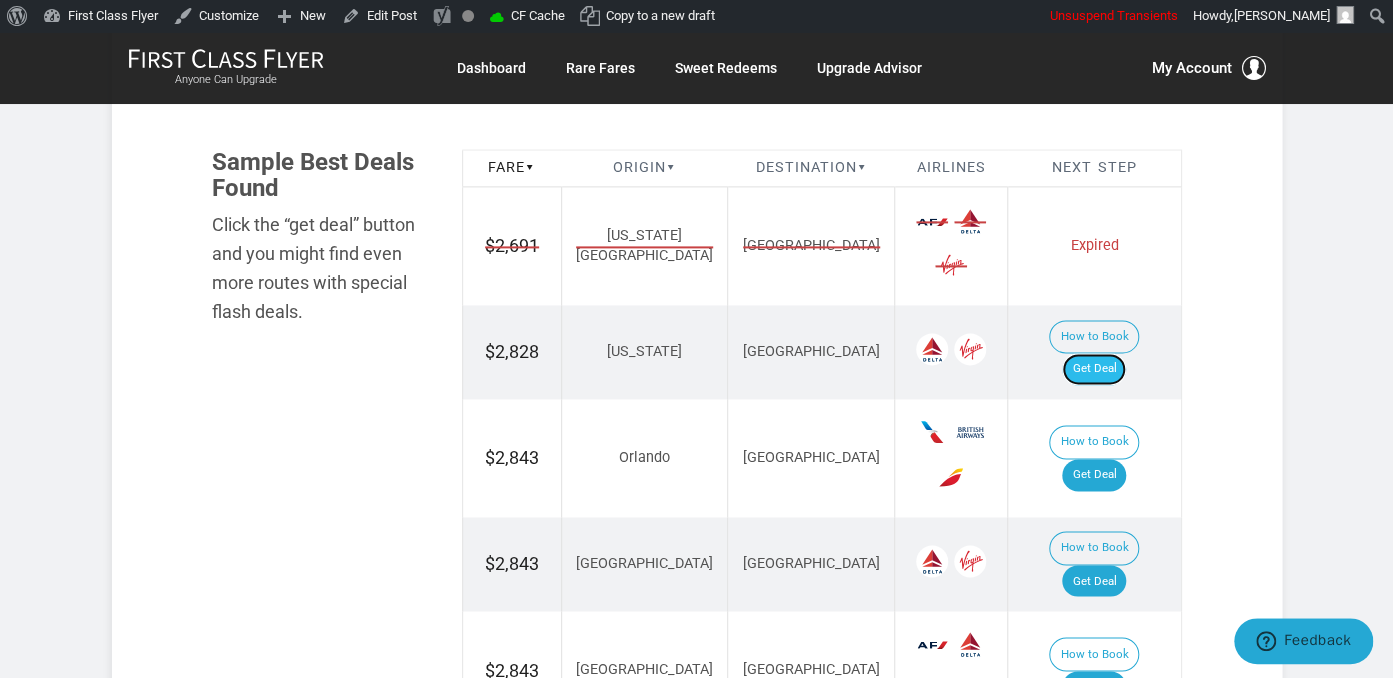 click on "Get Deal" at bounding box center (1094, 369) 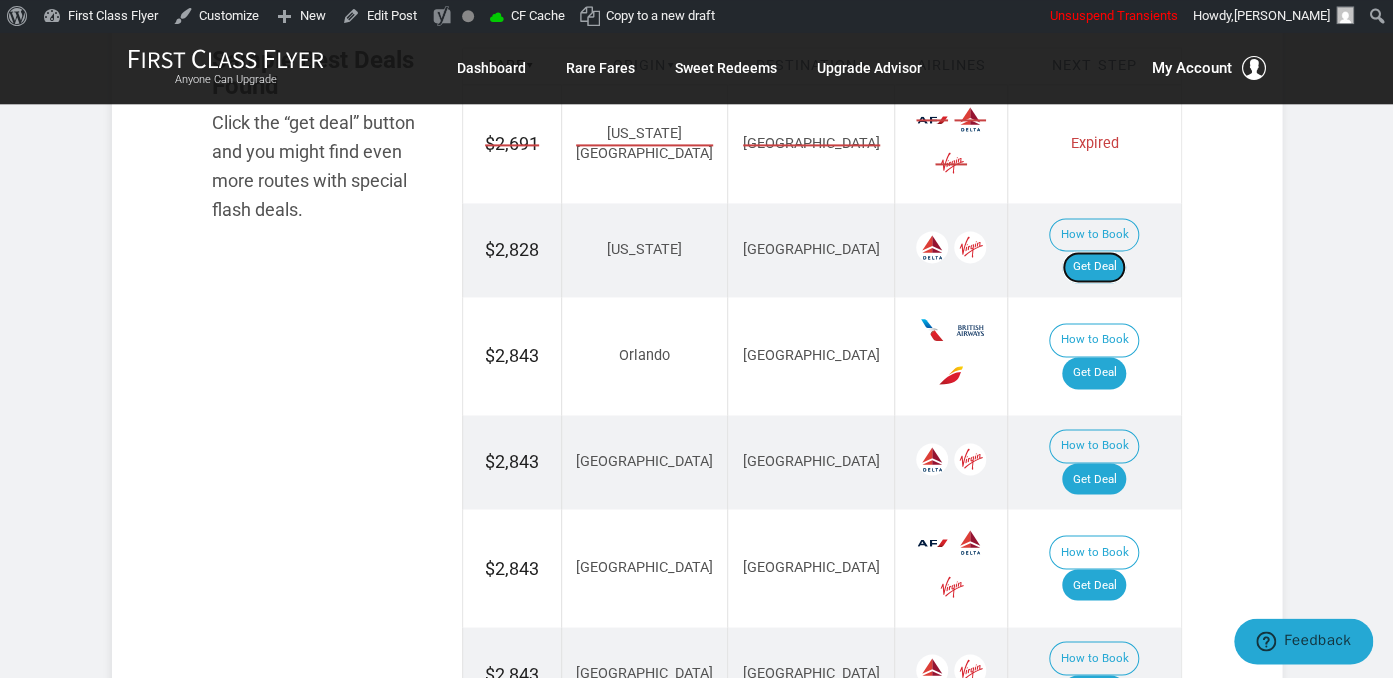 scroll, scrollTop: 1267, scrollLeft: 0, axis: vertical 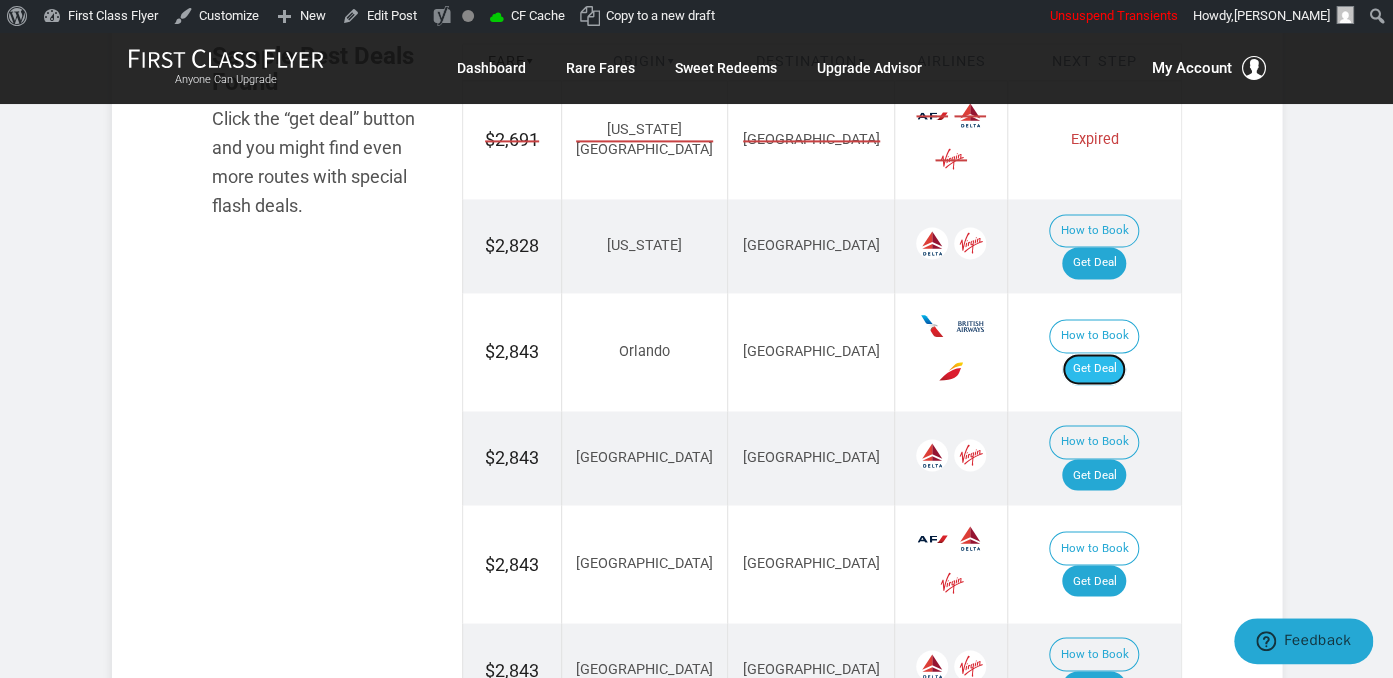 click on "Get Deal" at bounding box center (1094, 369) 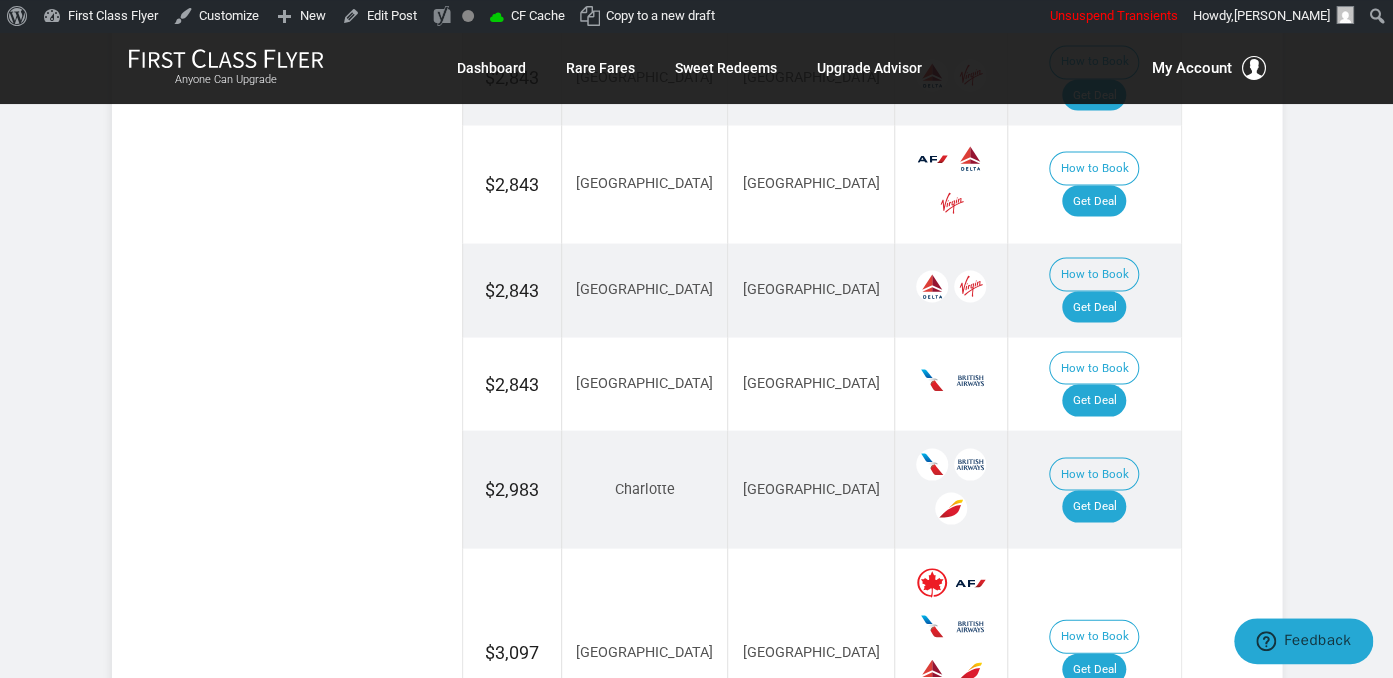 scroll, scrollTop: 1689, scrollLeft: 0, axis: vertical 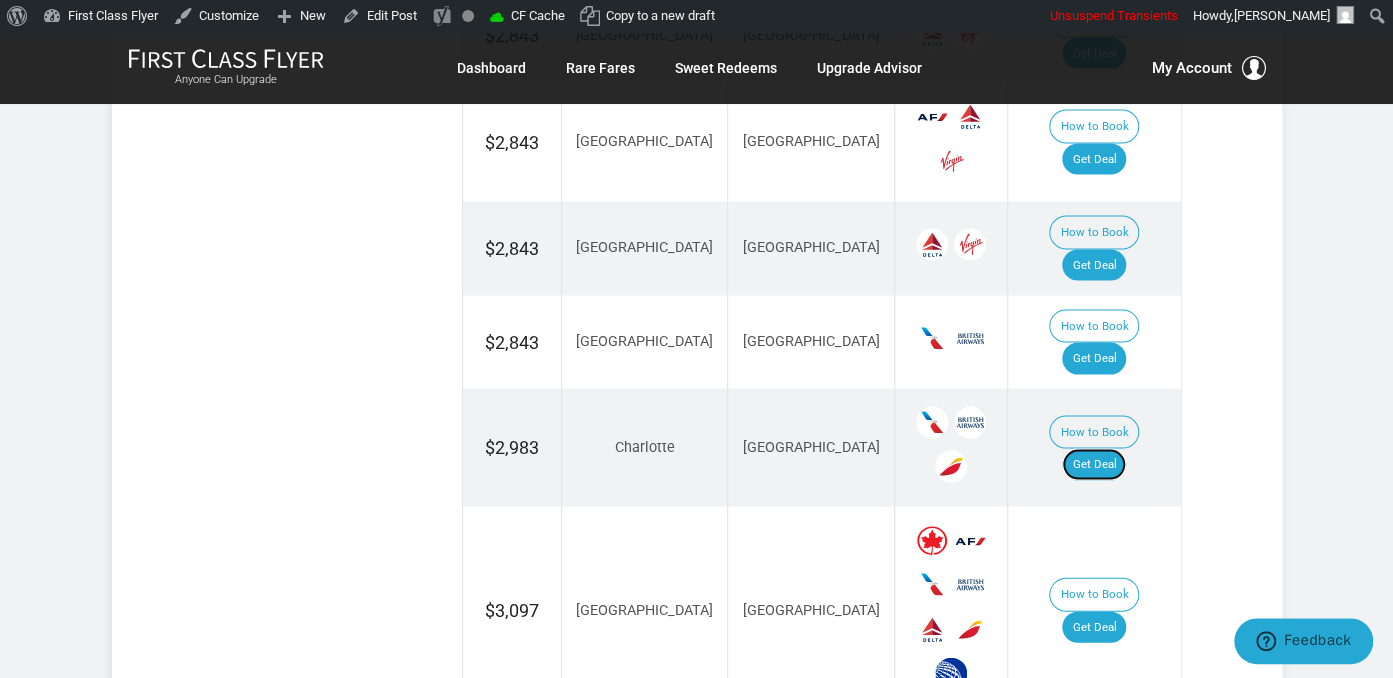 click on "Get Deal" at bounding box center [1094, 464] 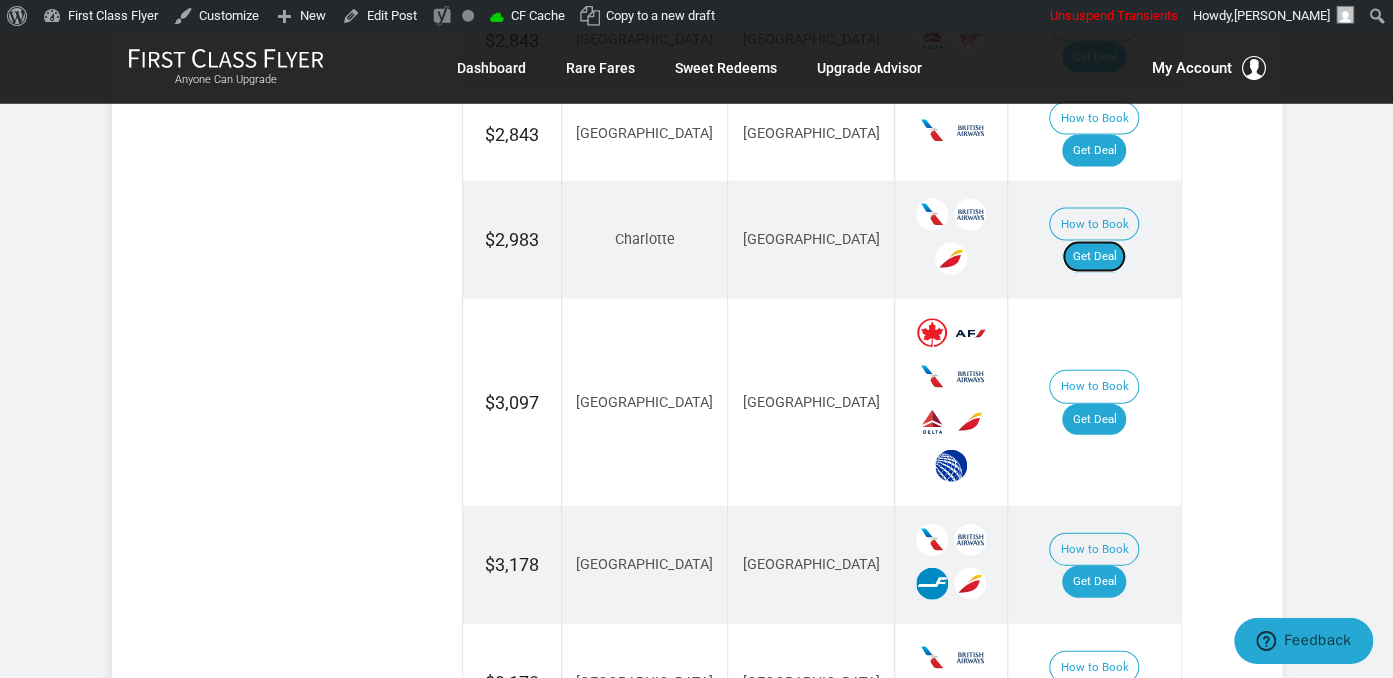 scroll, scrollTop: 2006, scrollLeft: 0, axis: vertical 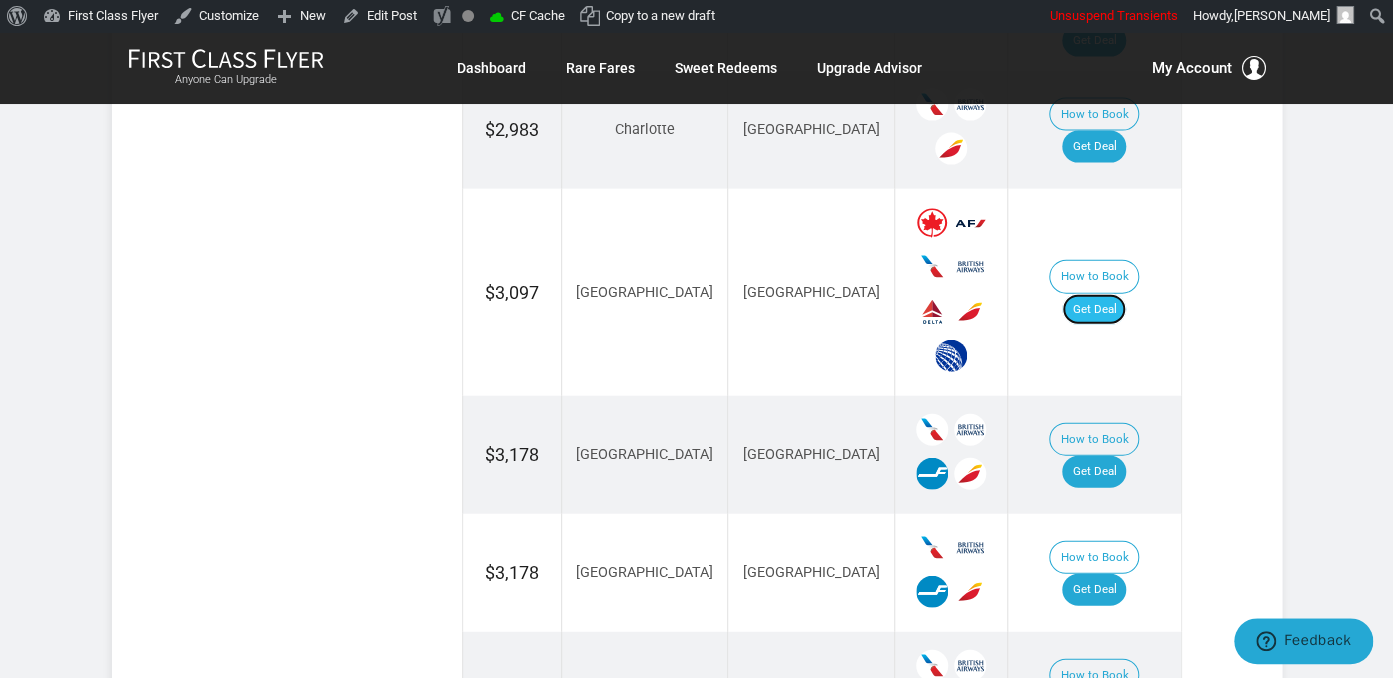 click on "Get Deal" at bounding box center (1094, 310) 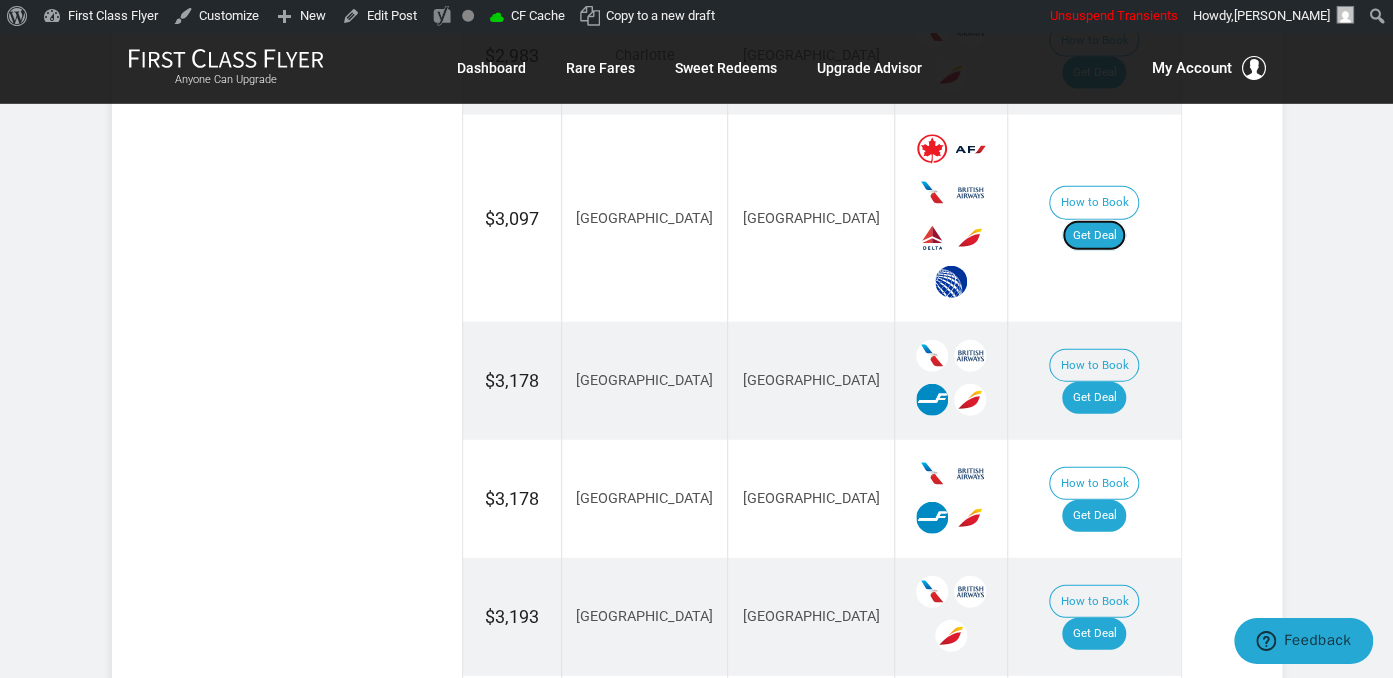 scroll, scrollTop: 2217, scrollLeft: 0, axis: vertical 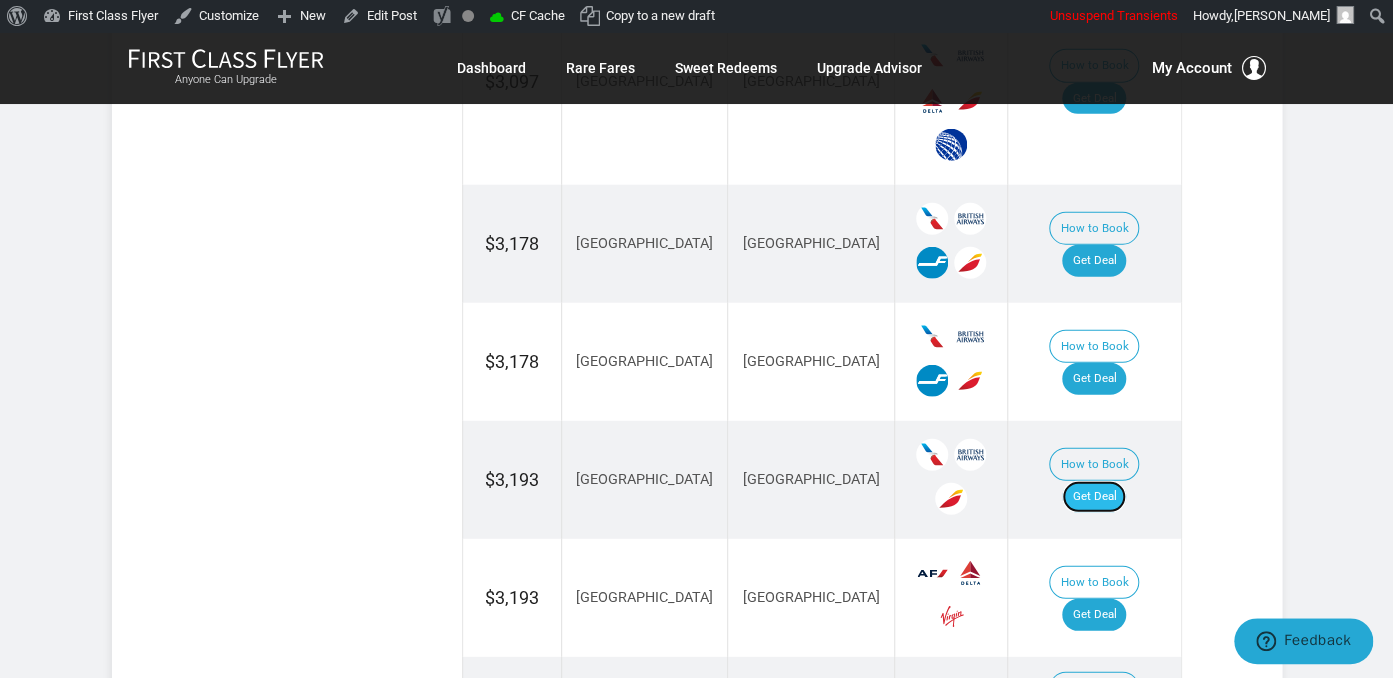 click on "Get Deal" at bounding box center [1094, 497] 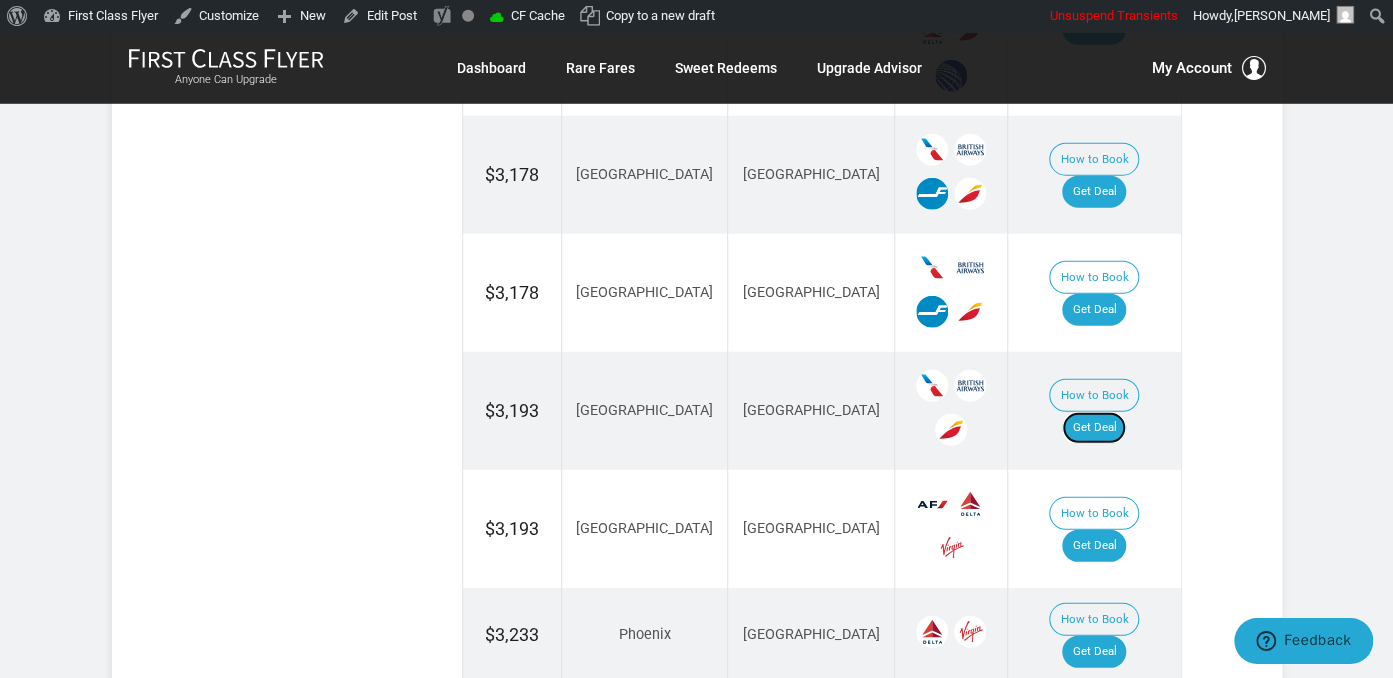 scroll, scrollTop: 2428, scrollLeft: 0, axis: vertical 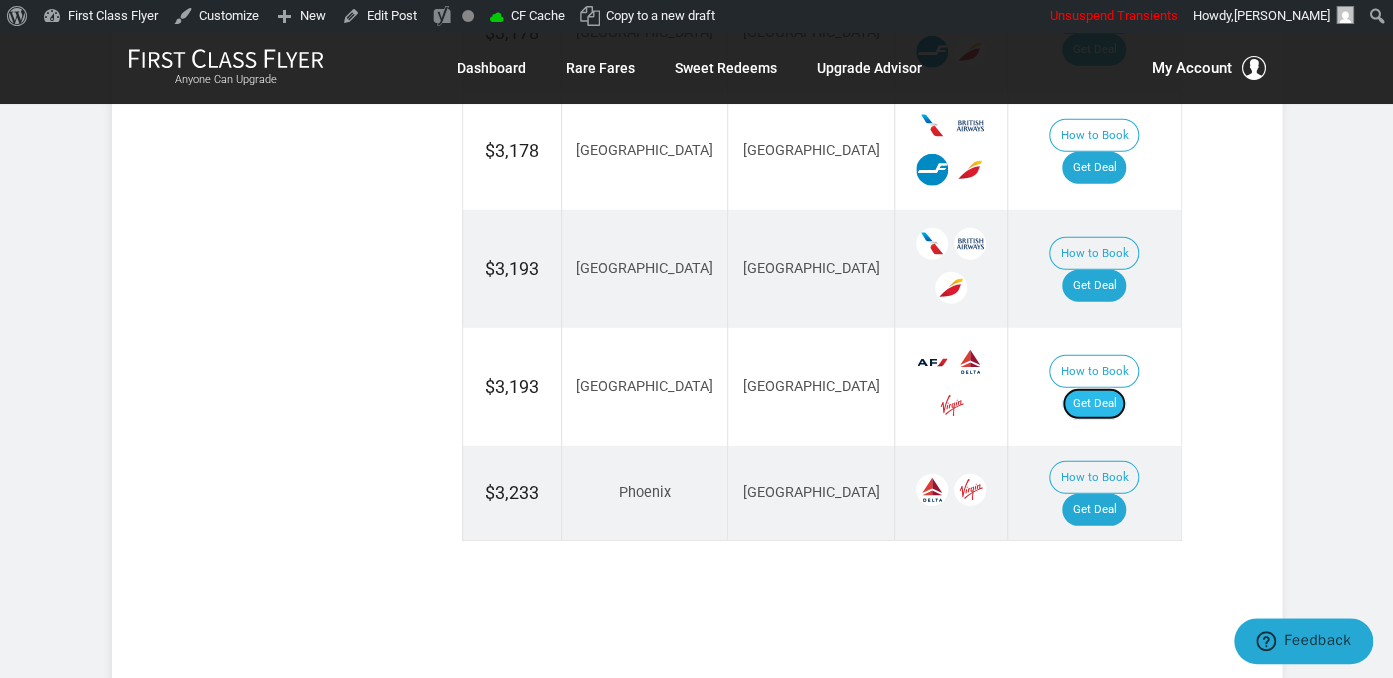 click on "Get Deal" at bounding box center (1094, 404) 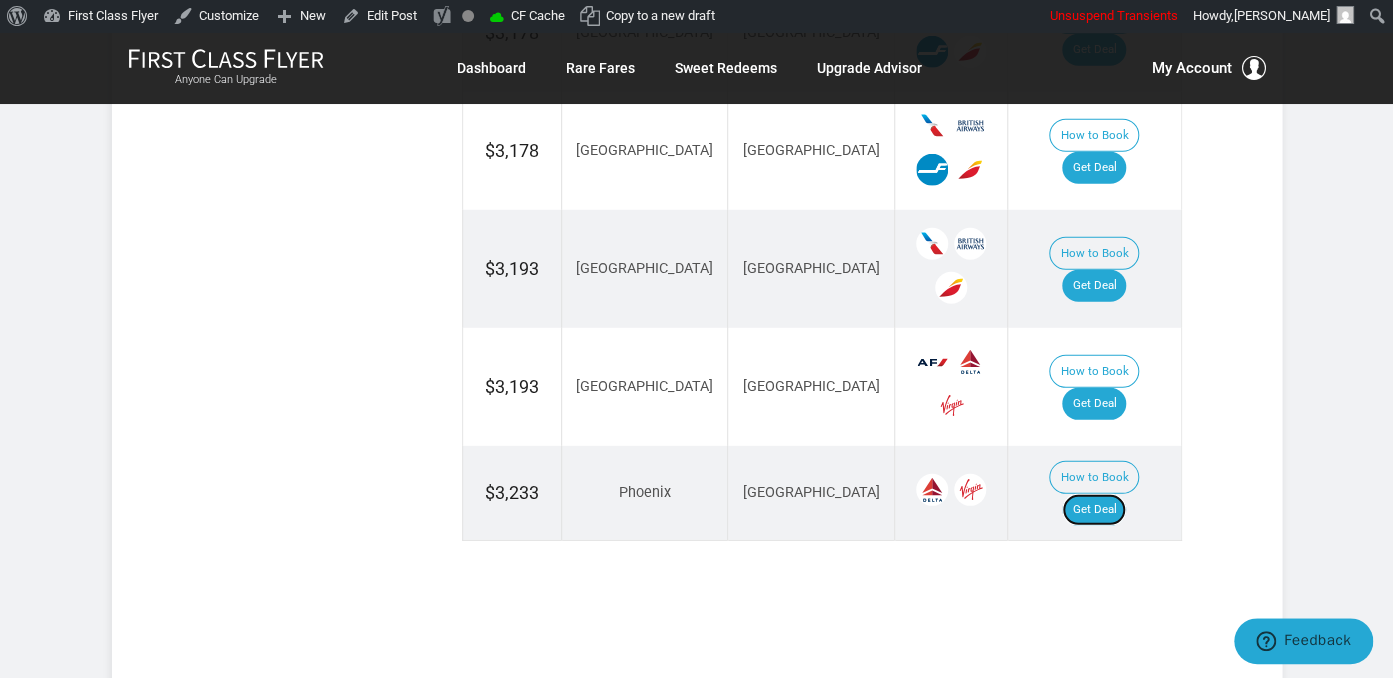 click on "Get Deal" at bounding box center [1094, 510] 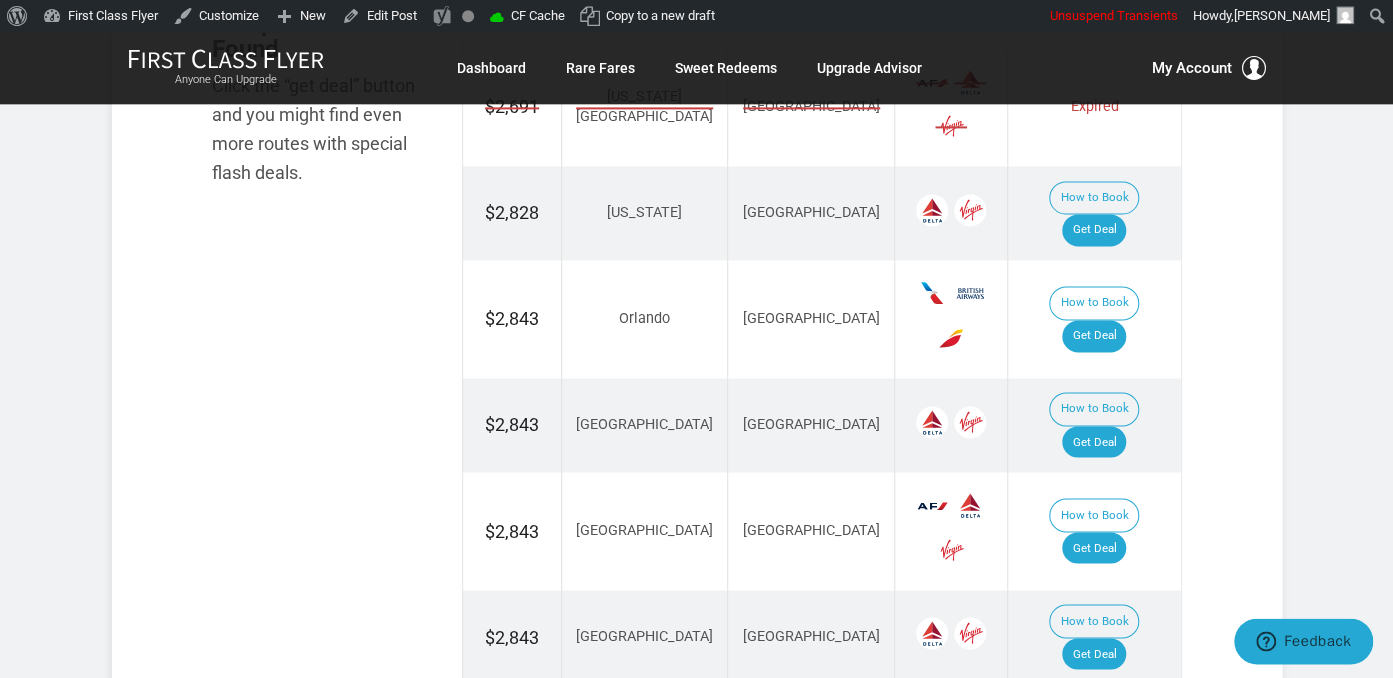 scroll, scrollTop: 1267, scrollLeft: 0, axis: vertical 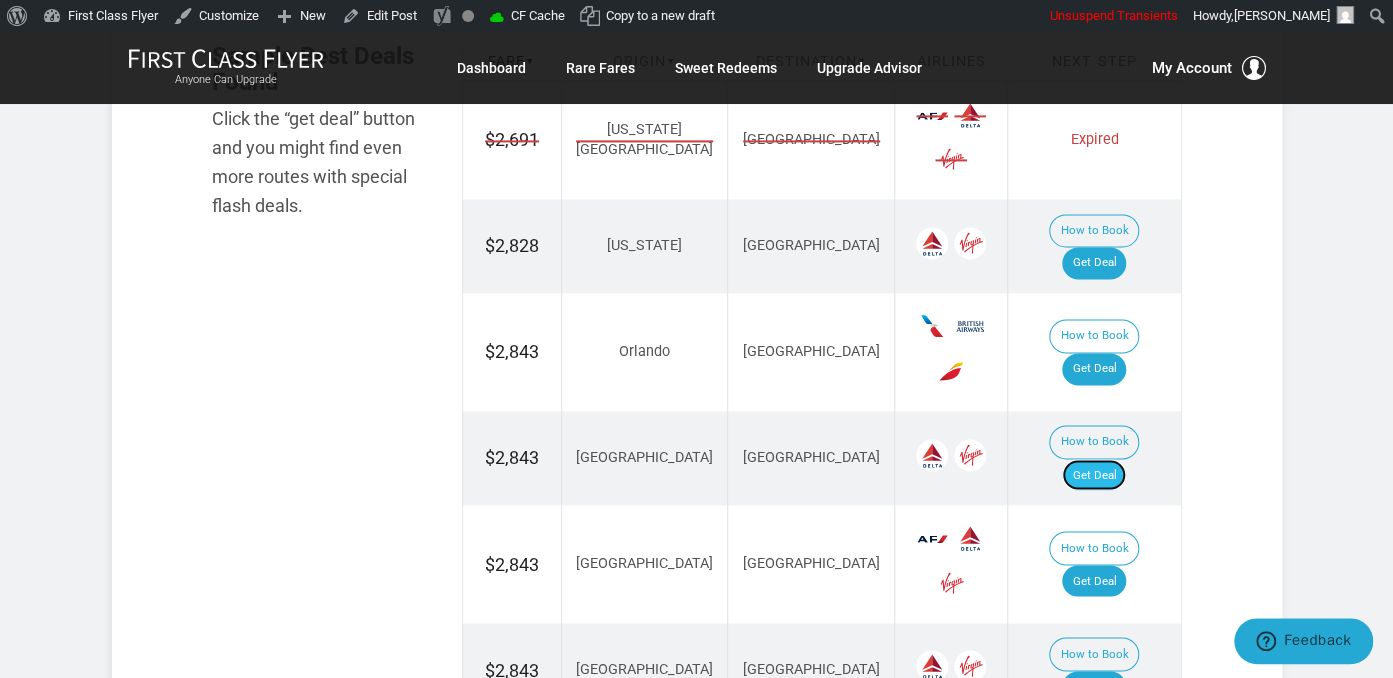 click on "Get Deal" at bounding box center [1094, 475] 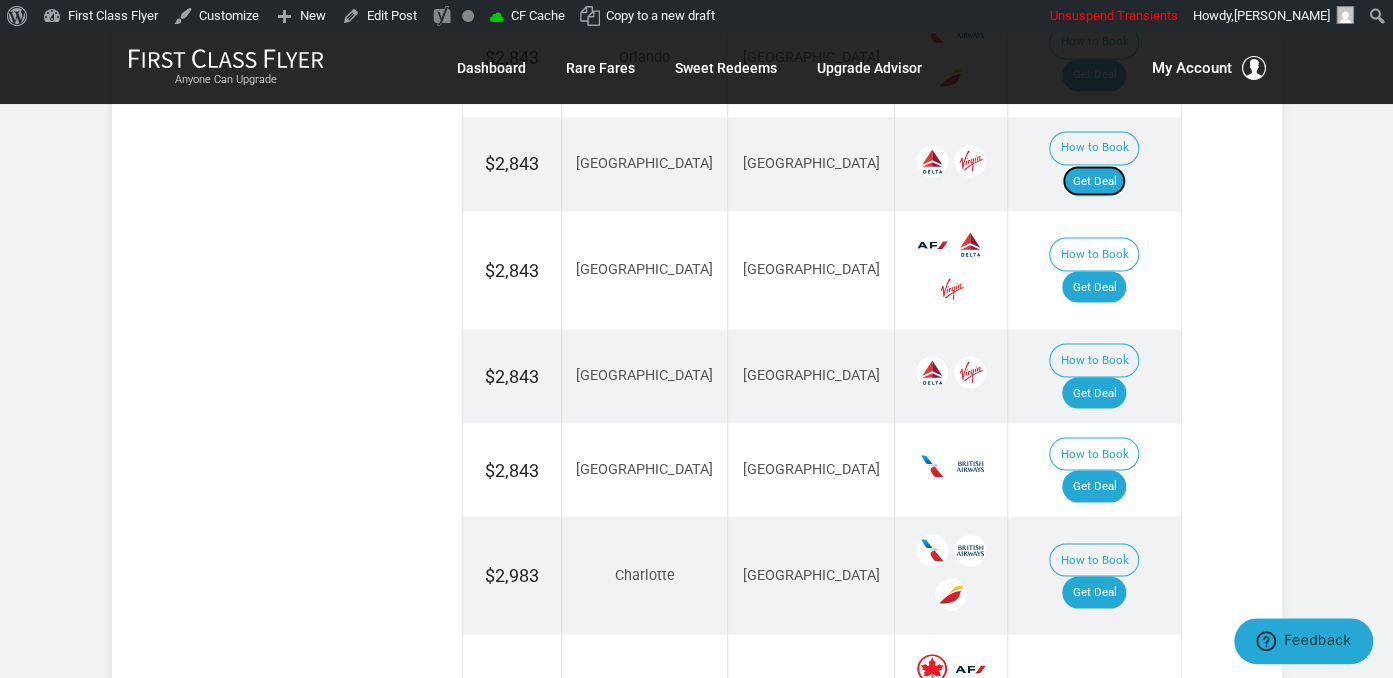 scroll, scrollTop: 1584, scrollLeft: 0, axis: vertical 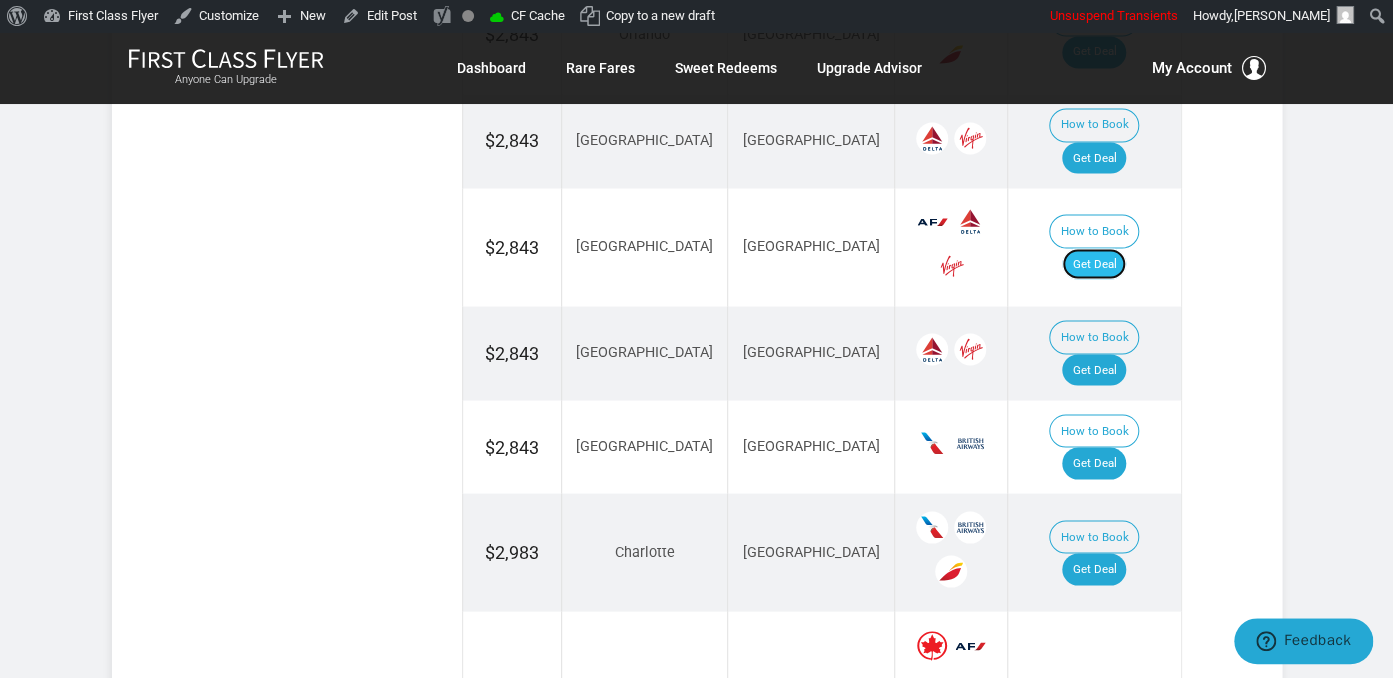 click on "Get Deal" at bounding box center [1094, 264] 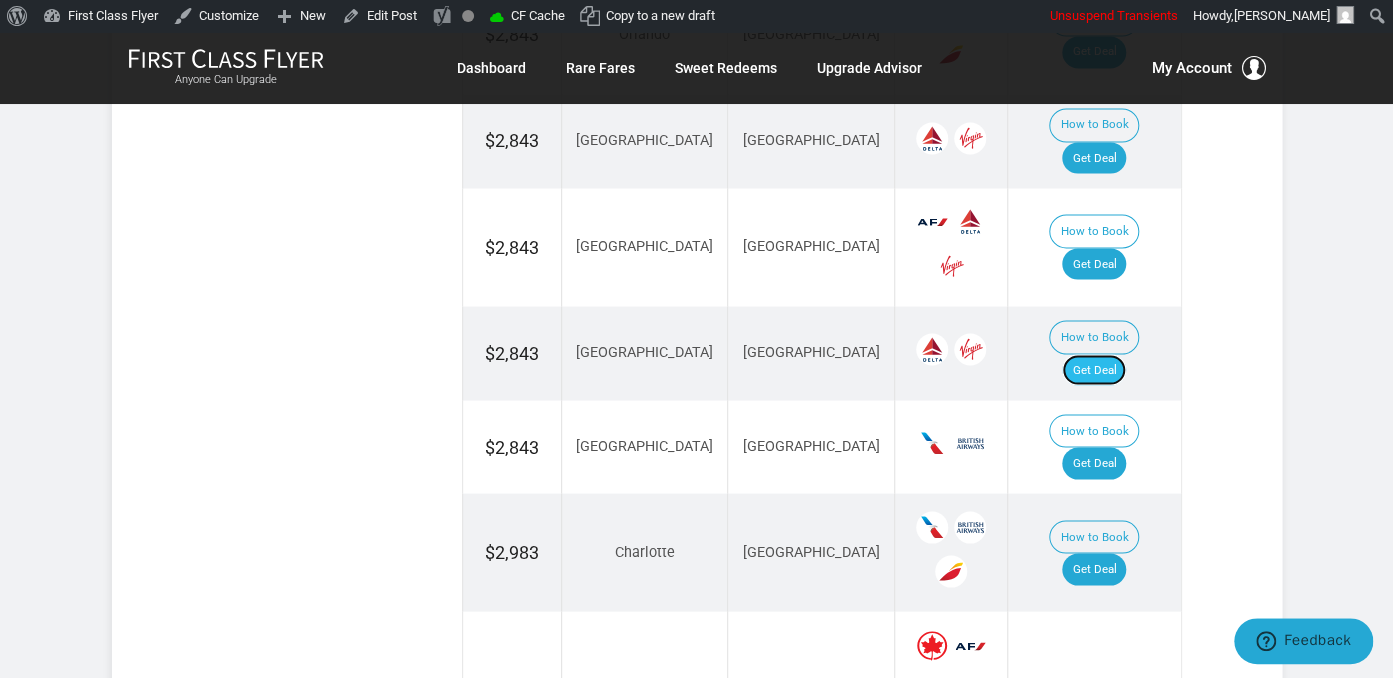 click on "Get Deal" at bounding box center (1094, 370) 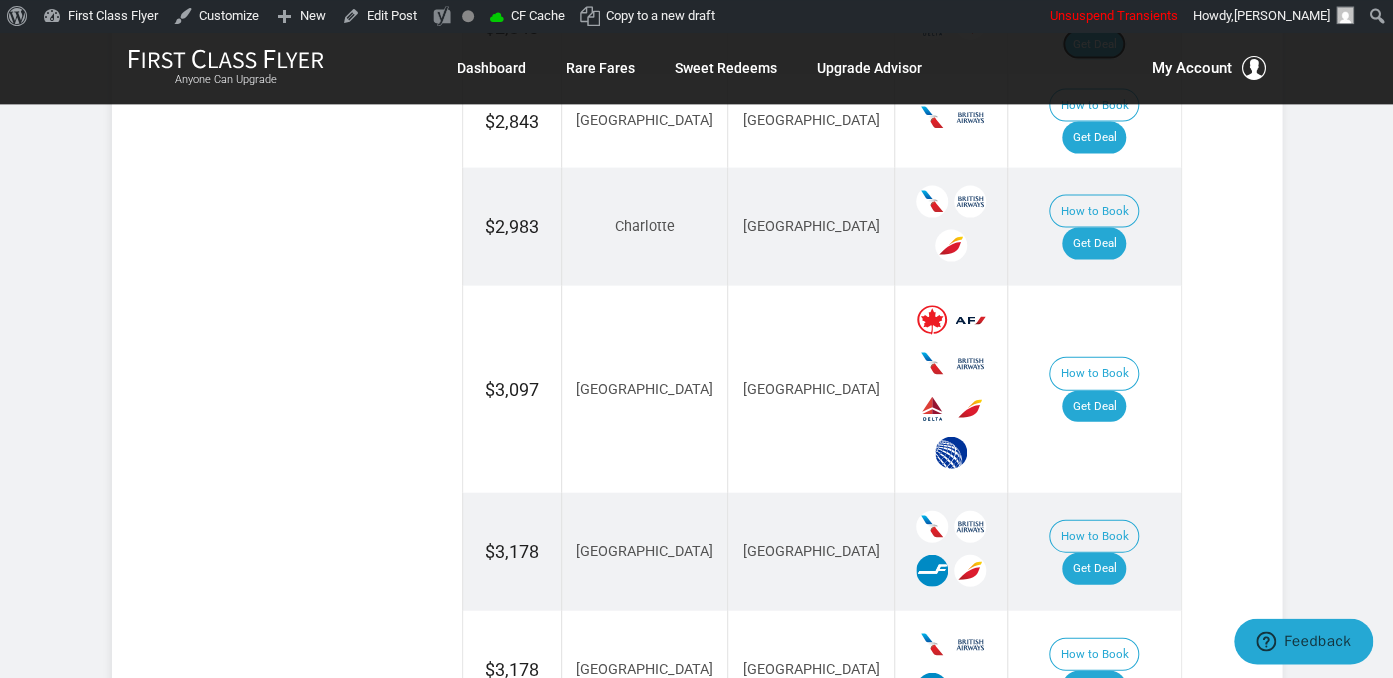 scroll, scrollTop: 2006, scrollLeft: 0, axis: vertical 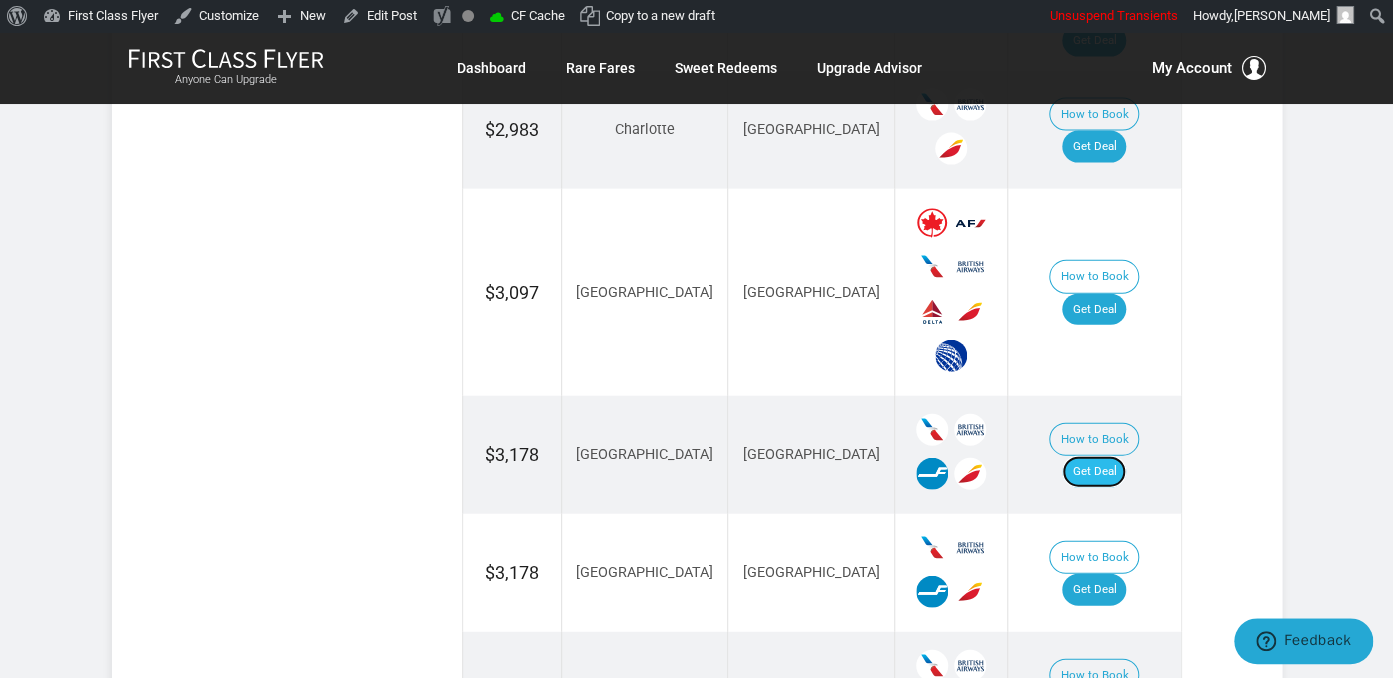 click on "Get Deal" at bounding box center (1094, 472) 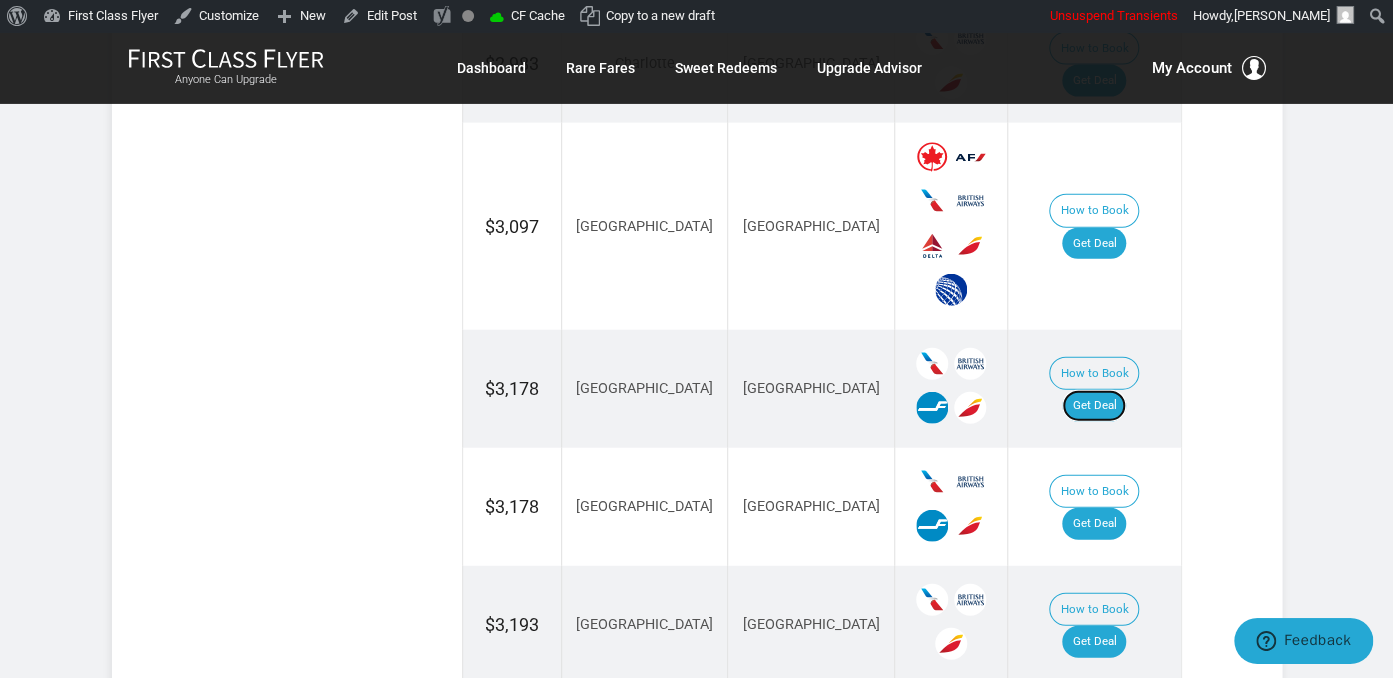 scroll, scrollTop: 2112, scrollLeft: 0, axis: vertical 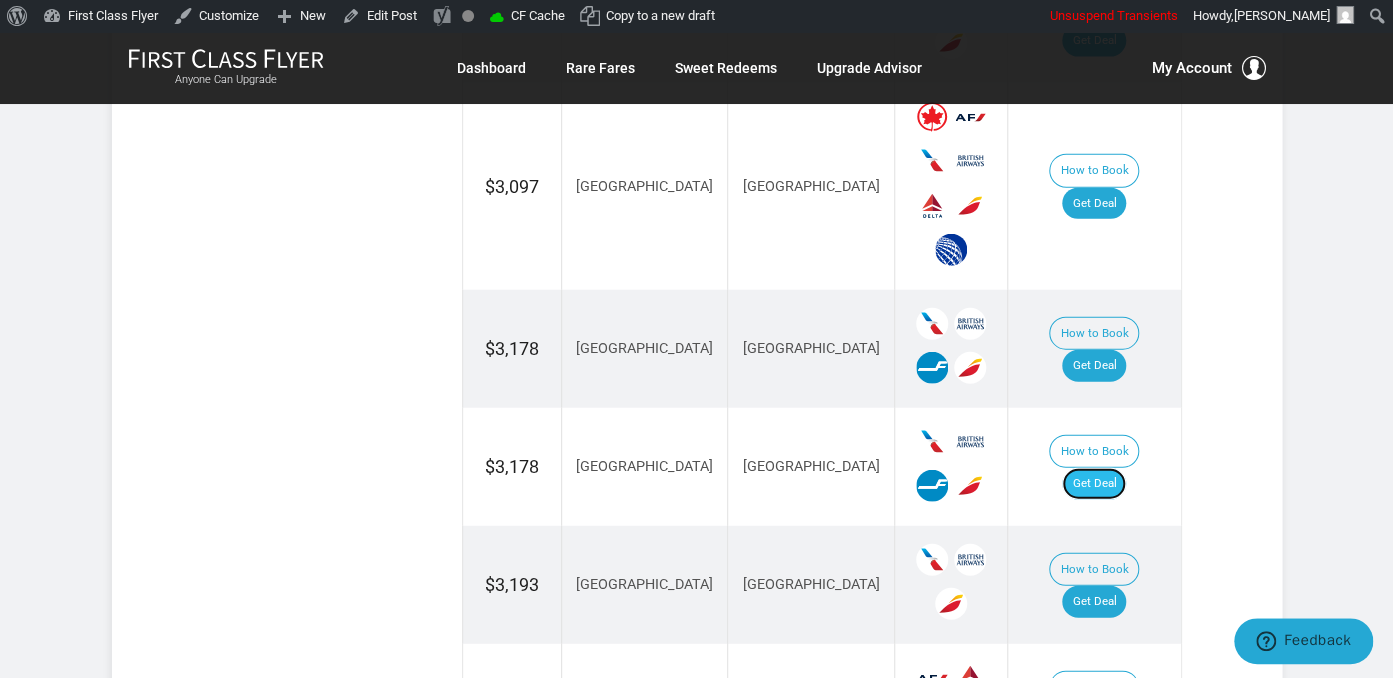 click on "Get Deal" at bounding box center [1094, 484] 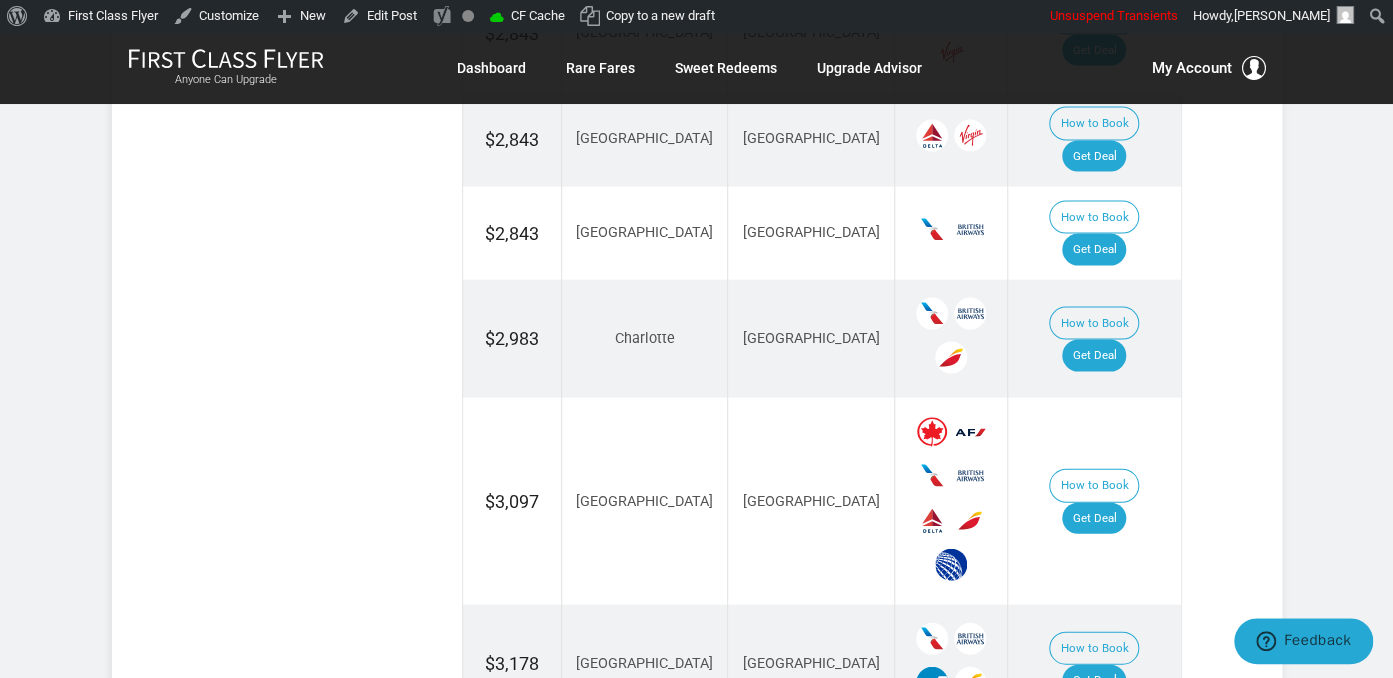 scroll, scrollTop: 1584, scrollLeft: 0, axis: vertical 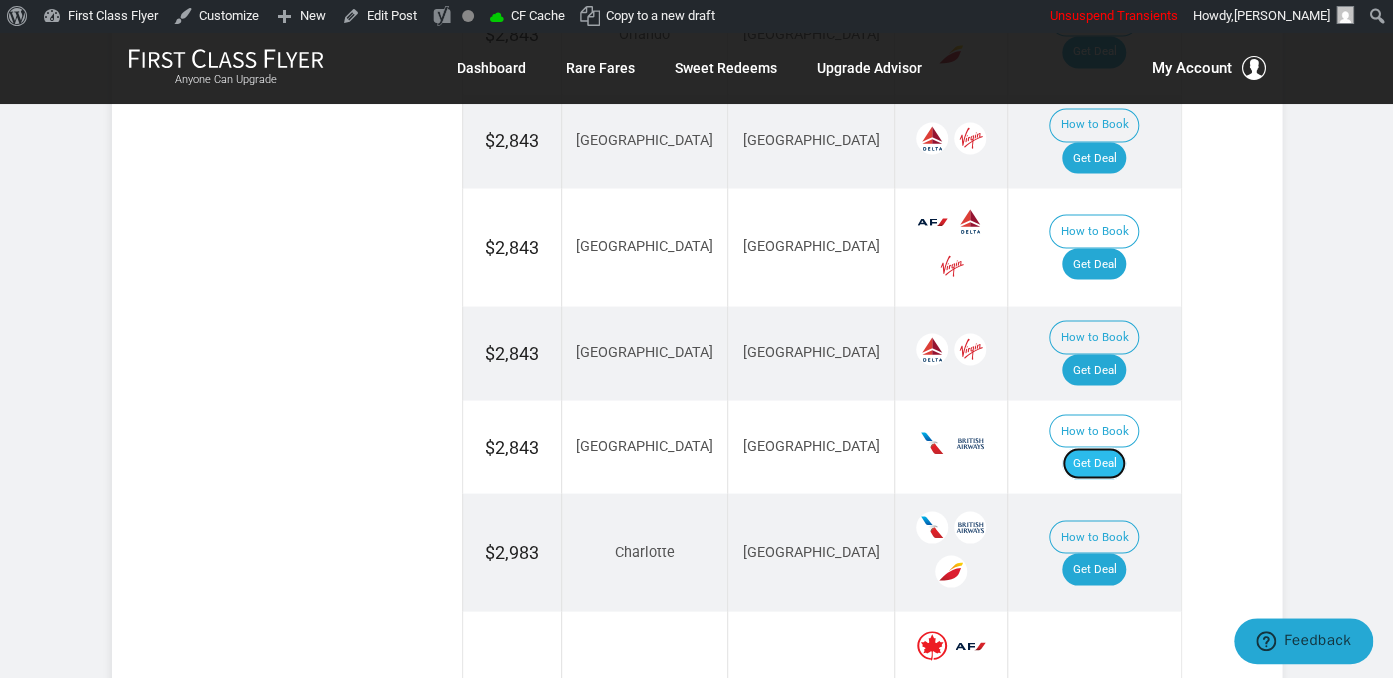 click on "Get Deal" at bounding box center [1094, 463] 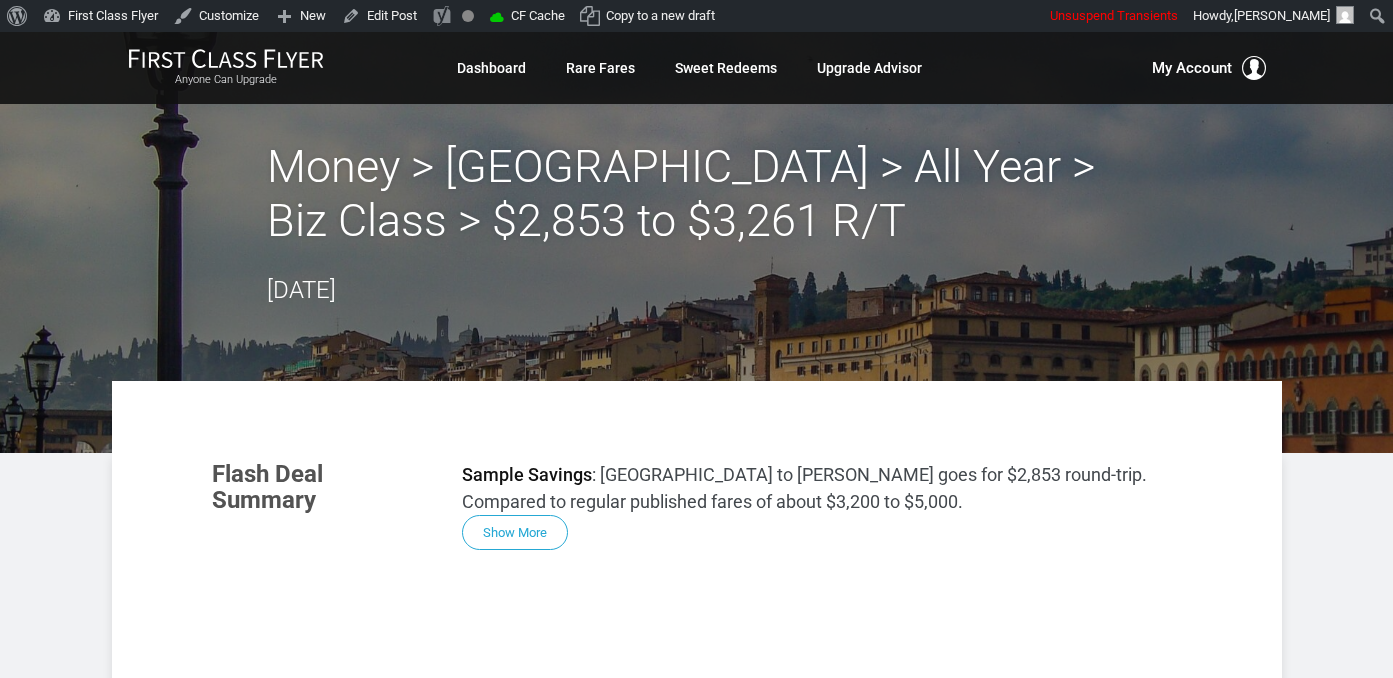 scroll, scrollTop: 1162, scrollLeft: 0, axis: vertical 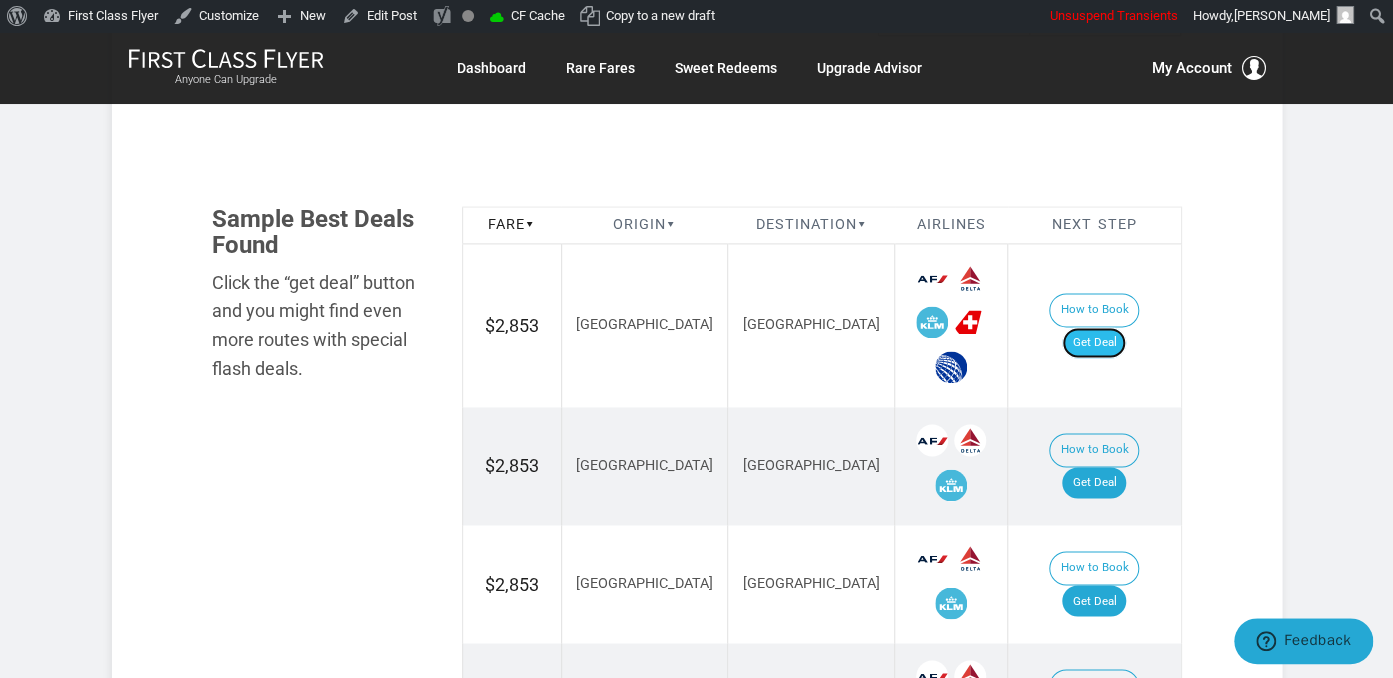 click on "Get Deal" at bounding box center [1094, 343] 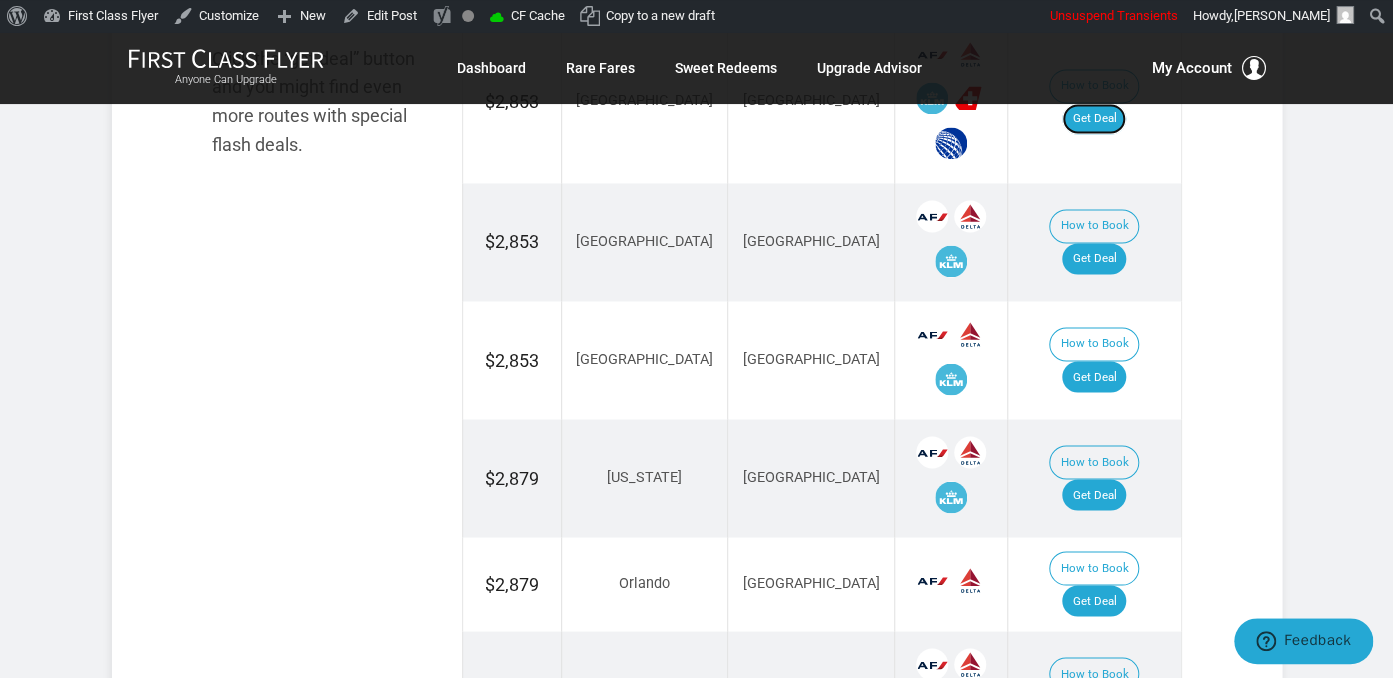 scroll, scrollTop: 1478, scrollLeft: 0, axis: vertical 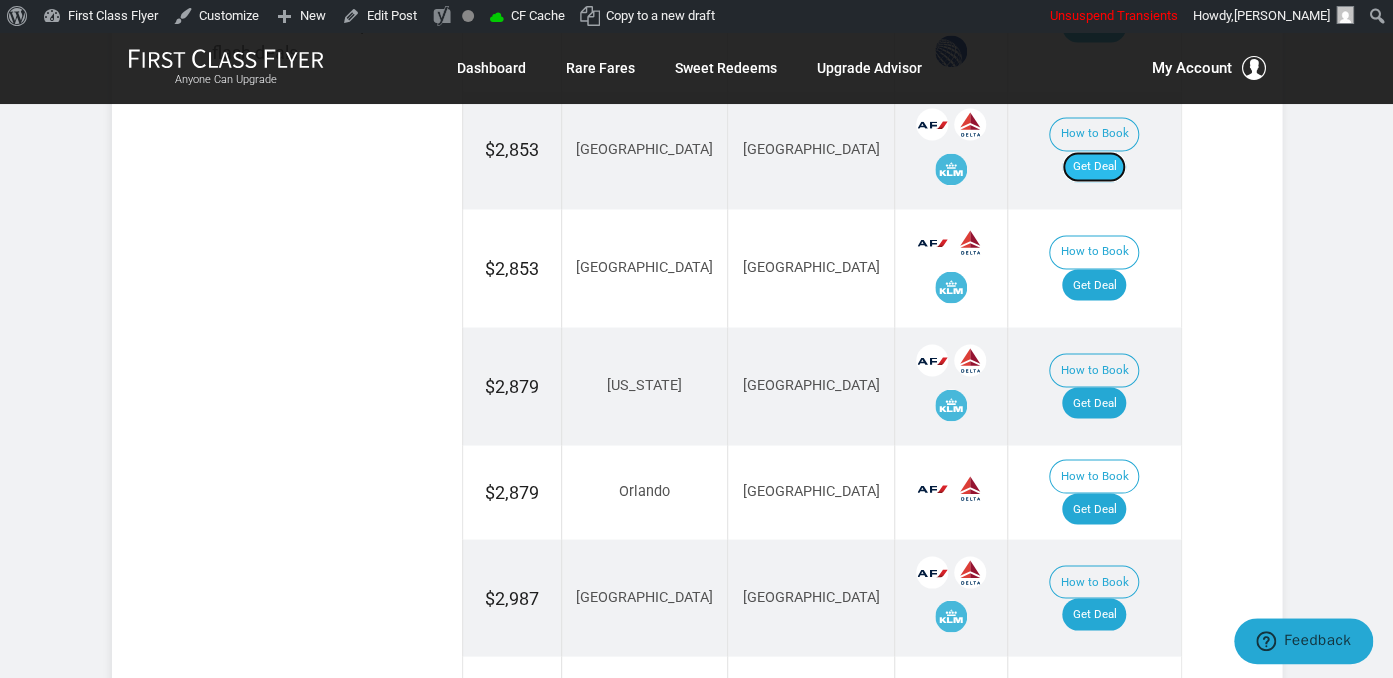 click on "Get Deal" at bounding box center [1094, 167] 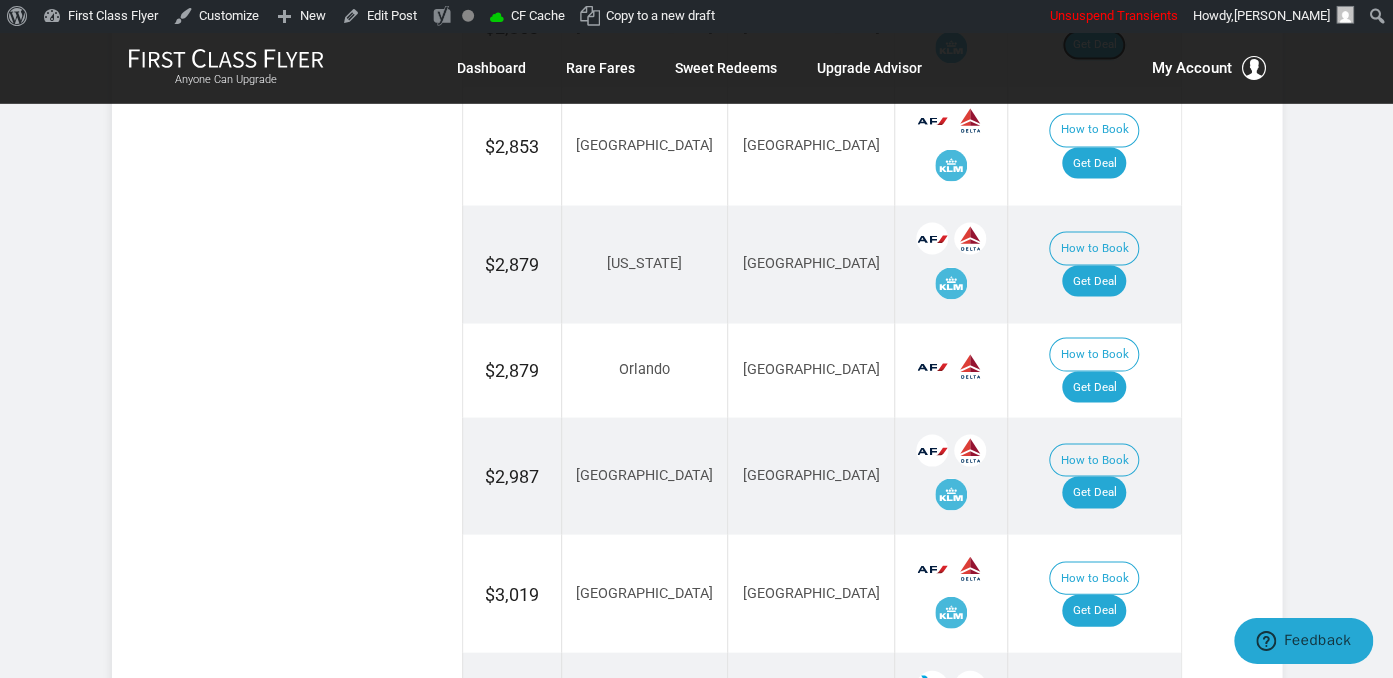 scroll, scrollTop: 1689, scrollLeft: 0, axis: vertical 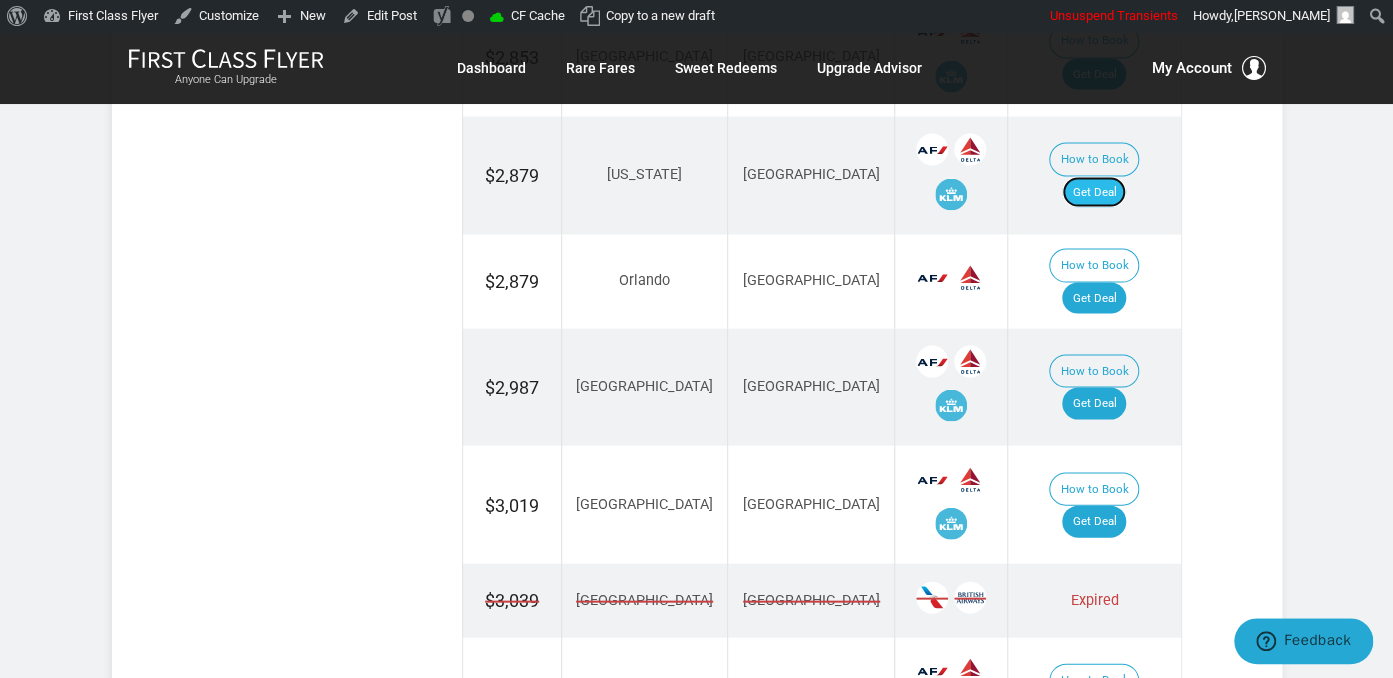 drag, startPoint x: 1103, startPoint y: 180, endPoint x: 1123, endPoint y: 168, distance: 23.323807 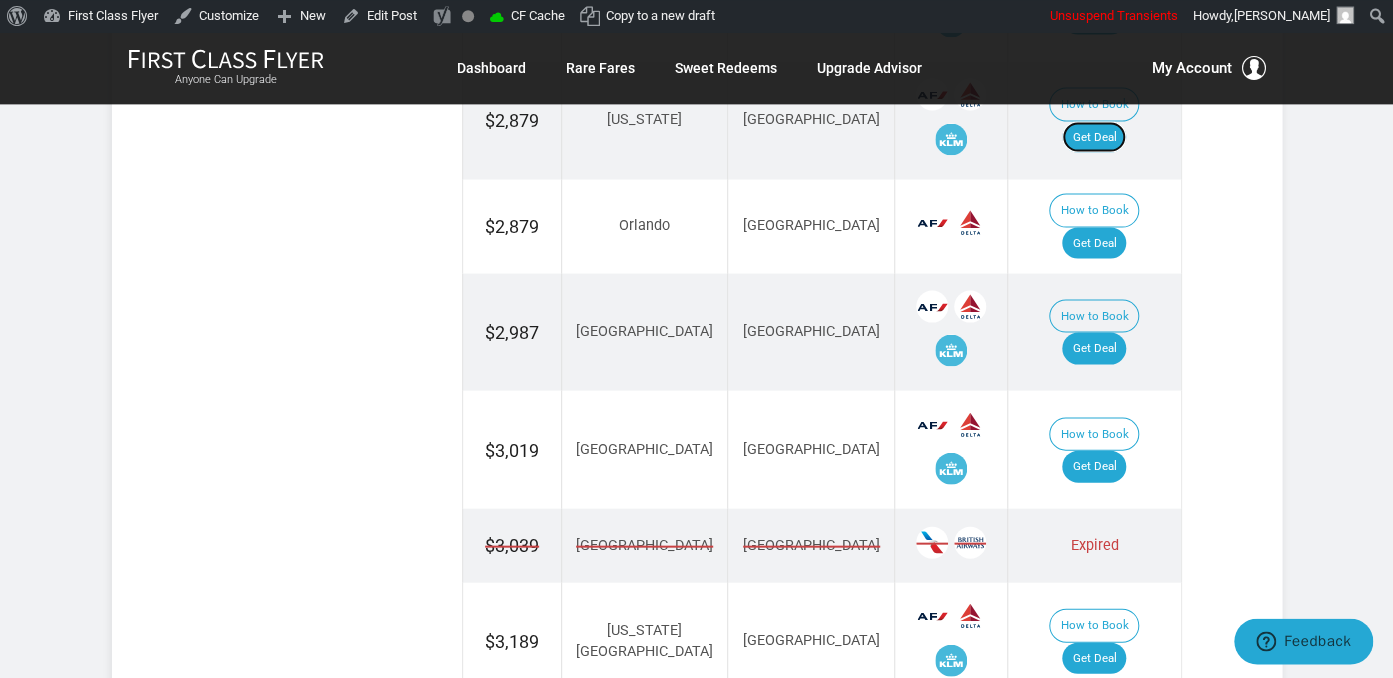 scroll, scrollTop: 1795, scrollLeft: 0, axis: vertical 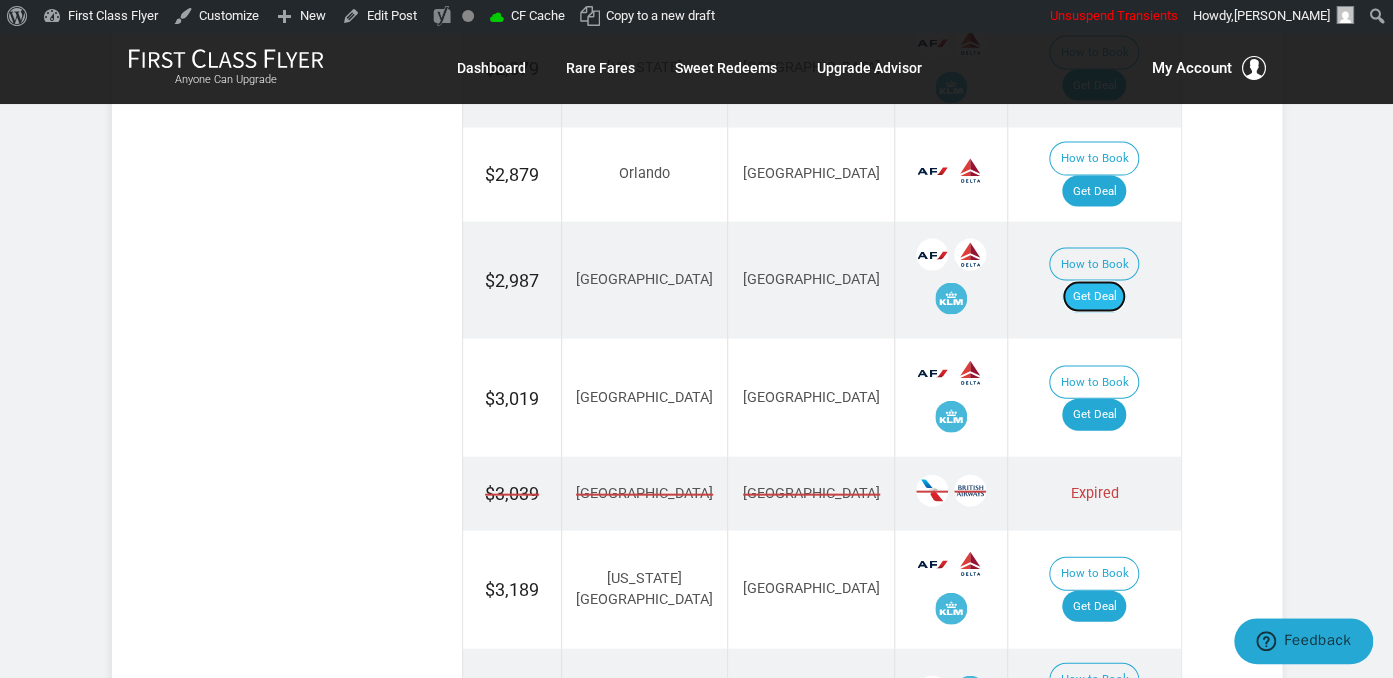click on "Get Deal" at bounding box center (1094, 297) 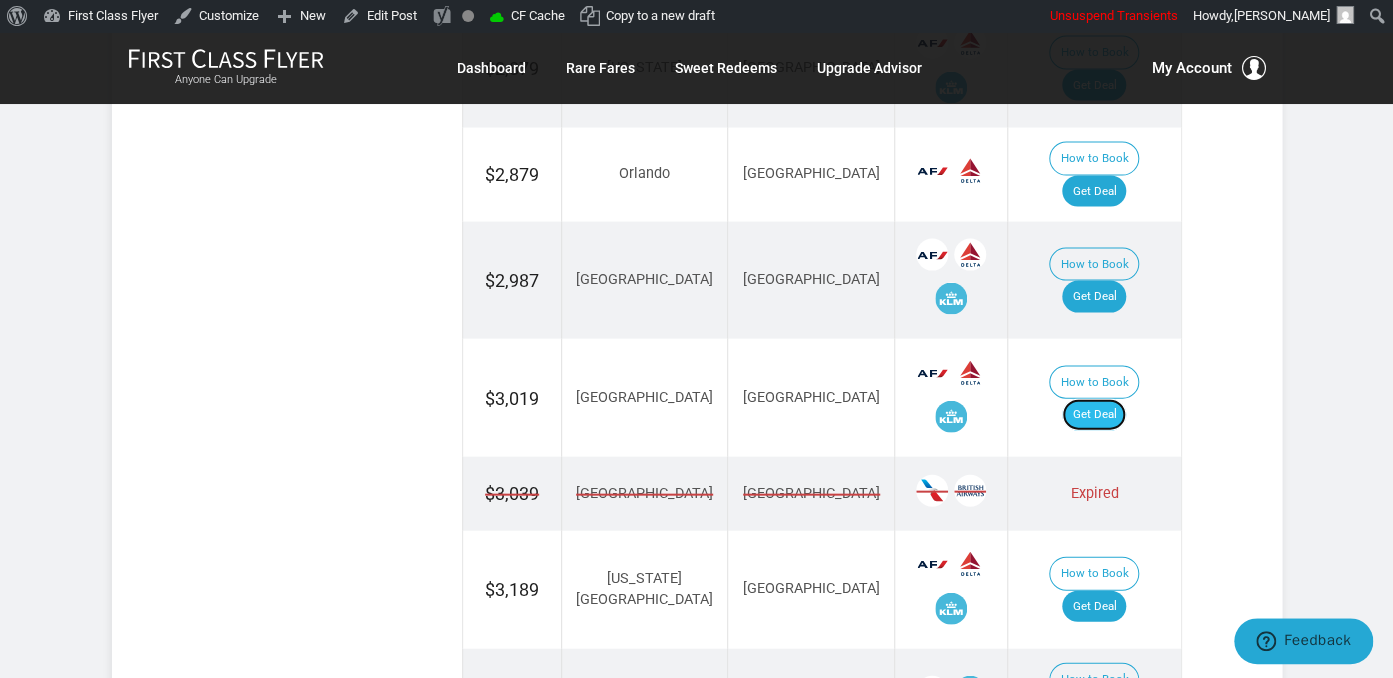 click on "Get Deal" at bounding box center (1094, 415) 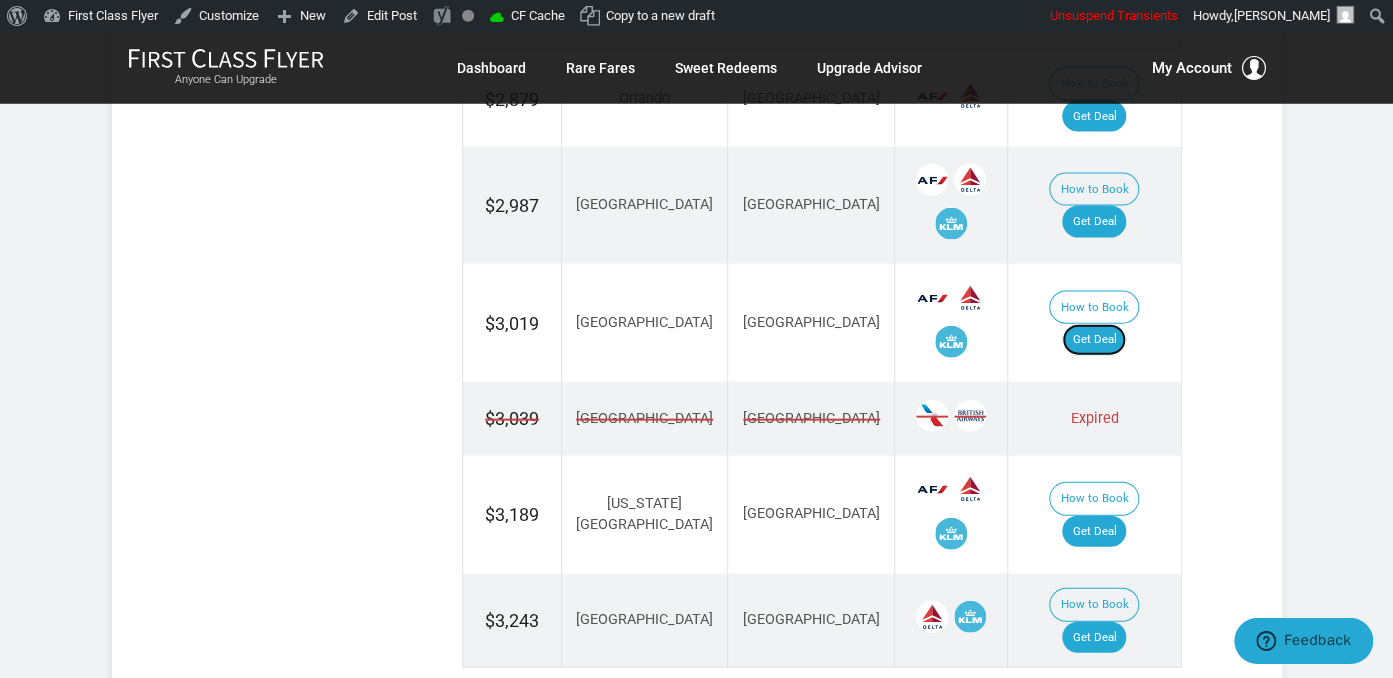 scroll, scrollTop: 2006, scrollLeft: 0, axis: vertical 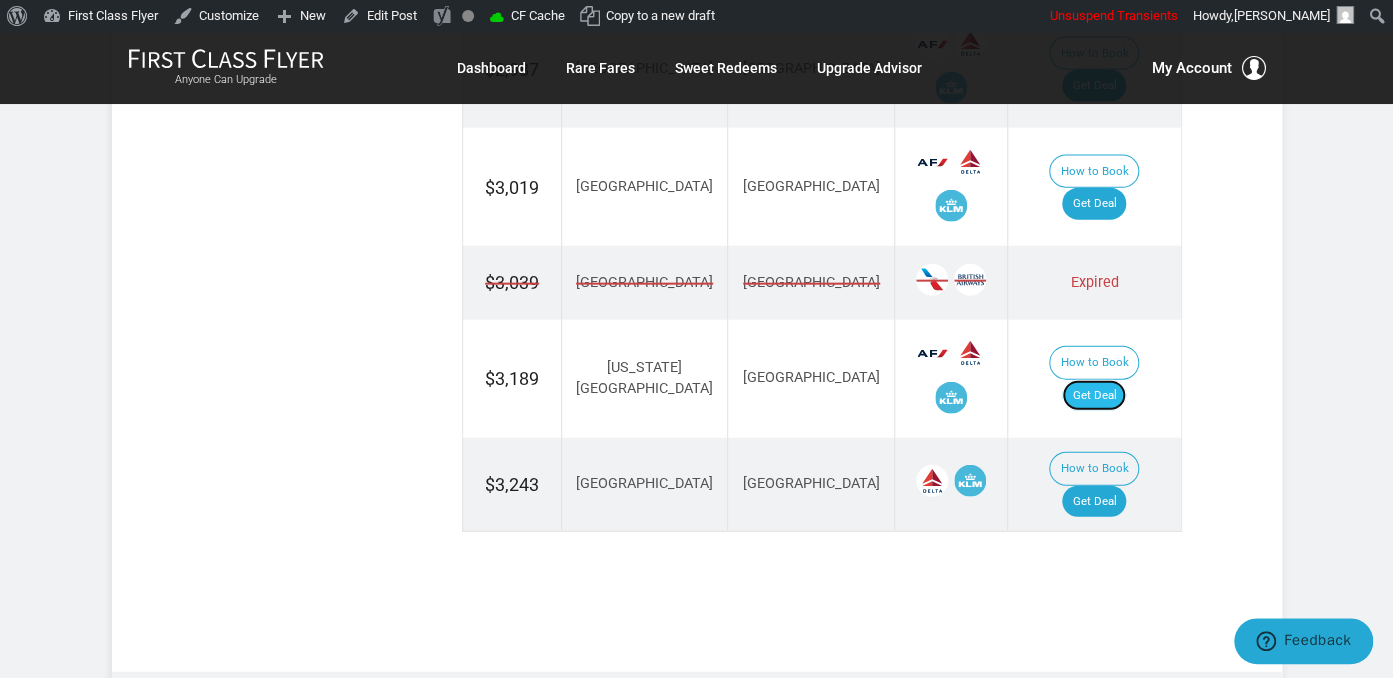 click on "Get Deal" at bounding box center (1094, 396) 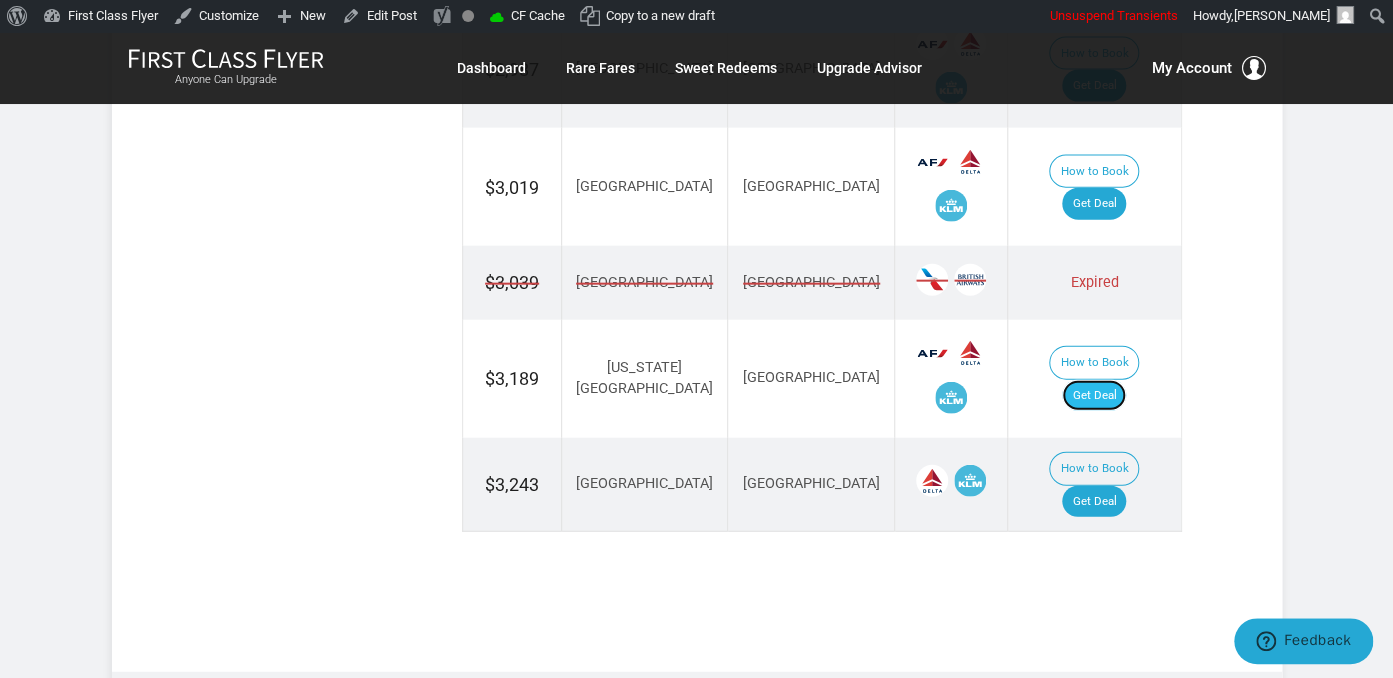 click on "Get Deal" at bounding box center [1094, 396] 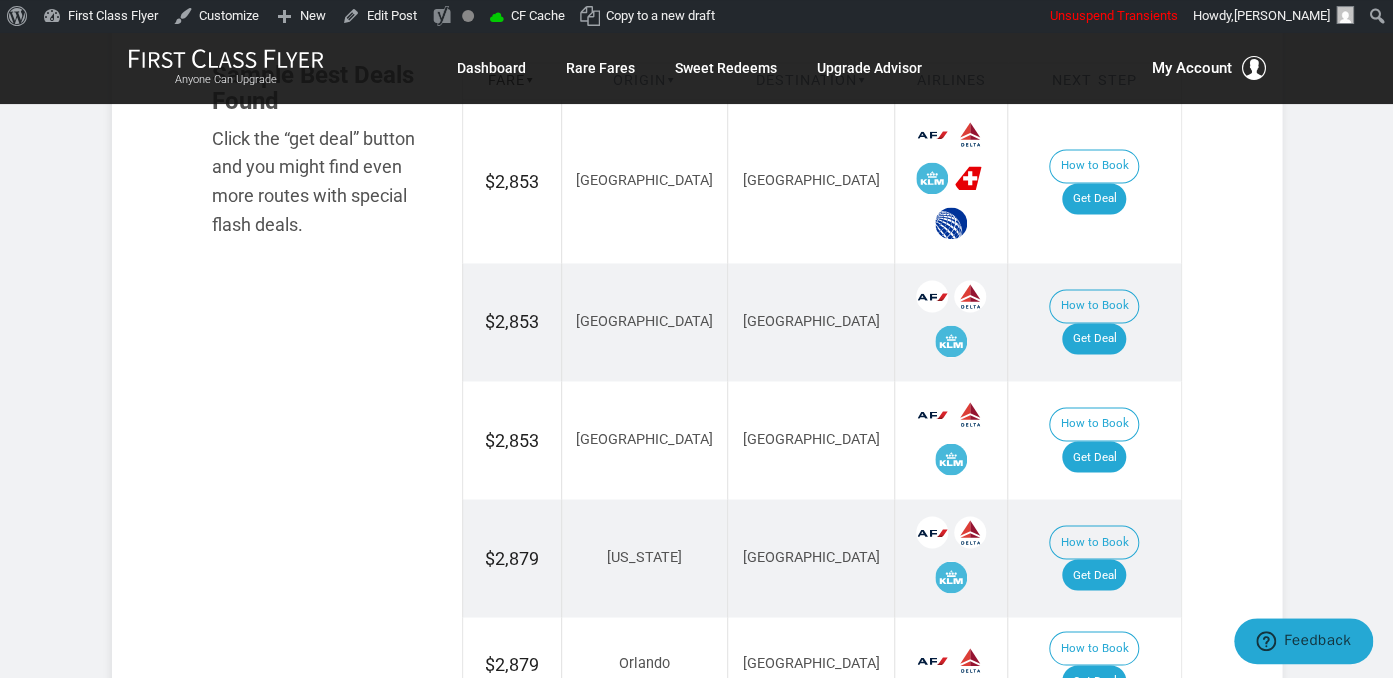 scroll, scrollTop: 1267, scrollLeft: 0, axis: vertical 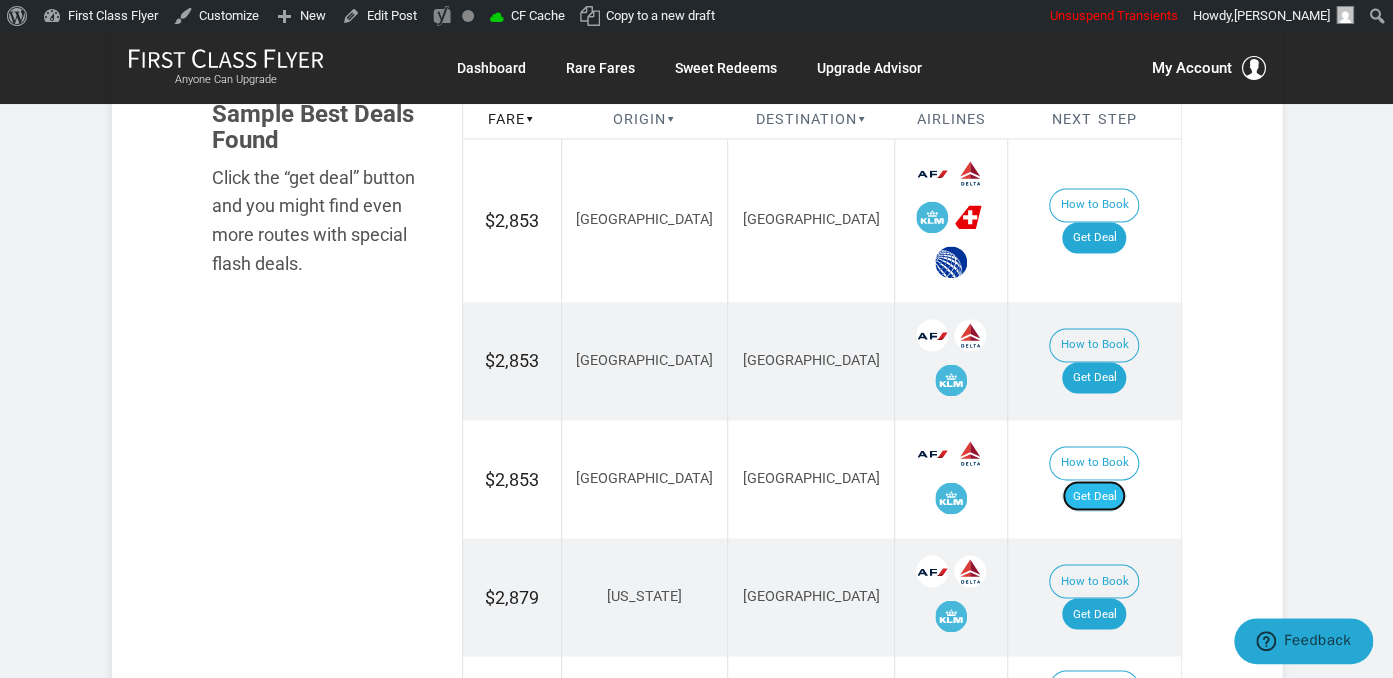 click on "Get Deal" at bounding box center (1094, 496) 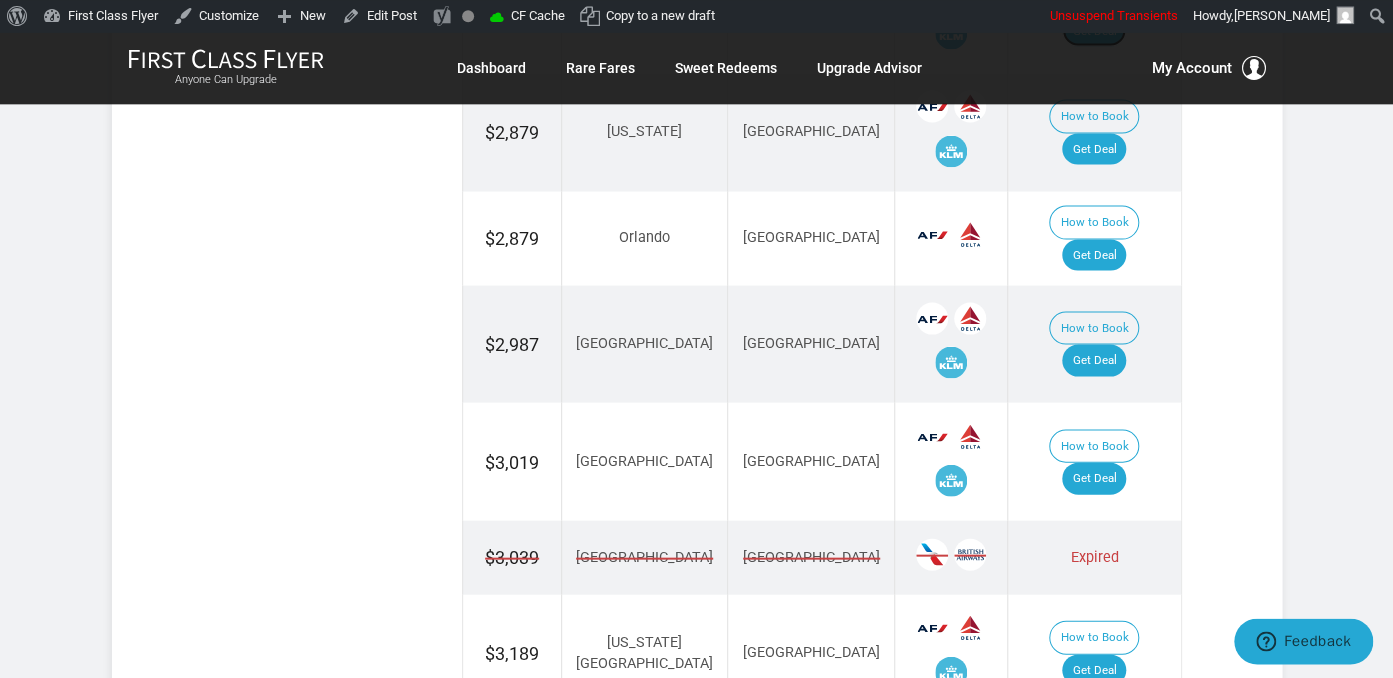 scroll, scrollTop: 1900, scrollLeft: 0, axis: vertical 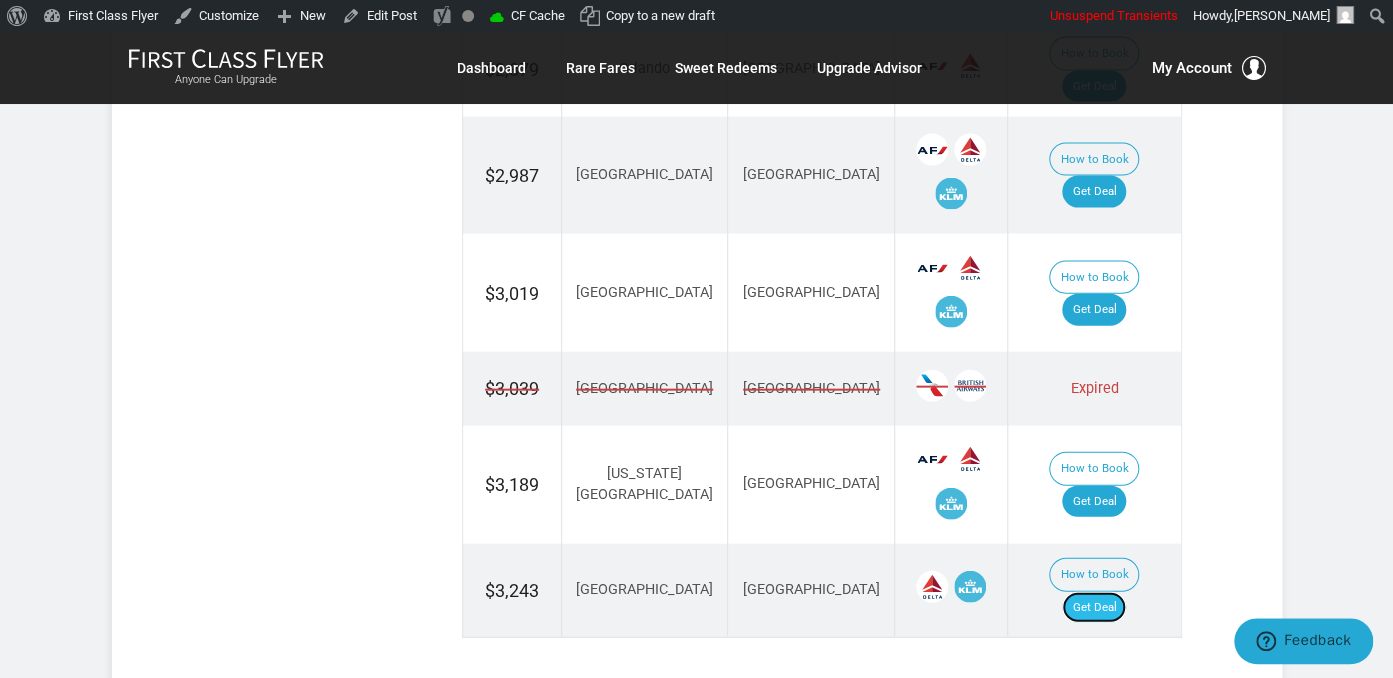 click on "Get Deal" at bounding box center (1094, 608) 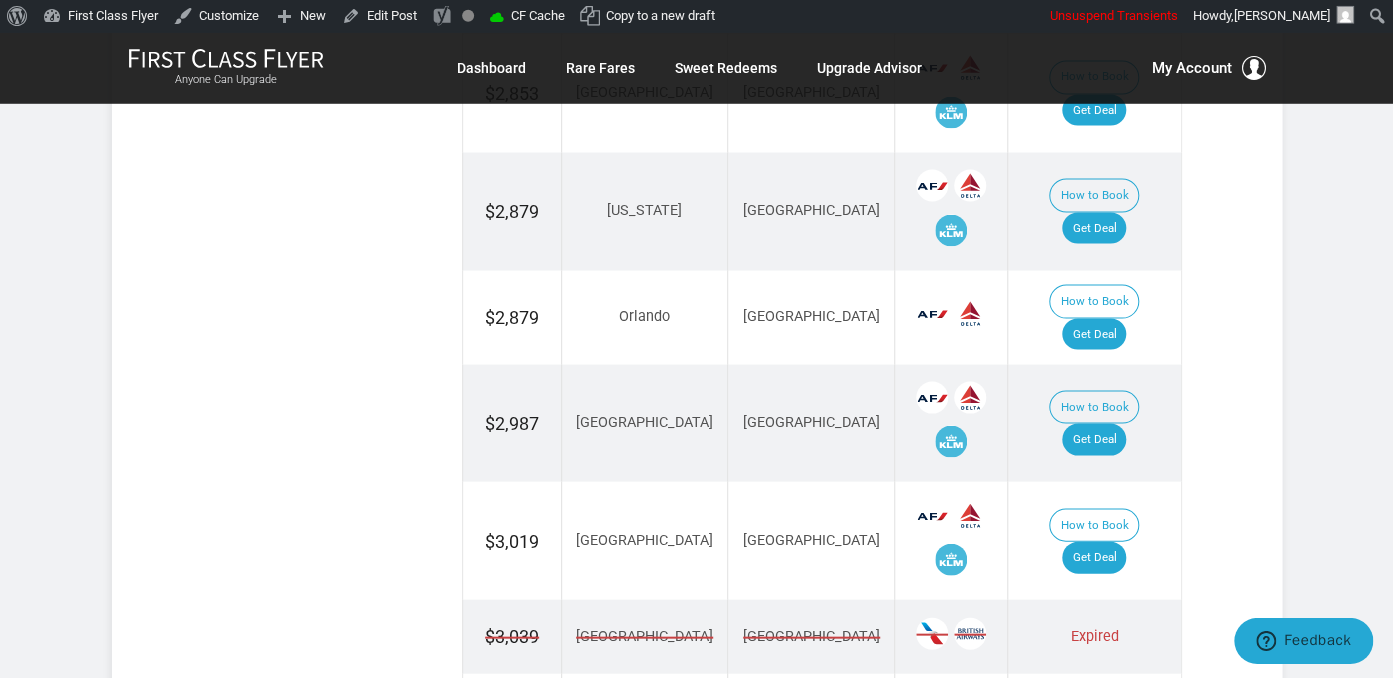 scroll, scrollTop: 1478, scrollLeft: 0, axis: vertical 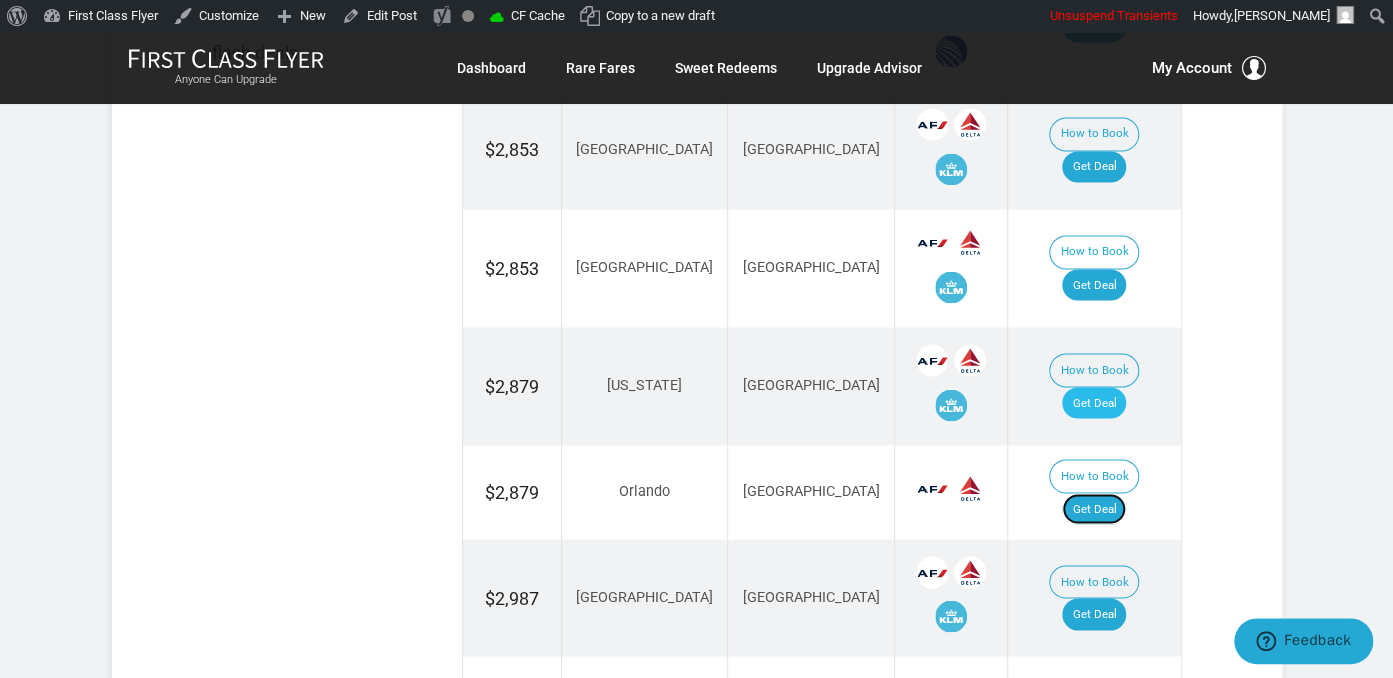 click on "Get Deal" at bounding box center [1094, 509] 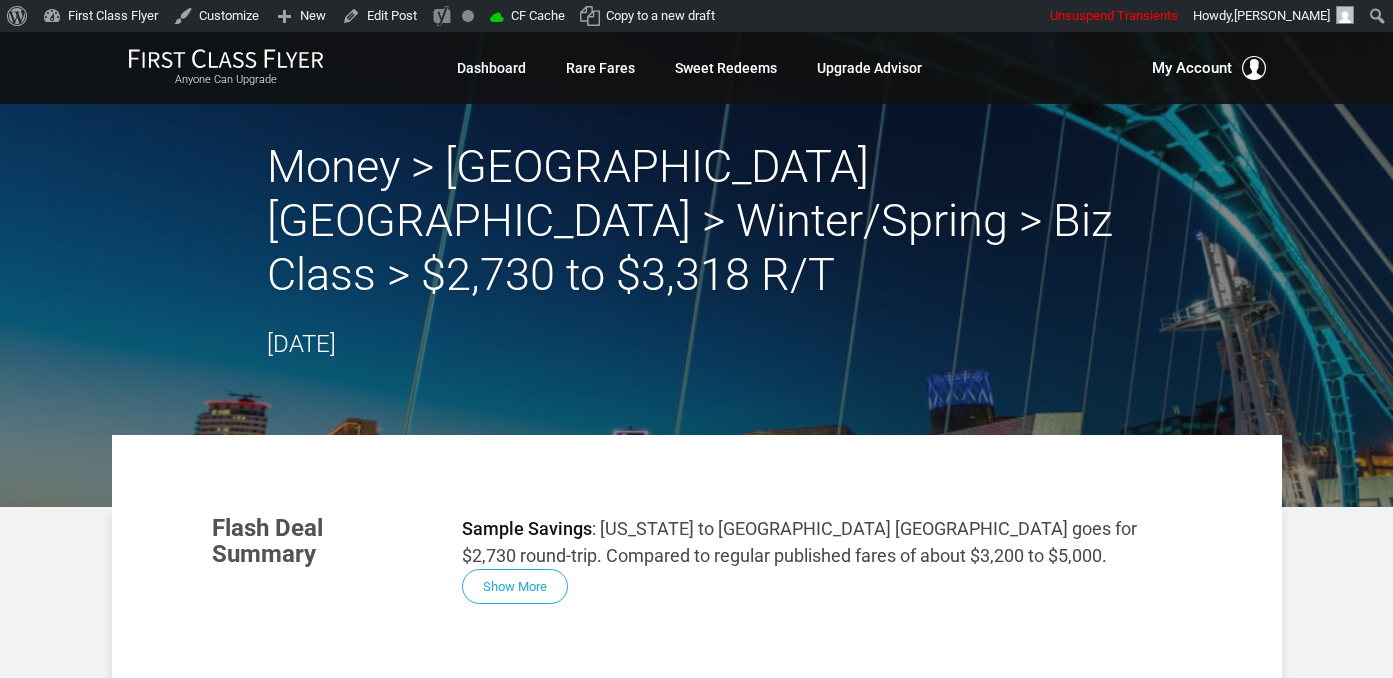 scroll, scrollTop: 0, scrollLeft: 0, axis: both 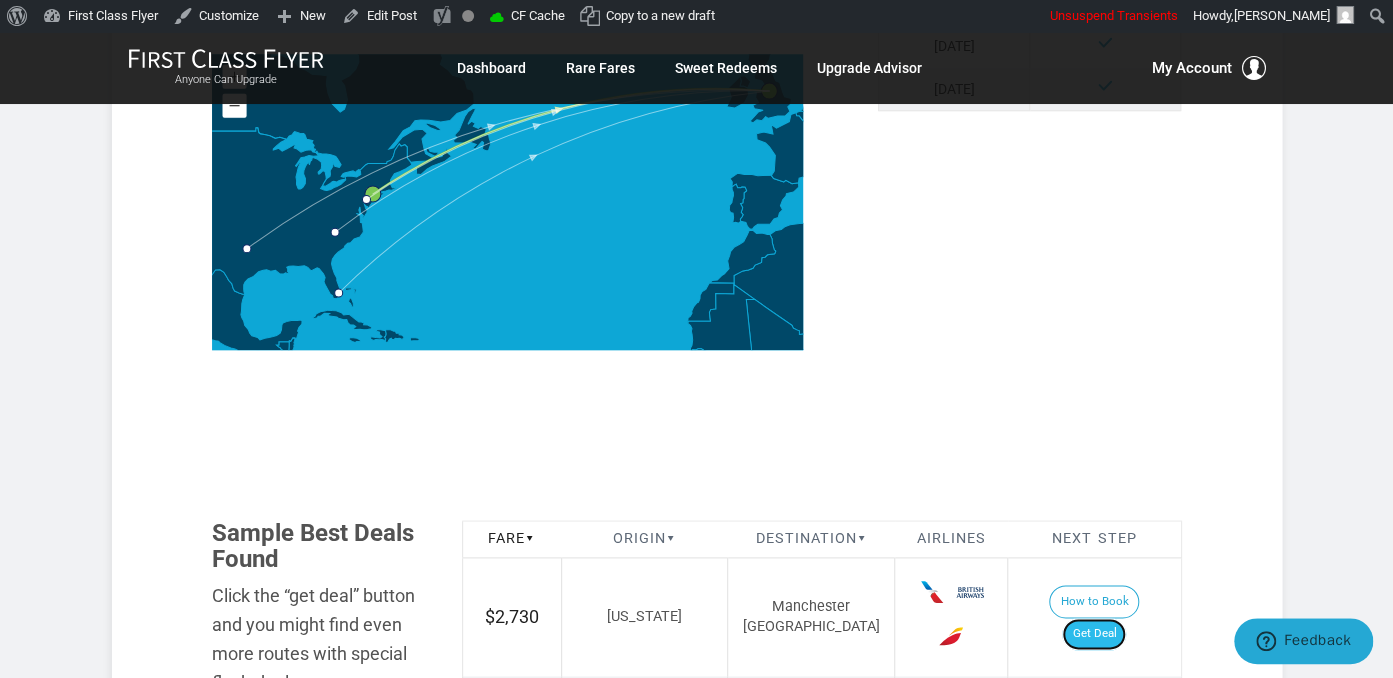 click on "Get Deal" at bounding box center (1094, 634) 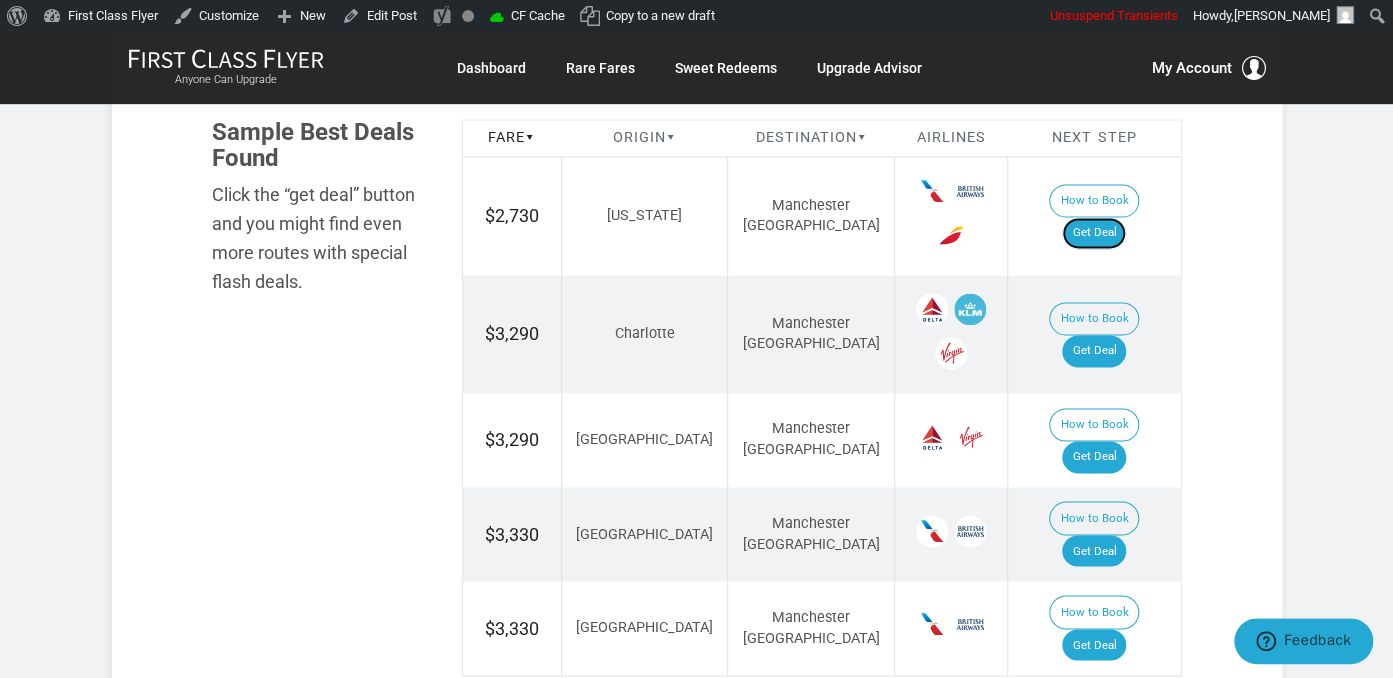 scroll, scrollTop: 1267, scrollLeft: 0, axis: vertical 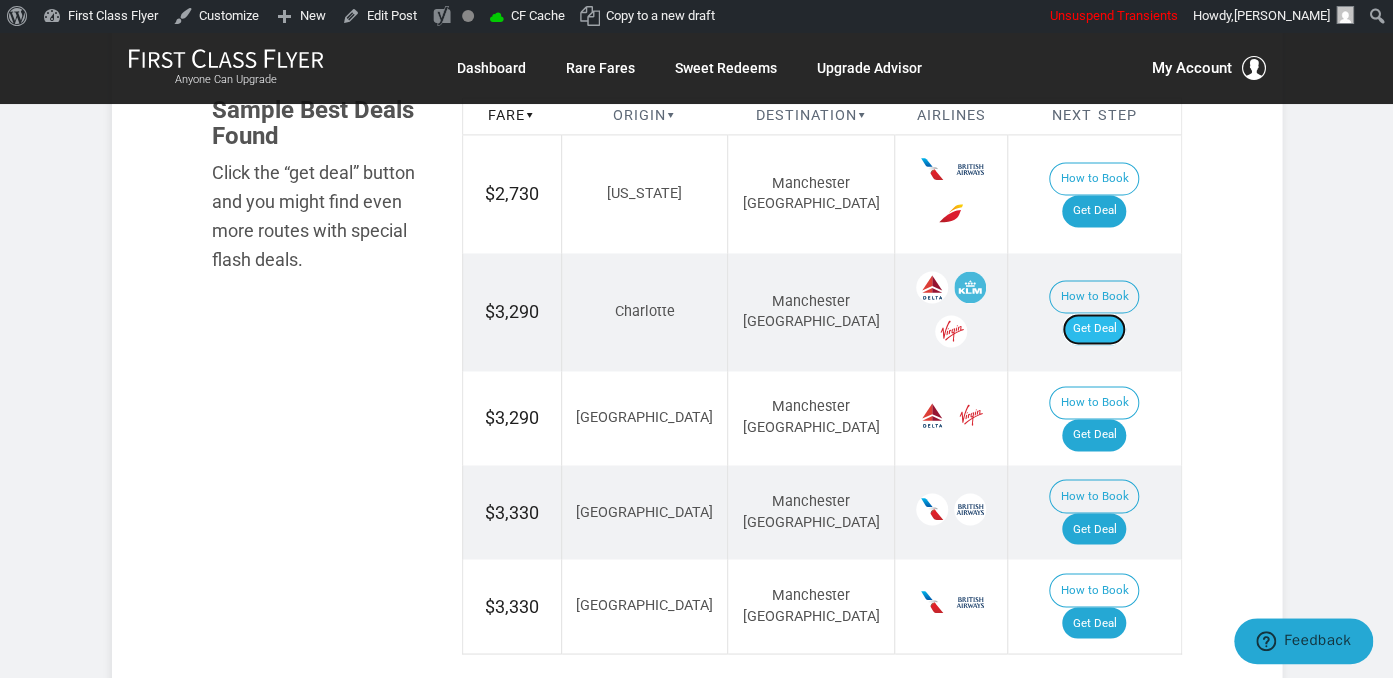 click on "Get Deal" at bounding box center (1094, 329) 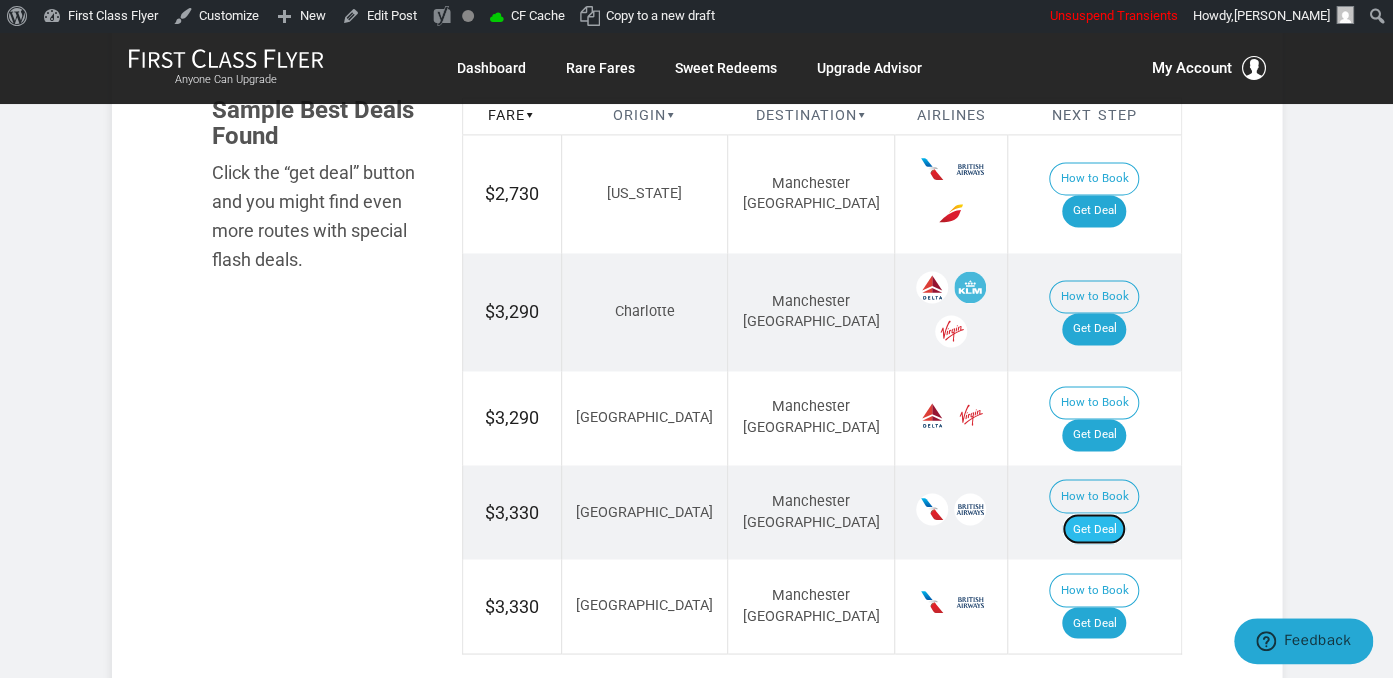 click on "Get Deal" at bounding box center (1094, 529) 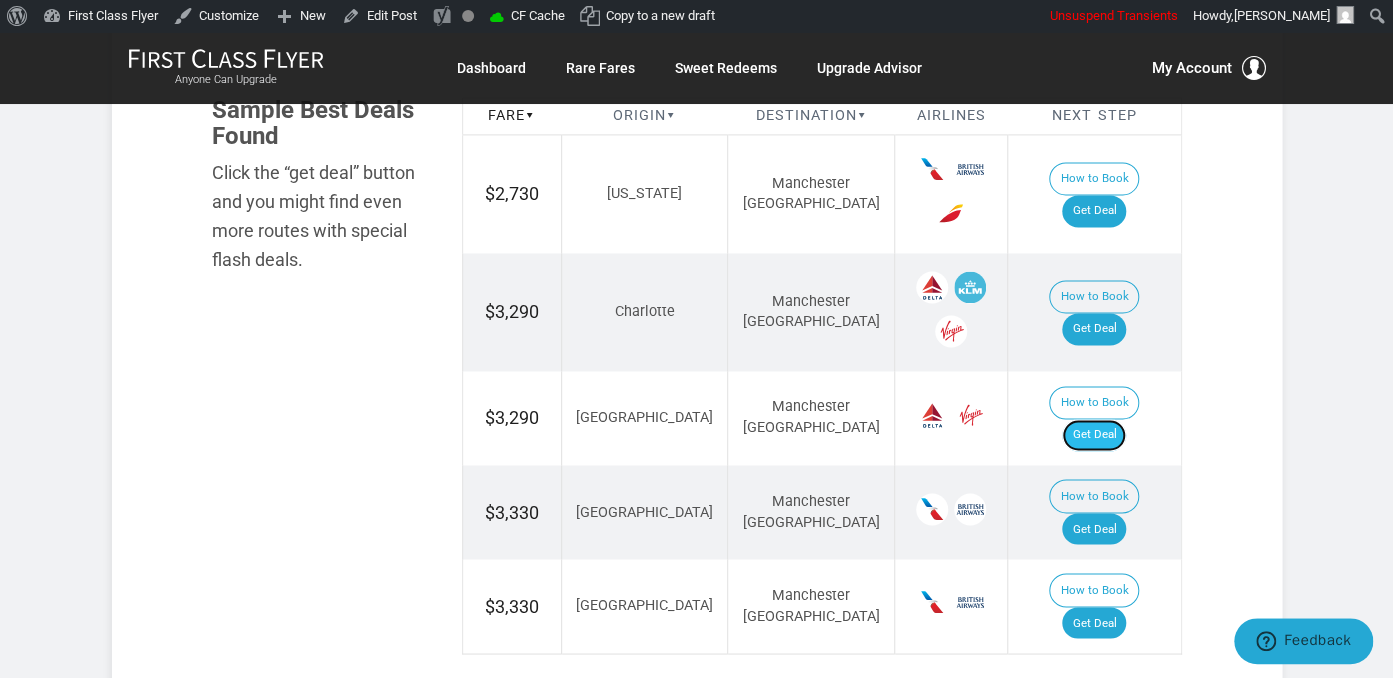 click on "Get Deal" at bounding box center (1094, 435) 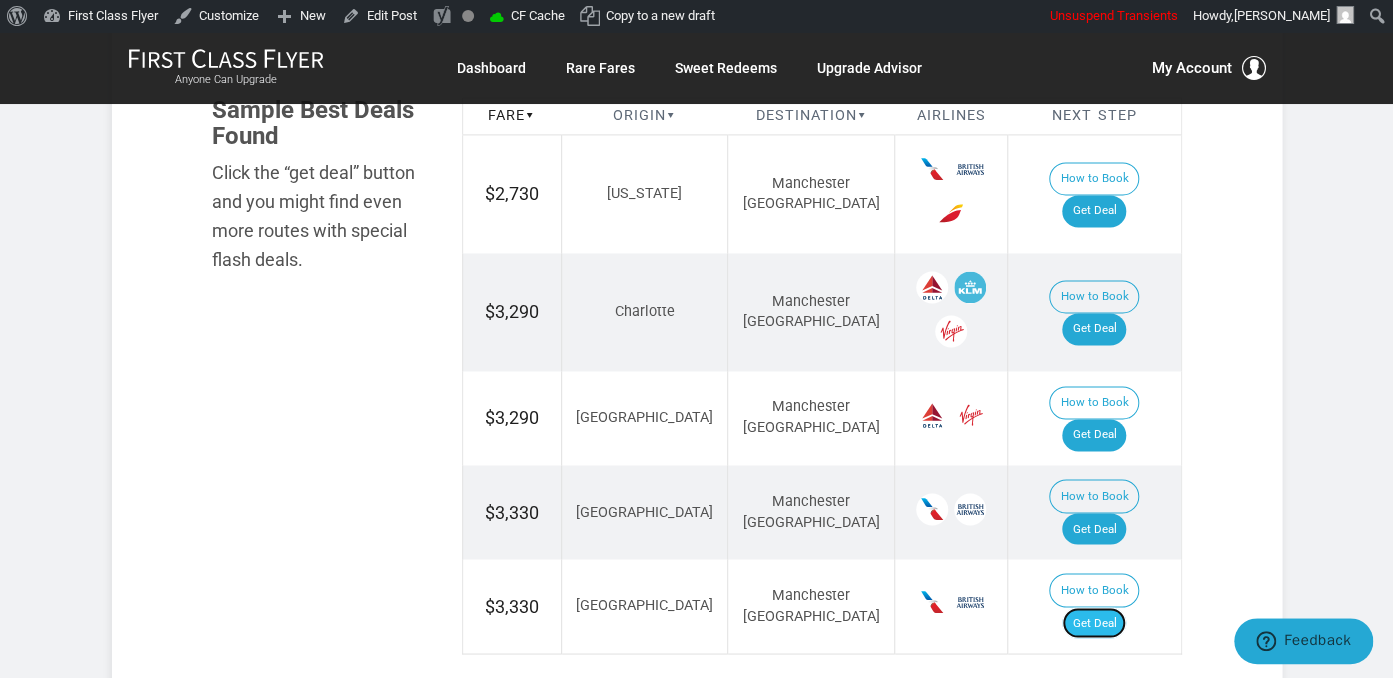click on "Get Deal" at bounding box center (1094, 623) 